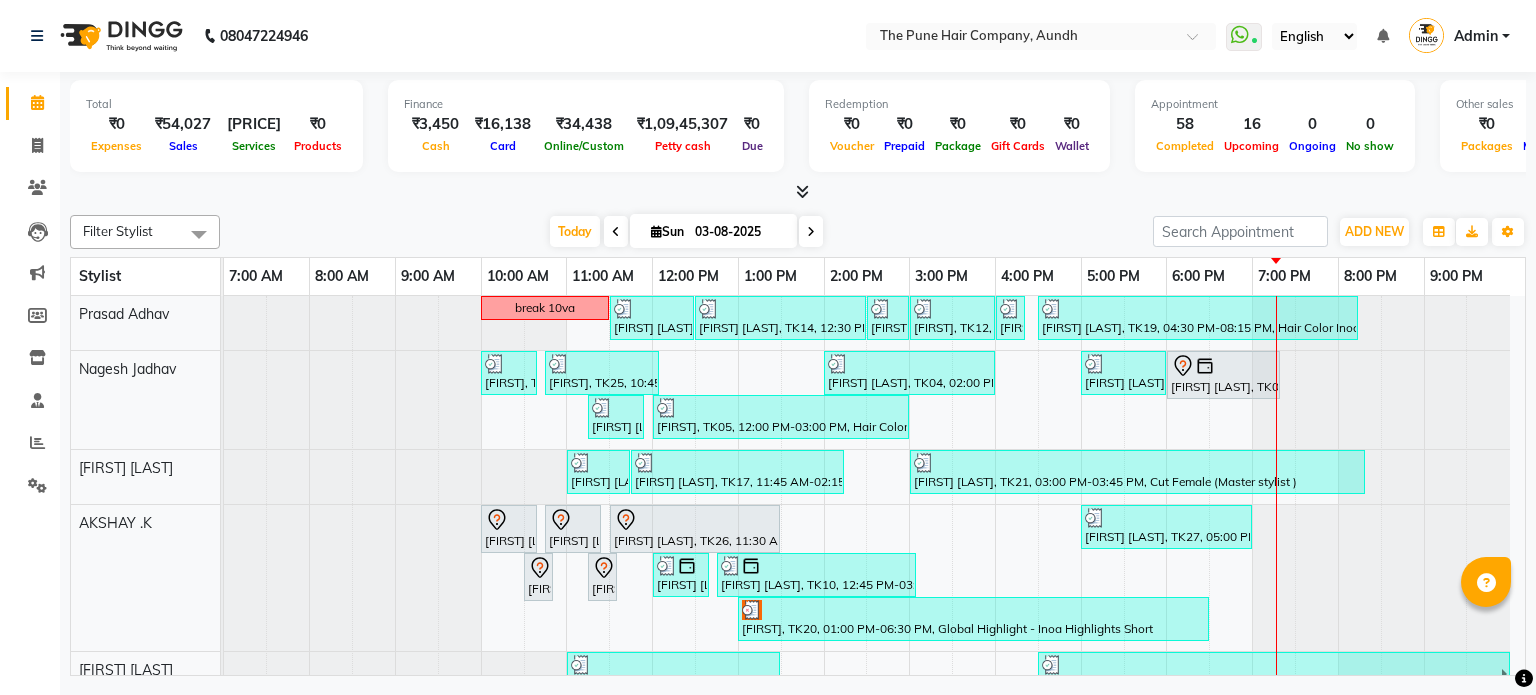 scroll, scrollTop: 0, scrollLeft: 0, axis: both 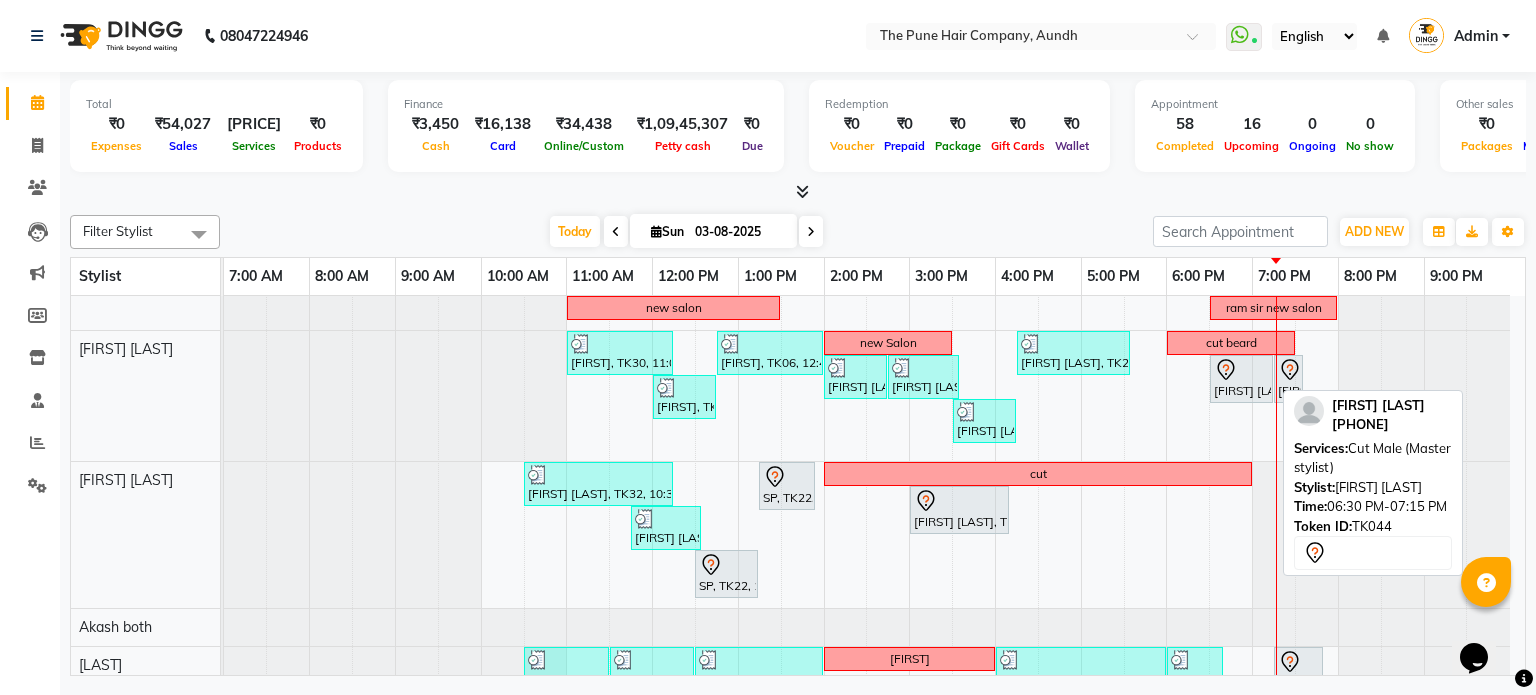 click on "[FIRST] [LAST], TK44, 06:30 PM-07:15 PM, Cut Male (Master stylist)" at bounding box center [1241, 379] 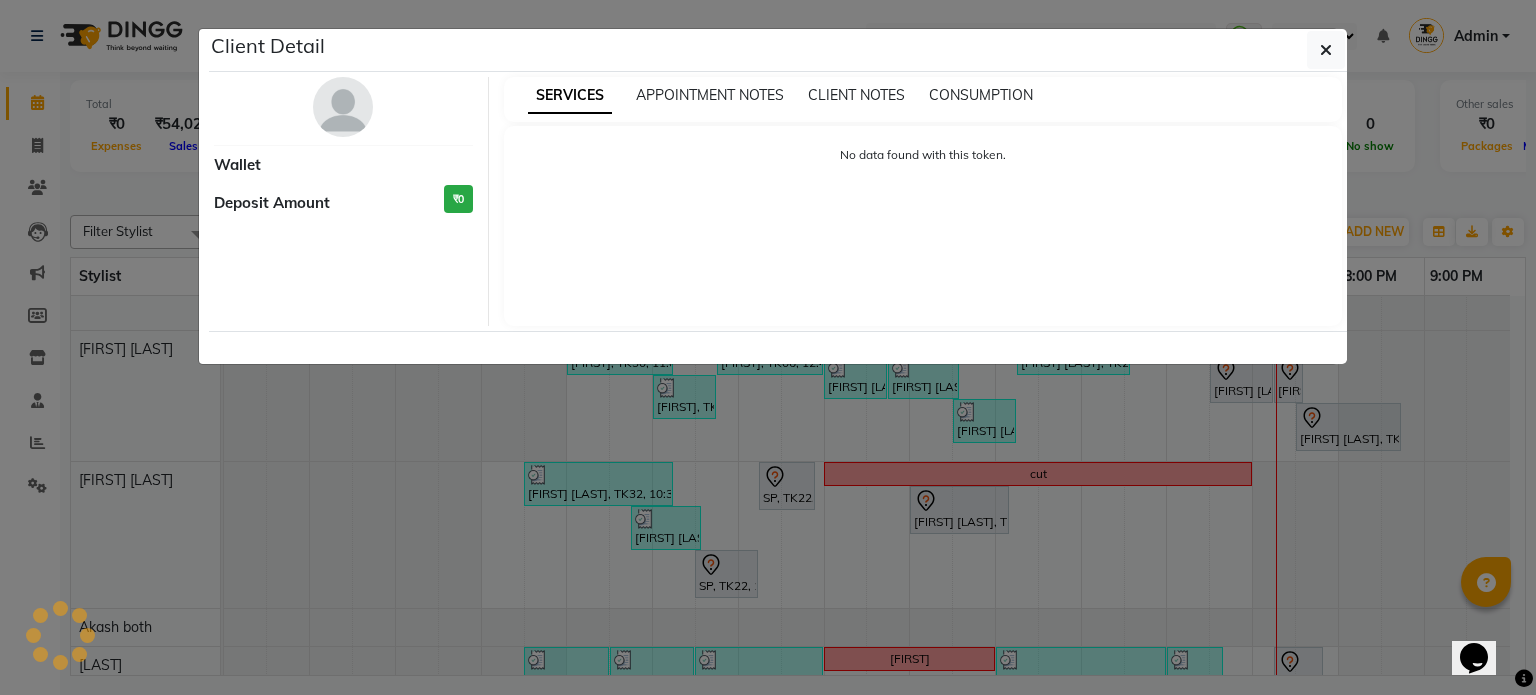 select on "7" 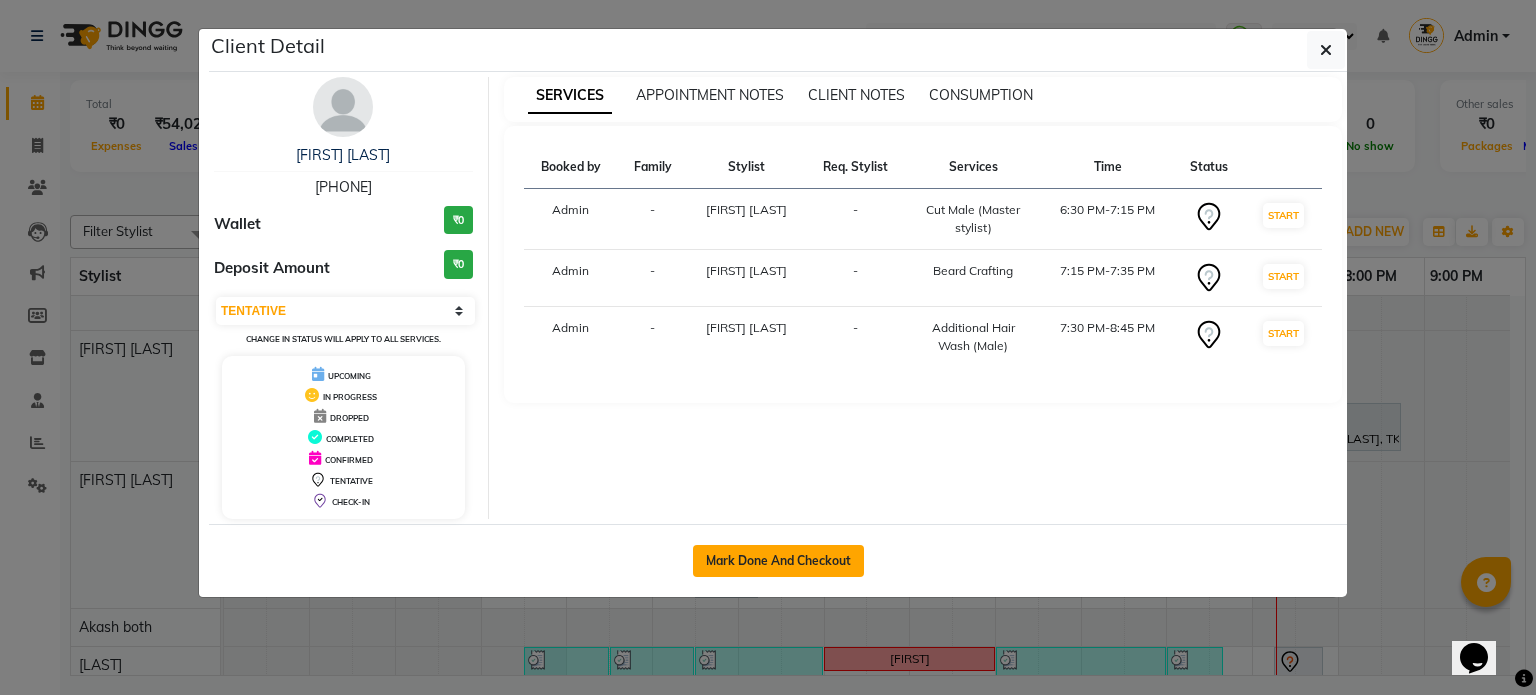 click on "Mark Done And Checkout" 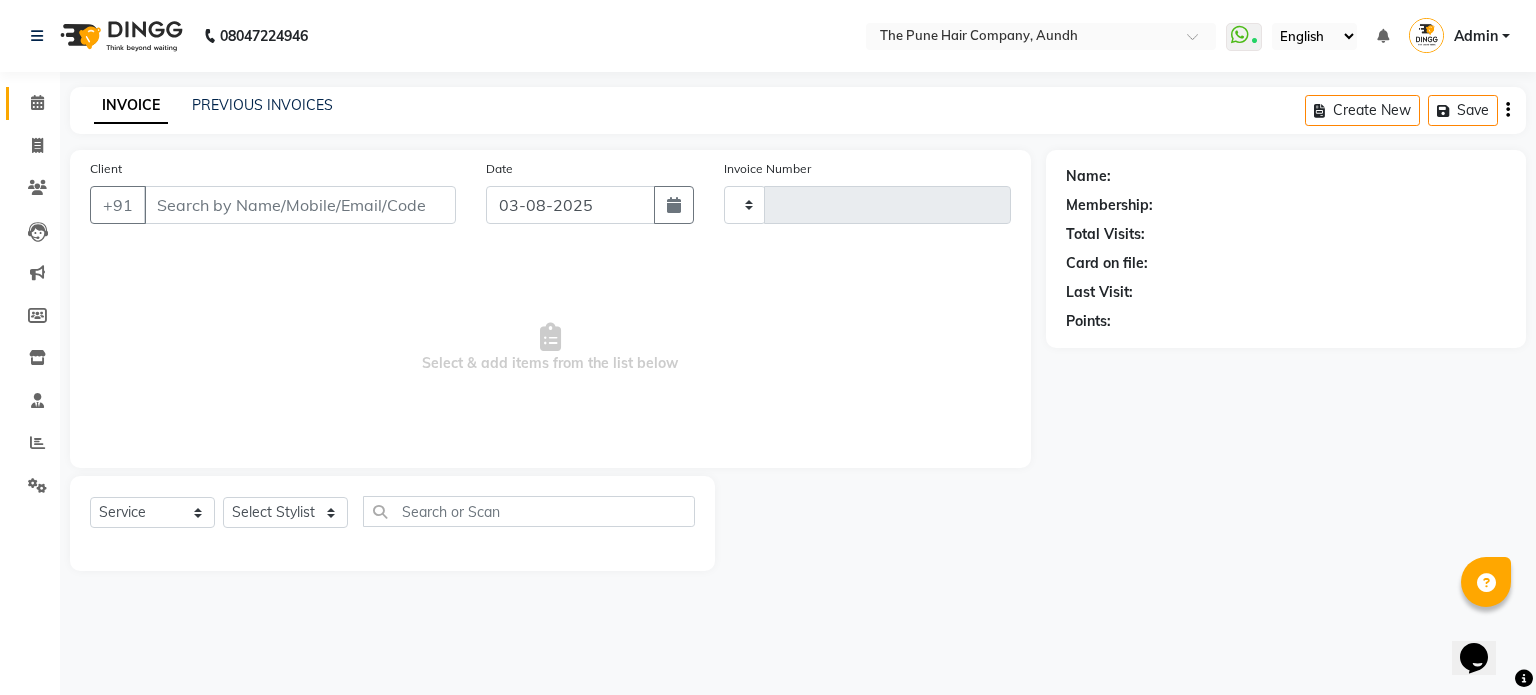 type on "3773" 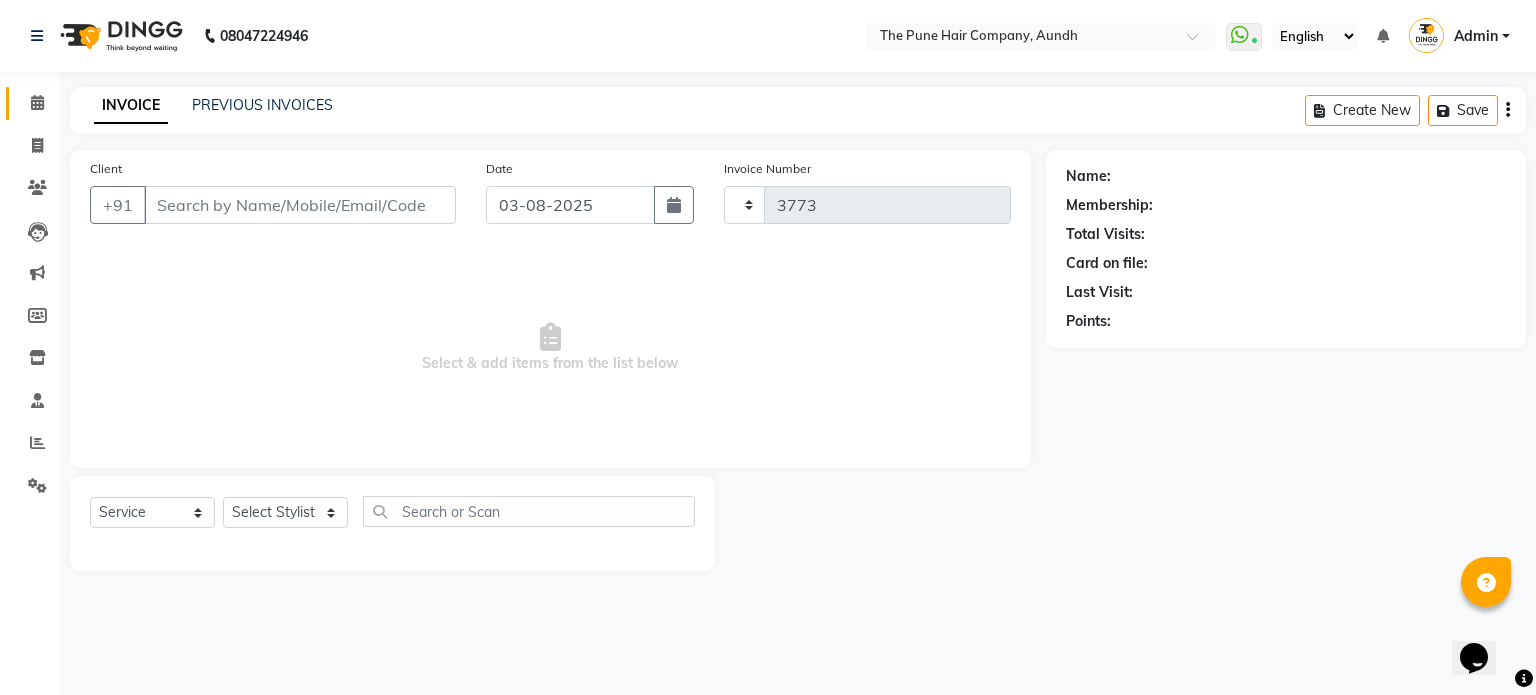 select on "106" 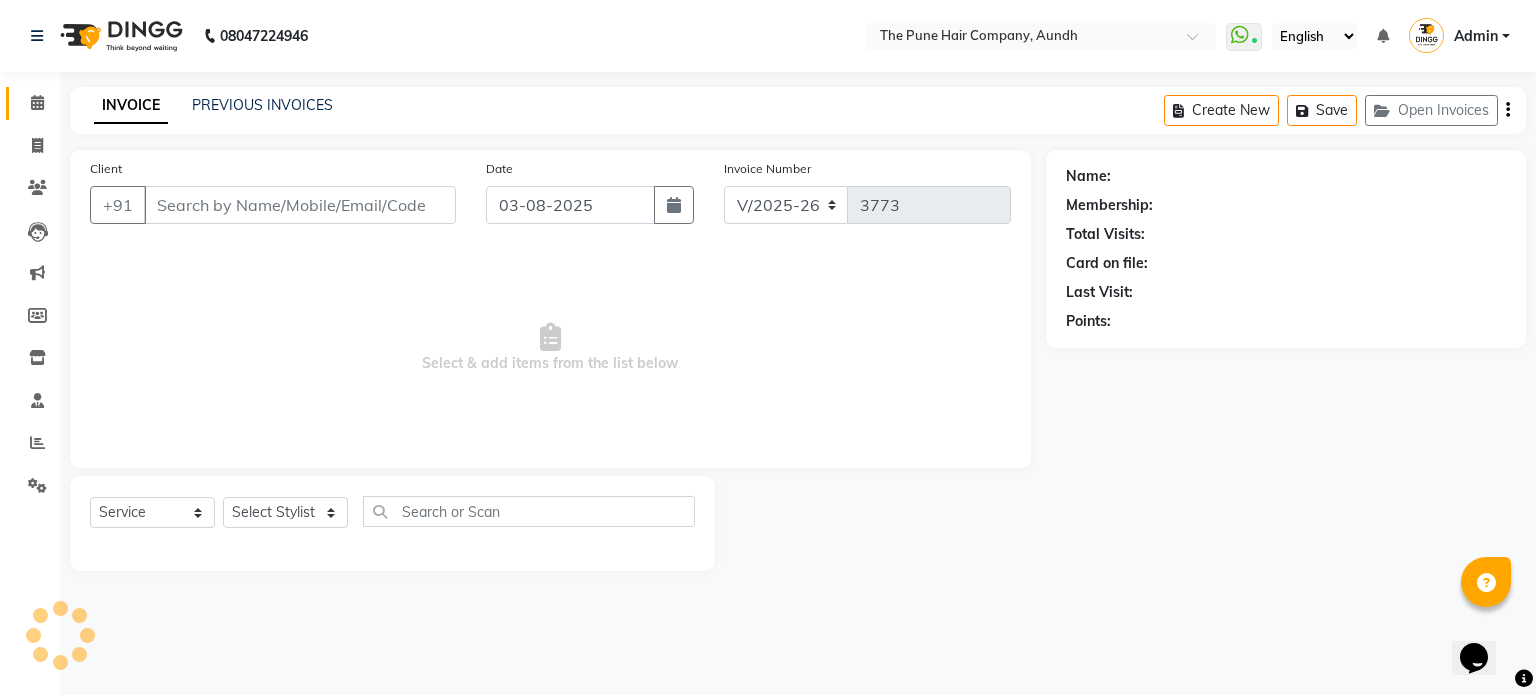 type on "[PHONE]" 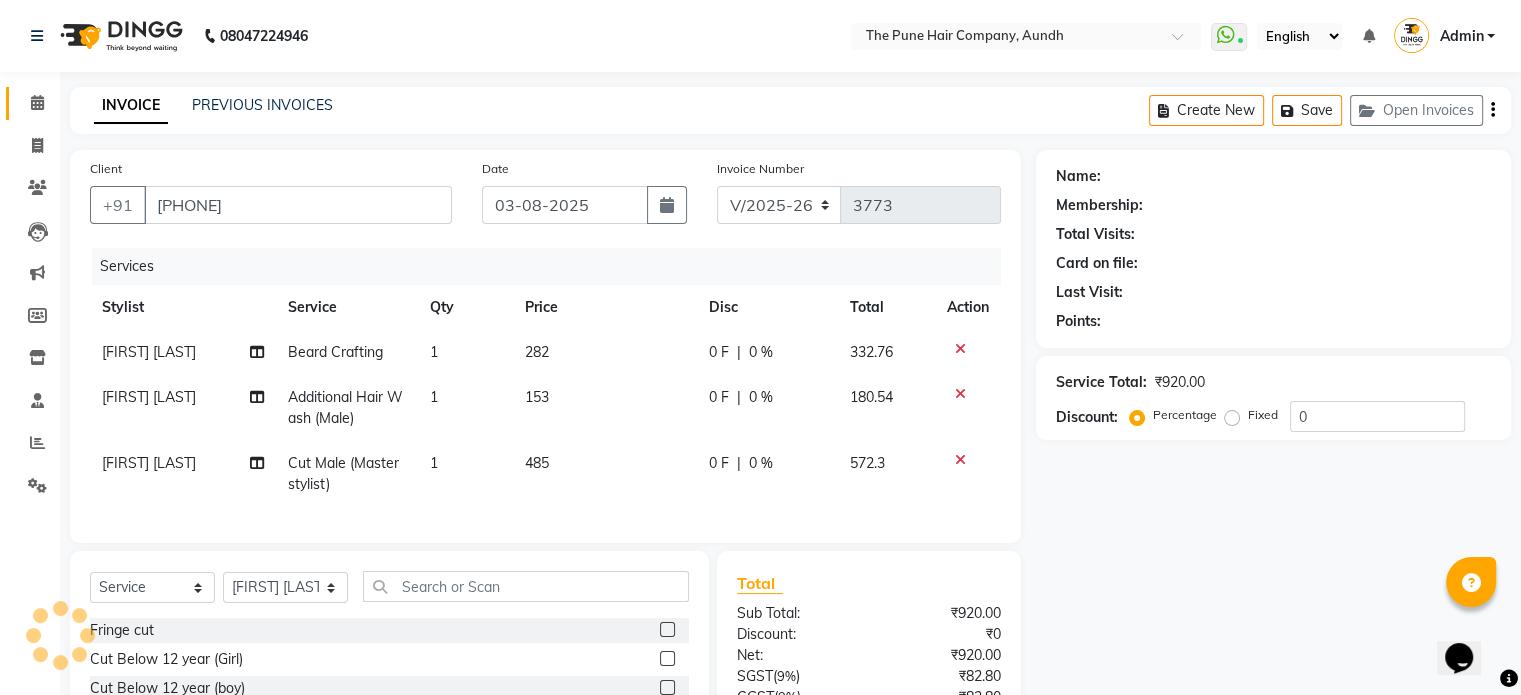 select on "1: Object" 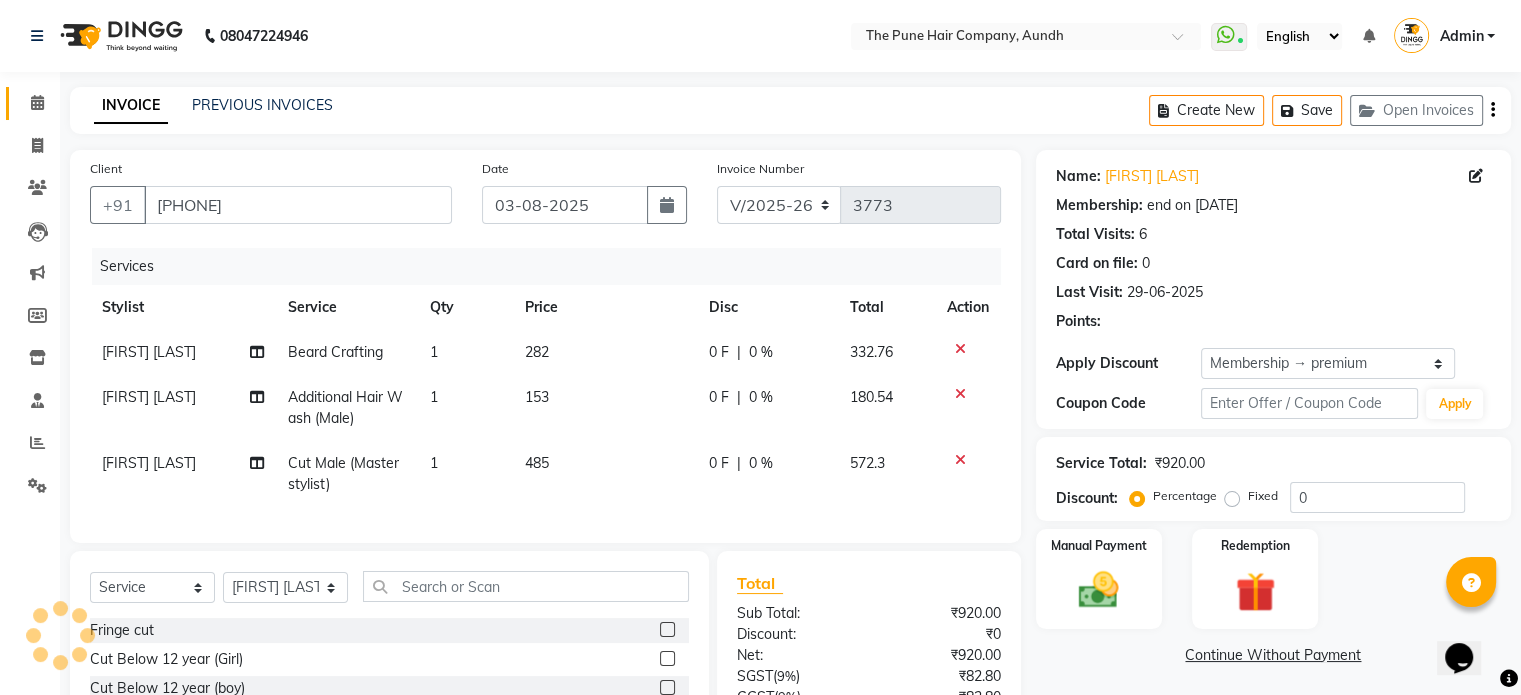 type on "20" 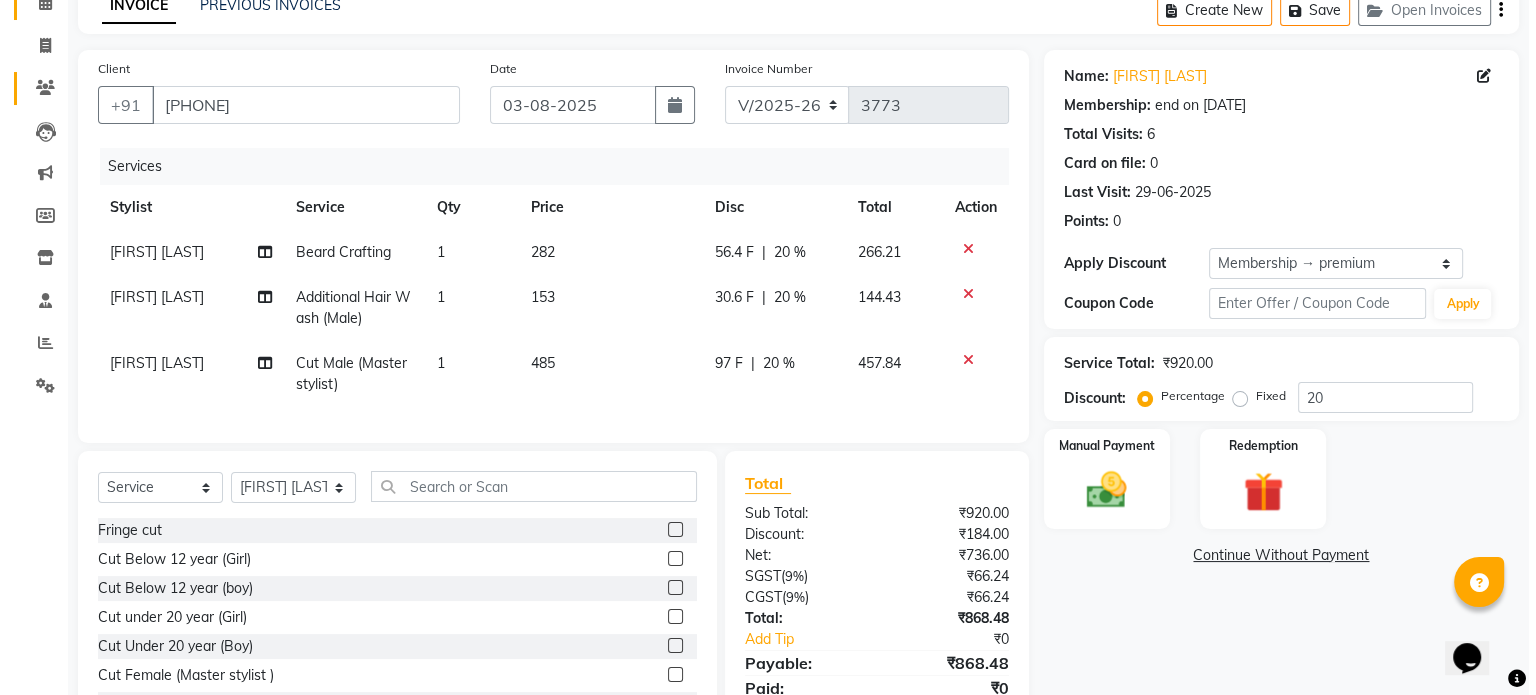 scroll, scrollTop: 0, scrollLeft: 0, axis: both 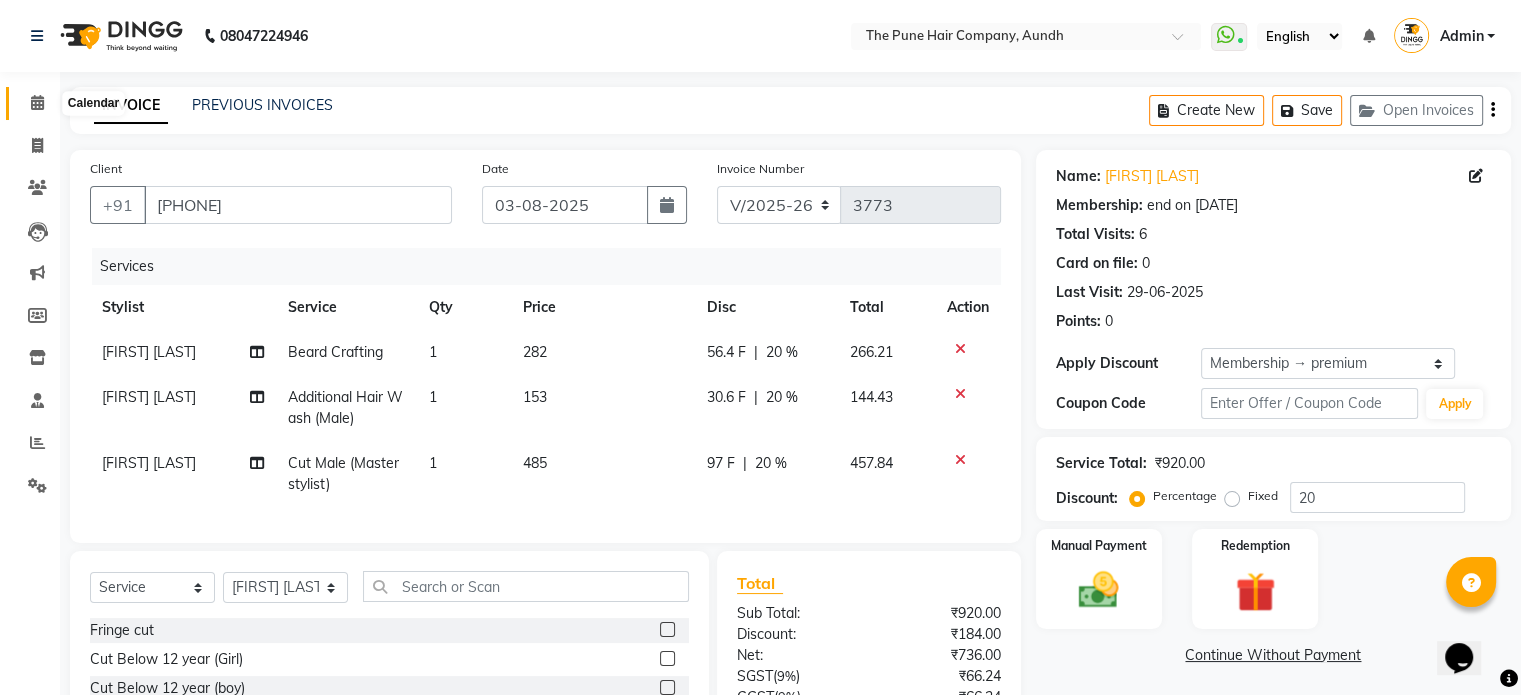 click 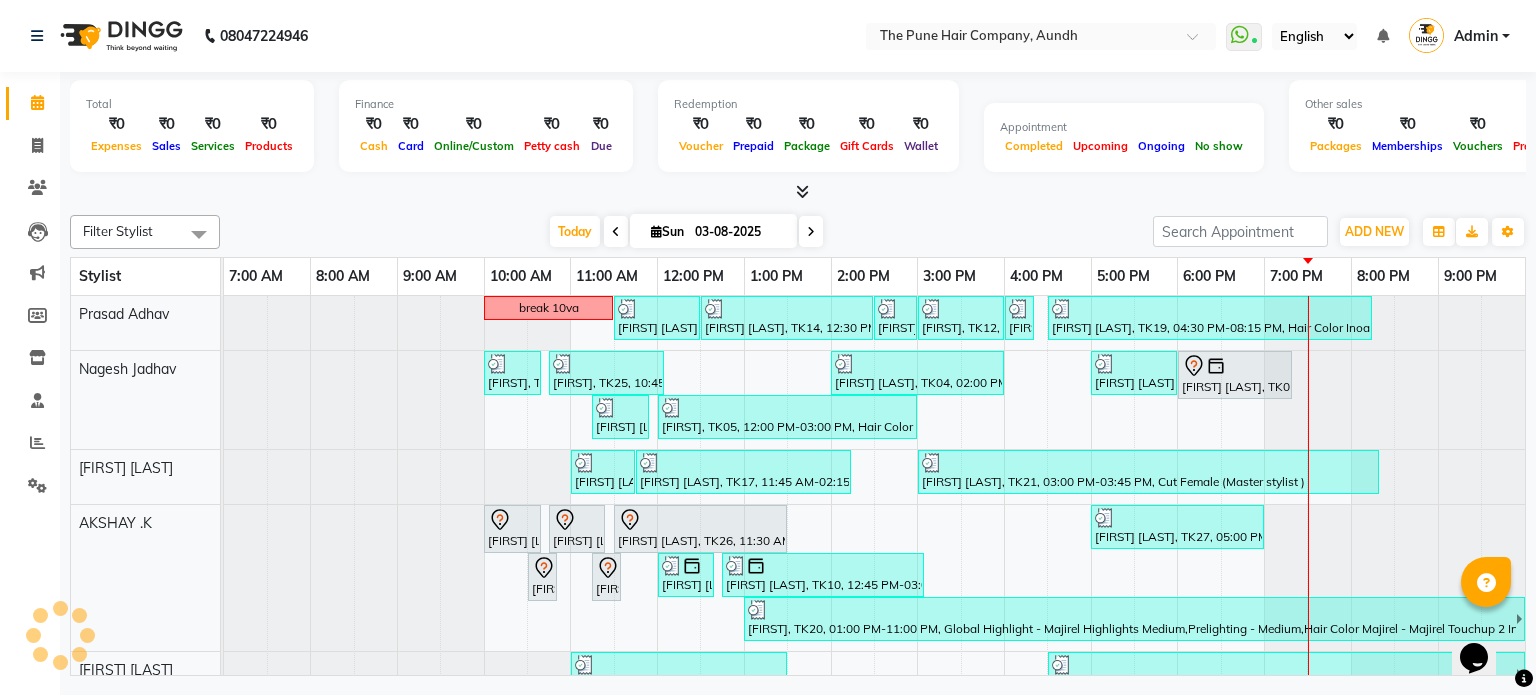 scroll, scrollTop: 300, scrollLeft: 0, axis: vertical 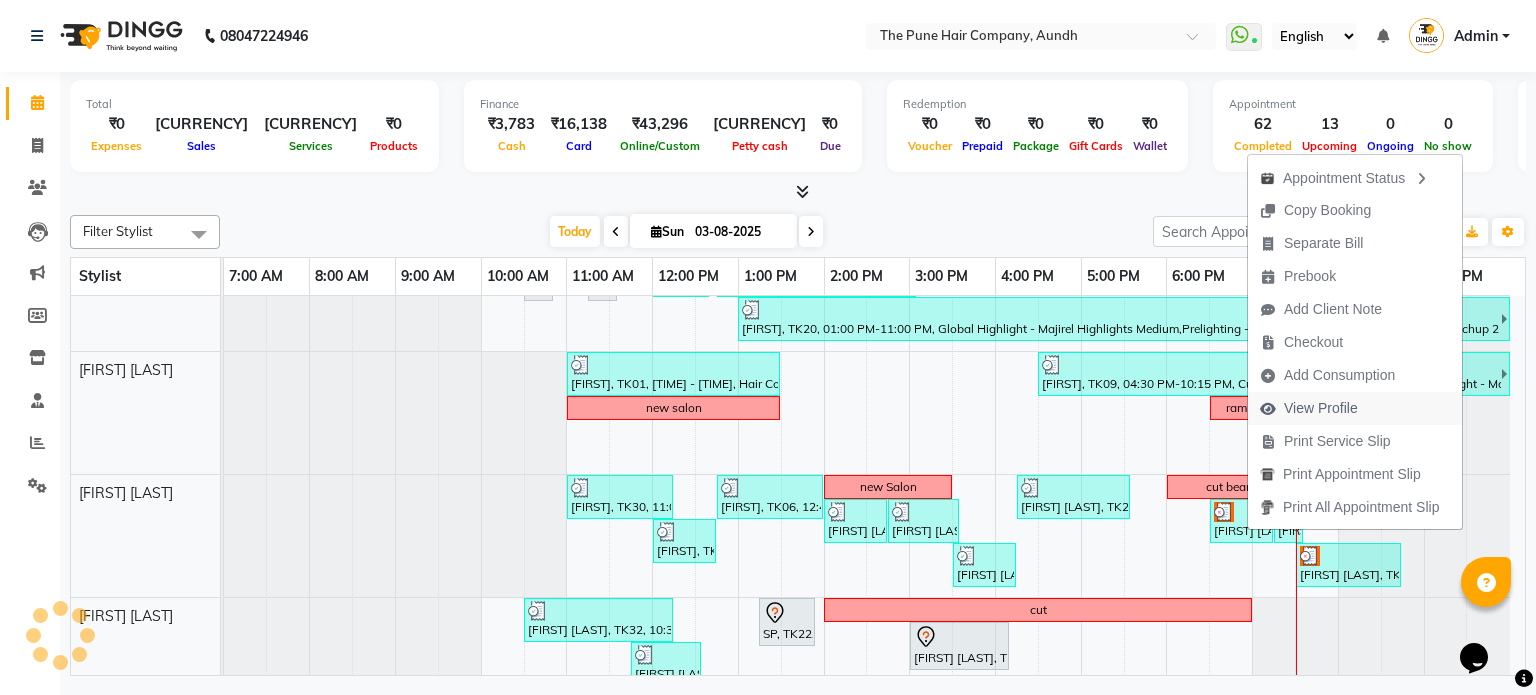 click on "View Profile" at bounding box center (1321, 408) 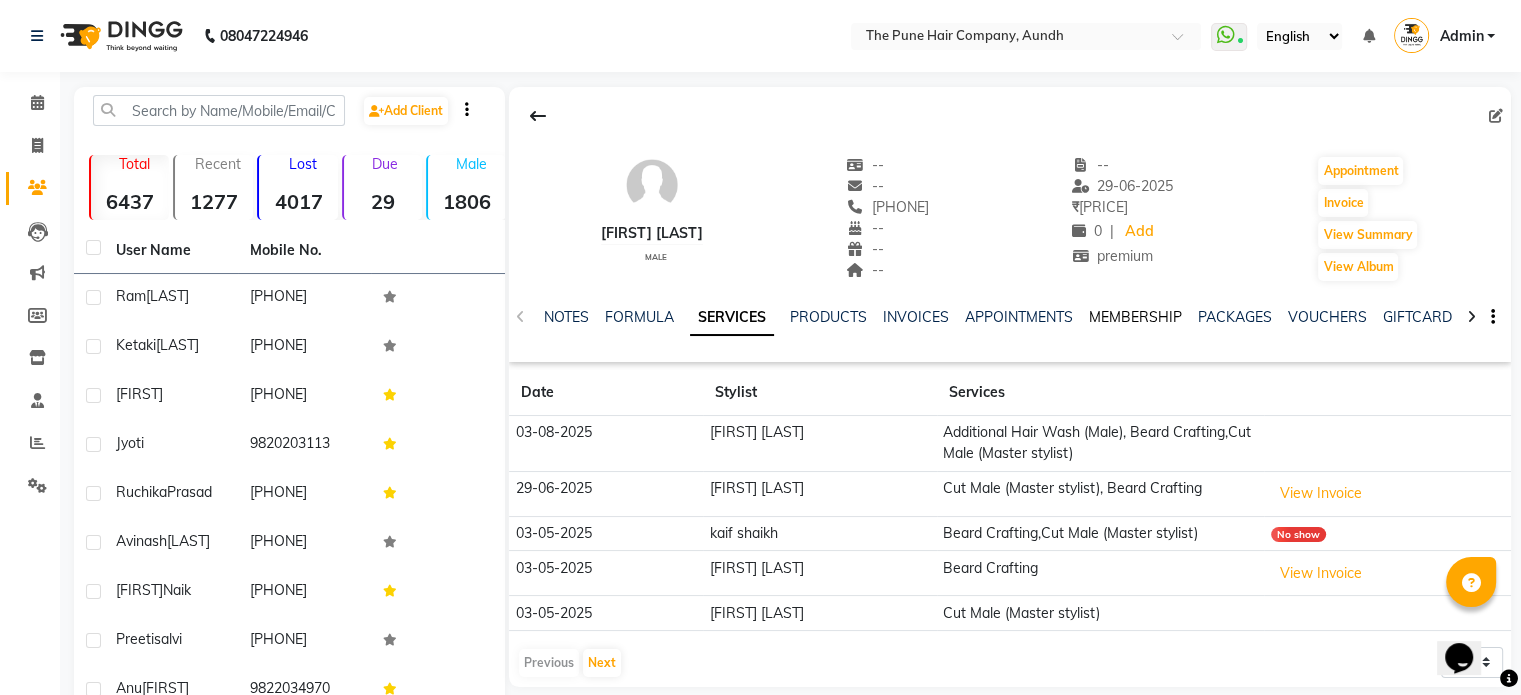 click on "MEMBERSHIP" 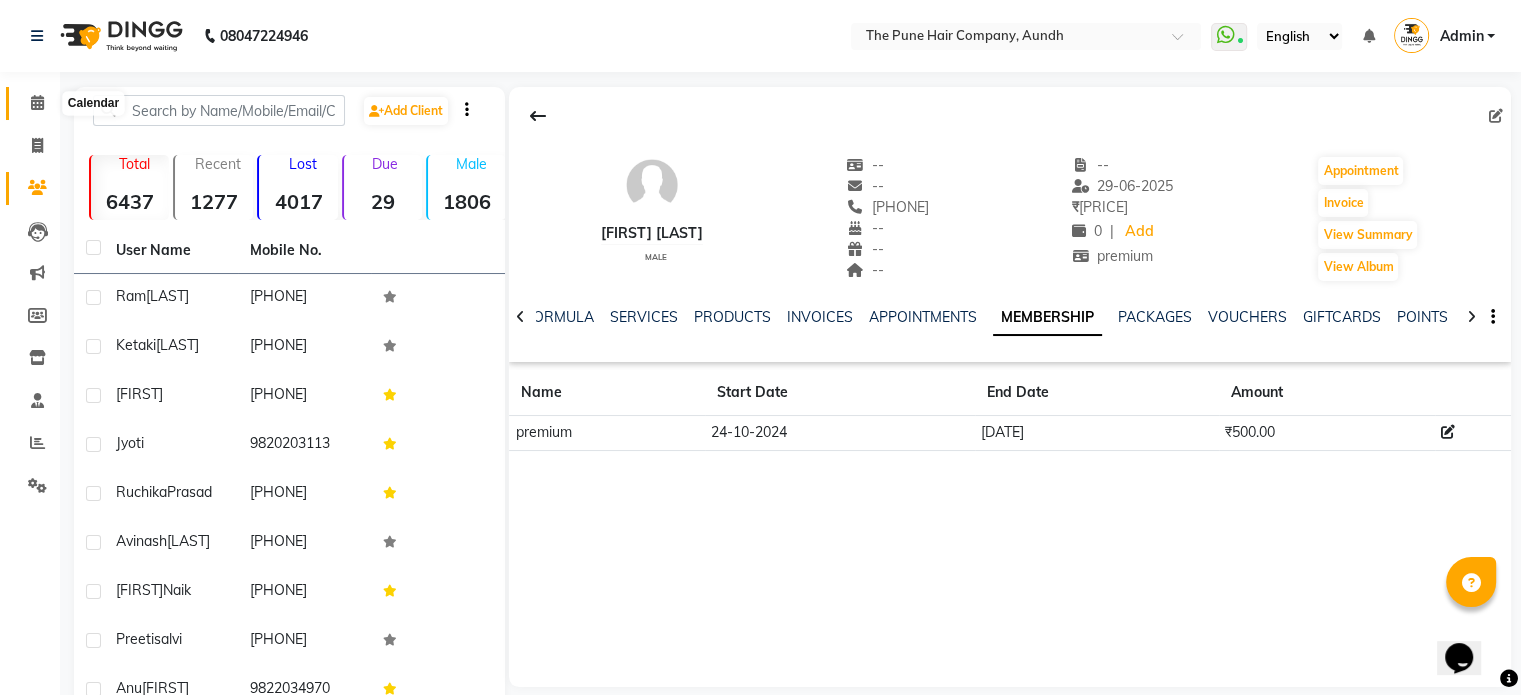 click 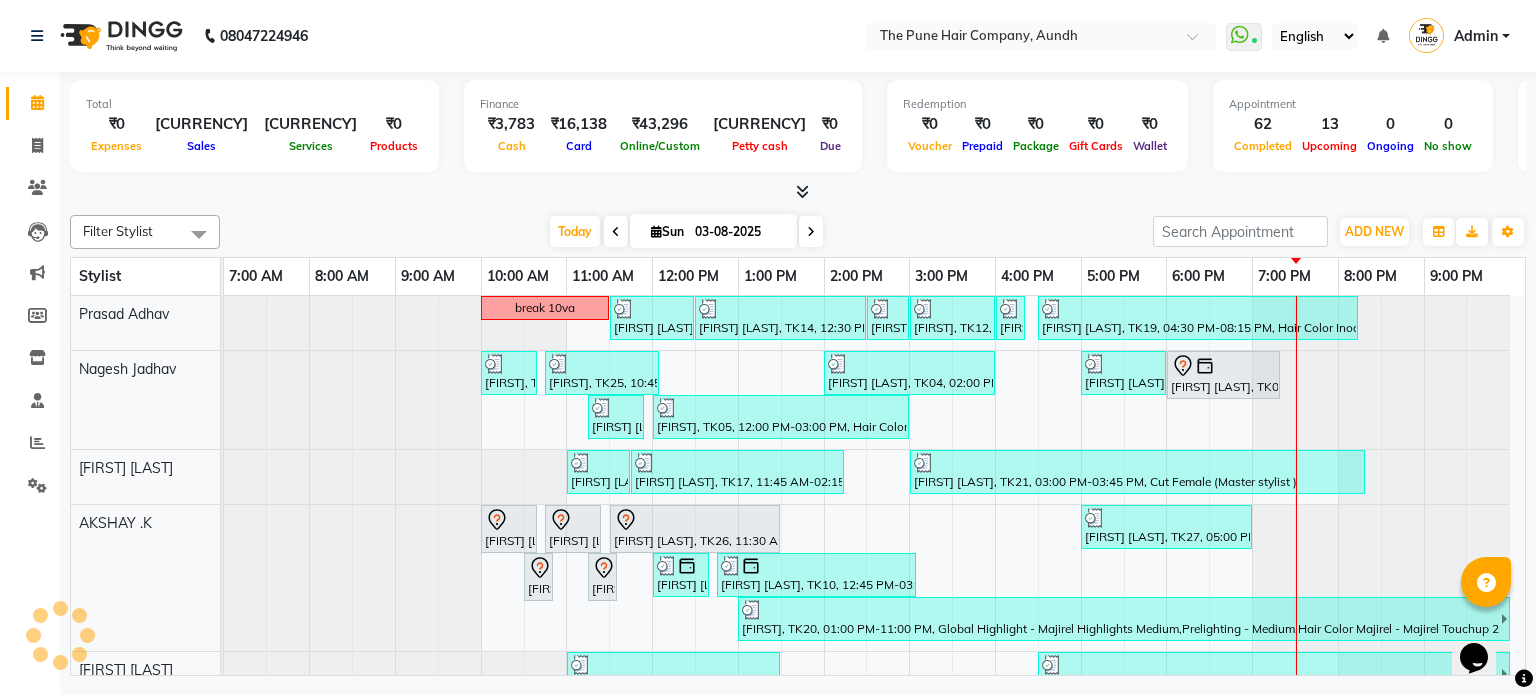 scroll, scrollTop: 300, scrollLeft: 0, axis: vertical 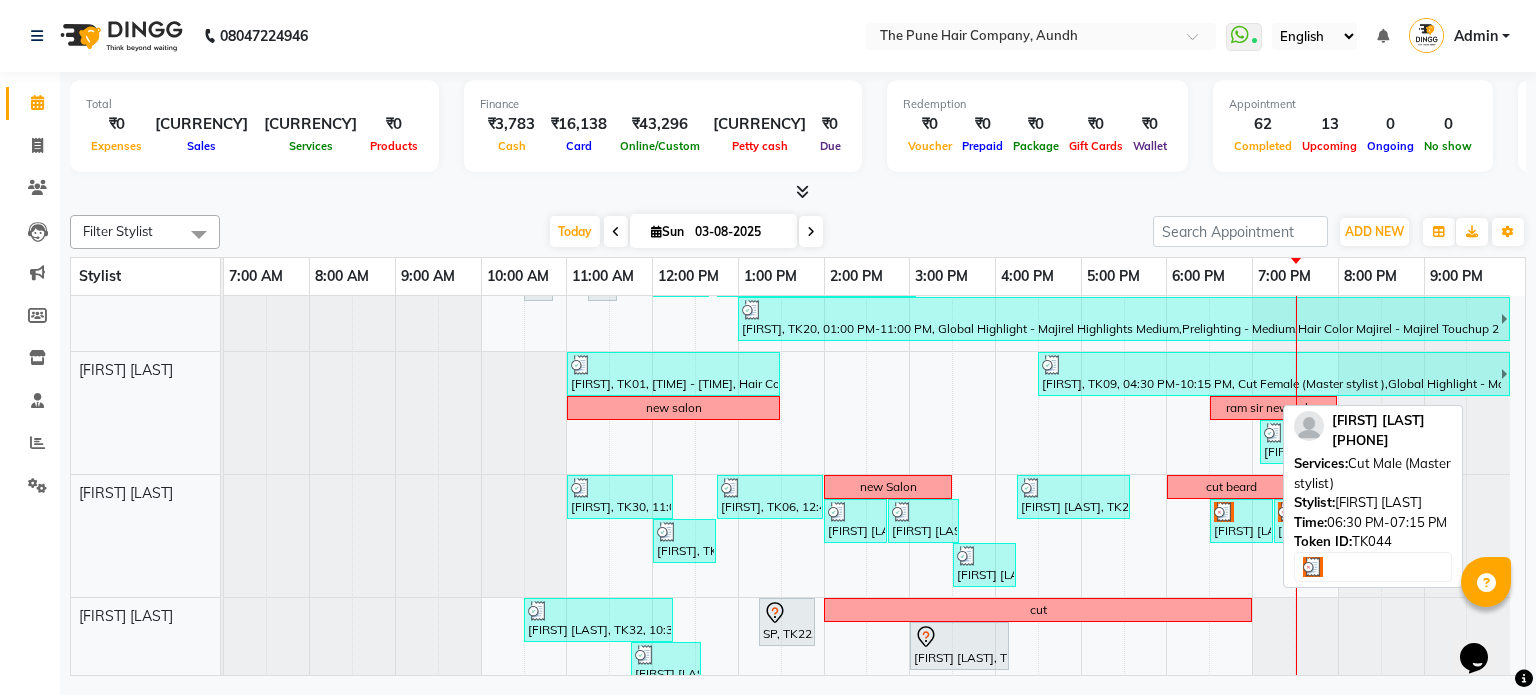 click on "[FIRST] [LAST], TK44, 06:30 PM-07:15 PM, Cut Male (Master stylist)" at bounding box center [1241, 521] 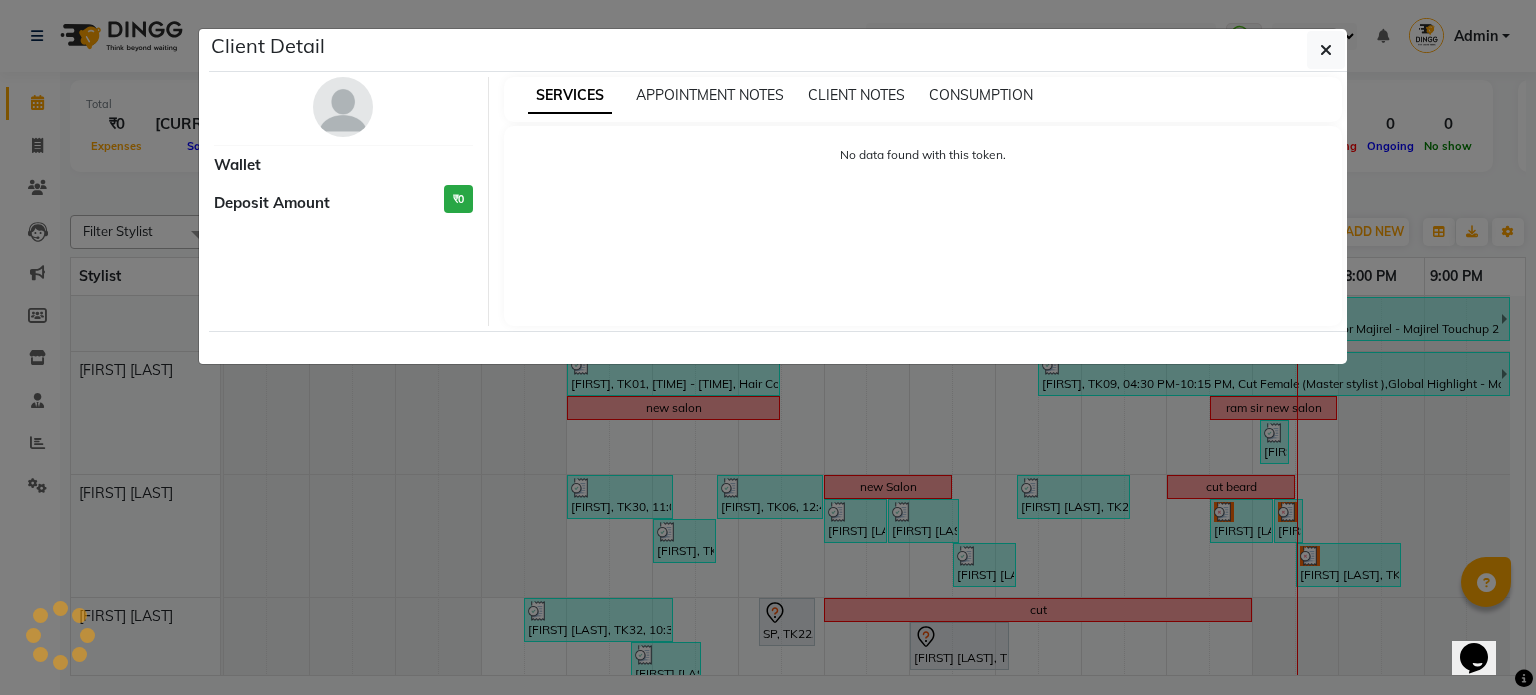 select on "3" 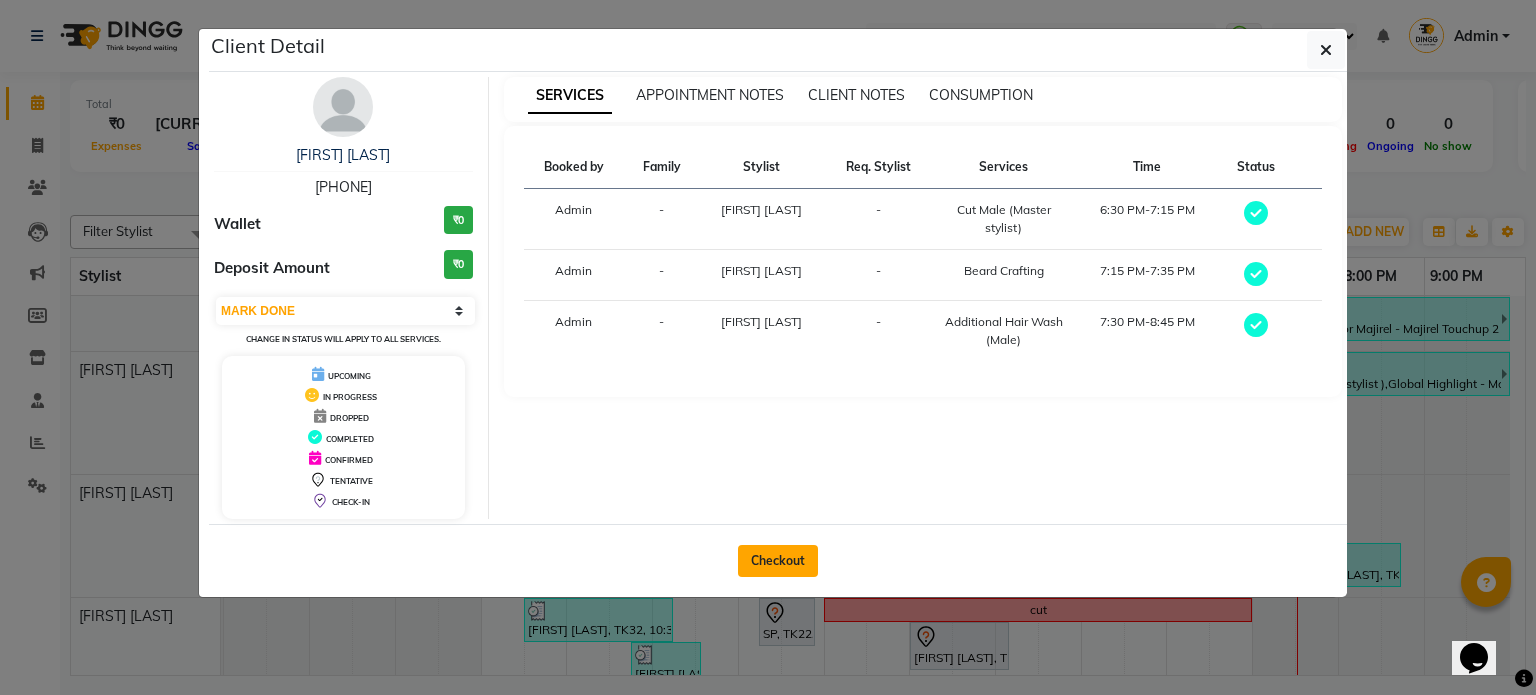 click on "Checkout" 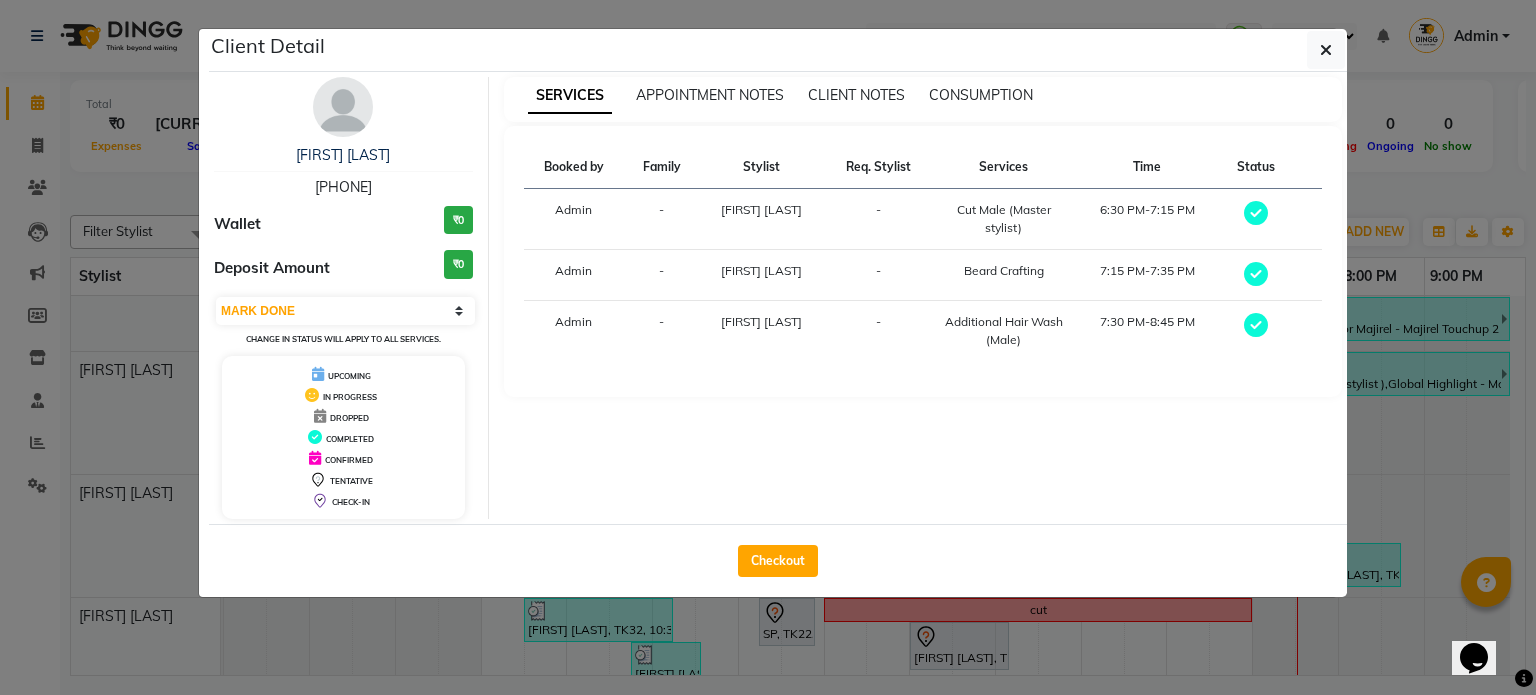 select on "106" 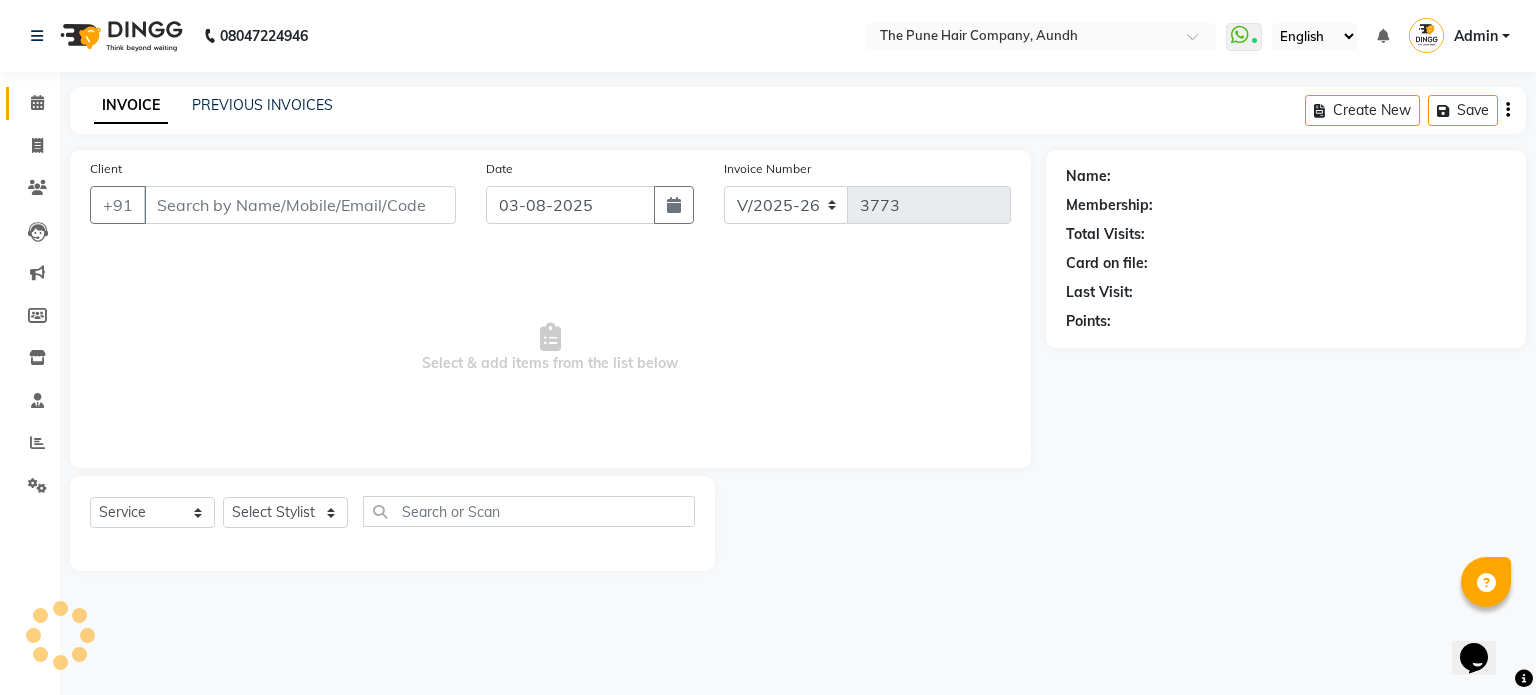 type on "[PHONE]" 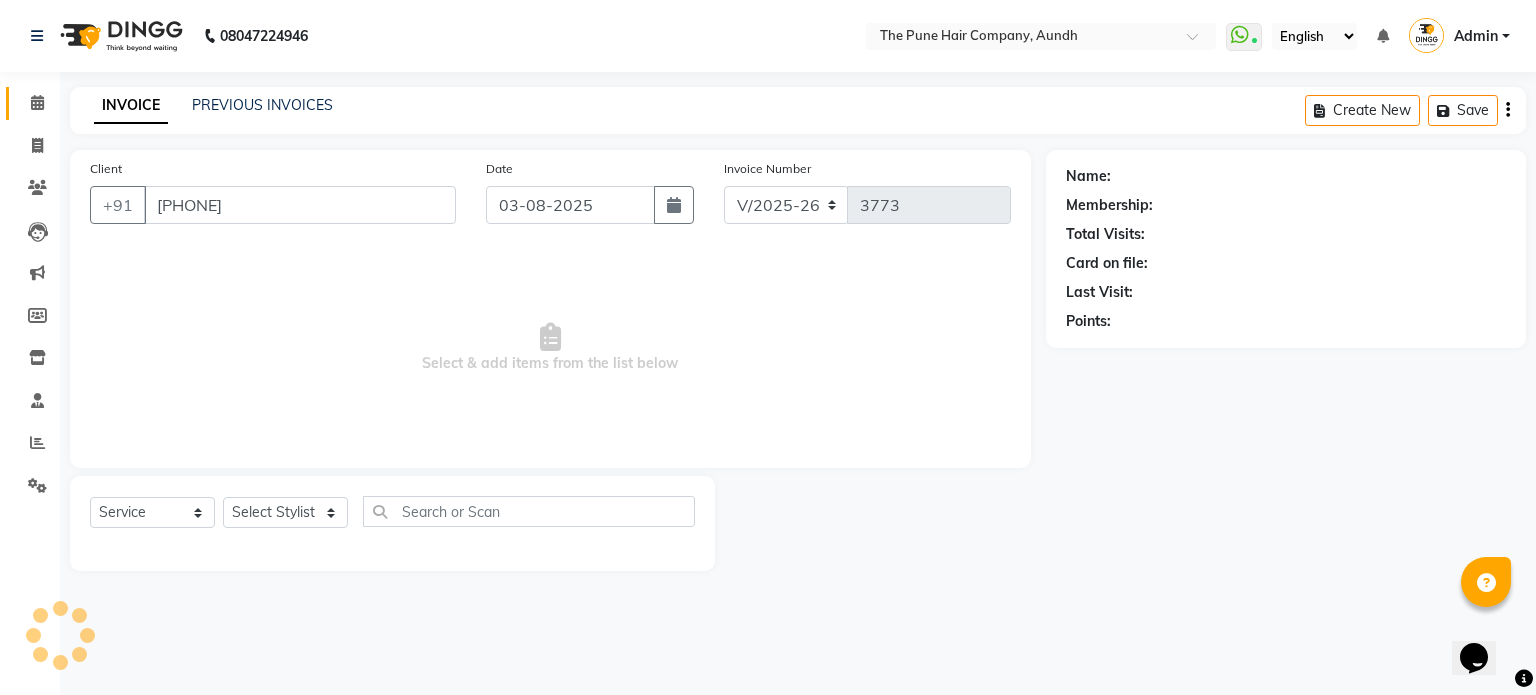 select on "18078" 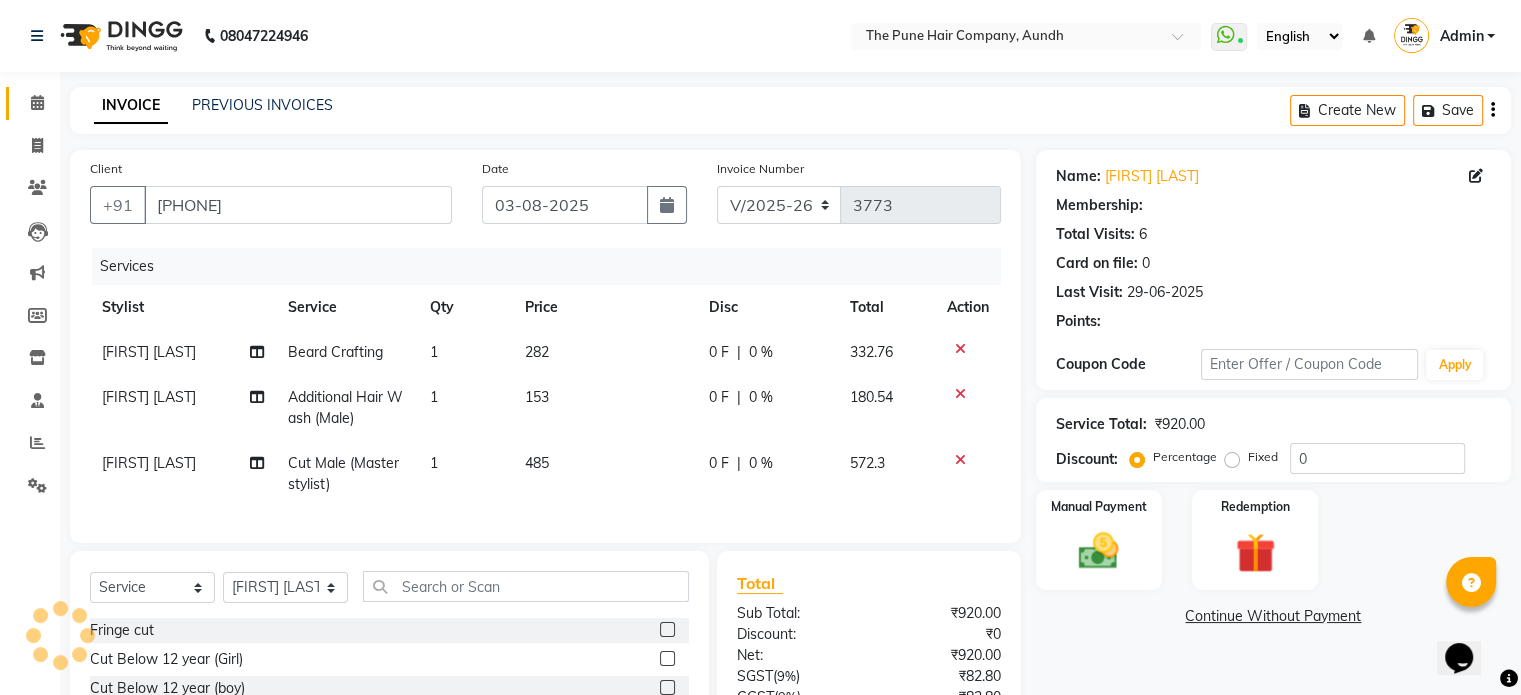 select on "1: Object" 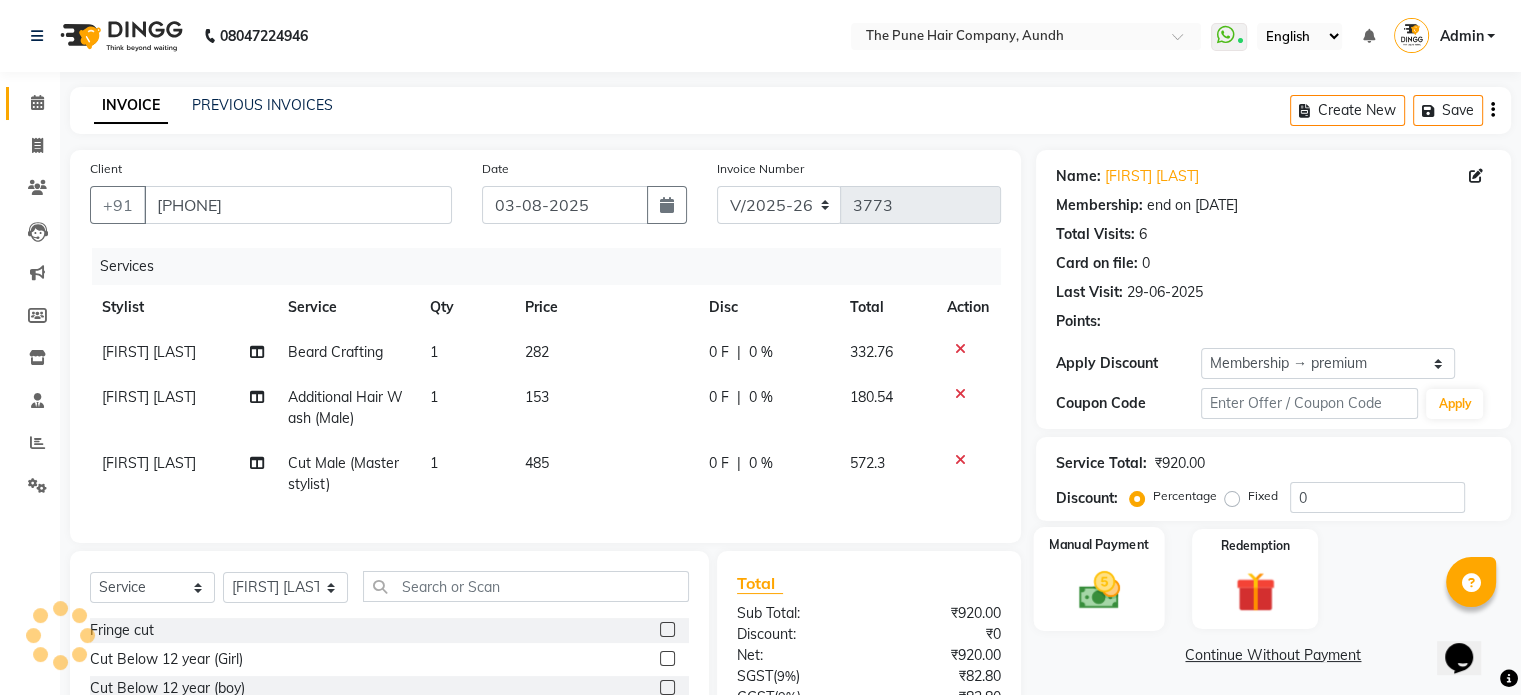 type on "20" 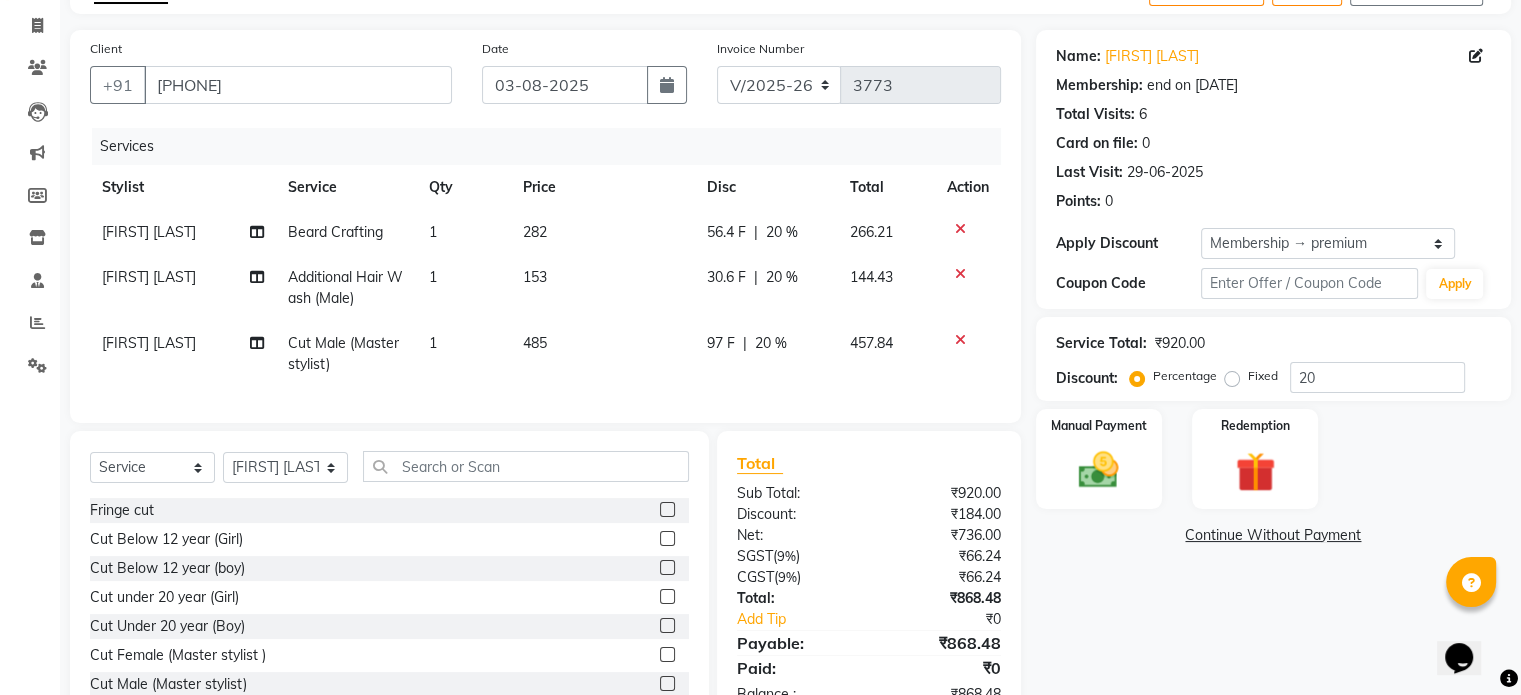 scroll, scrollTop: 196, scrollLeft: 0, axis: vertical 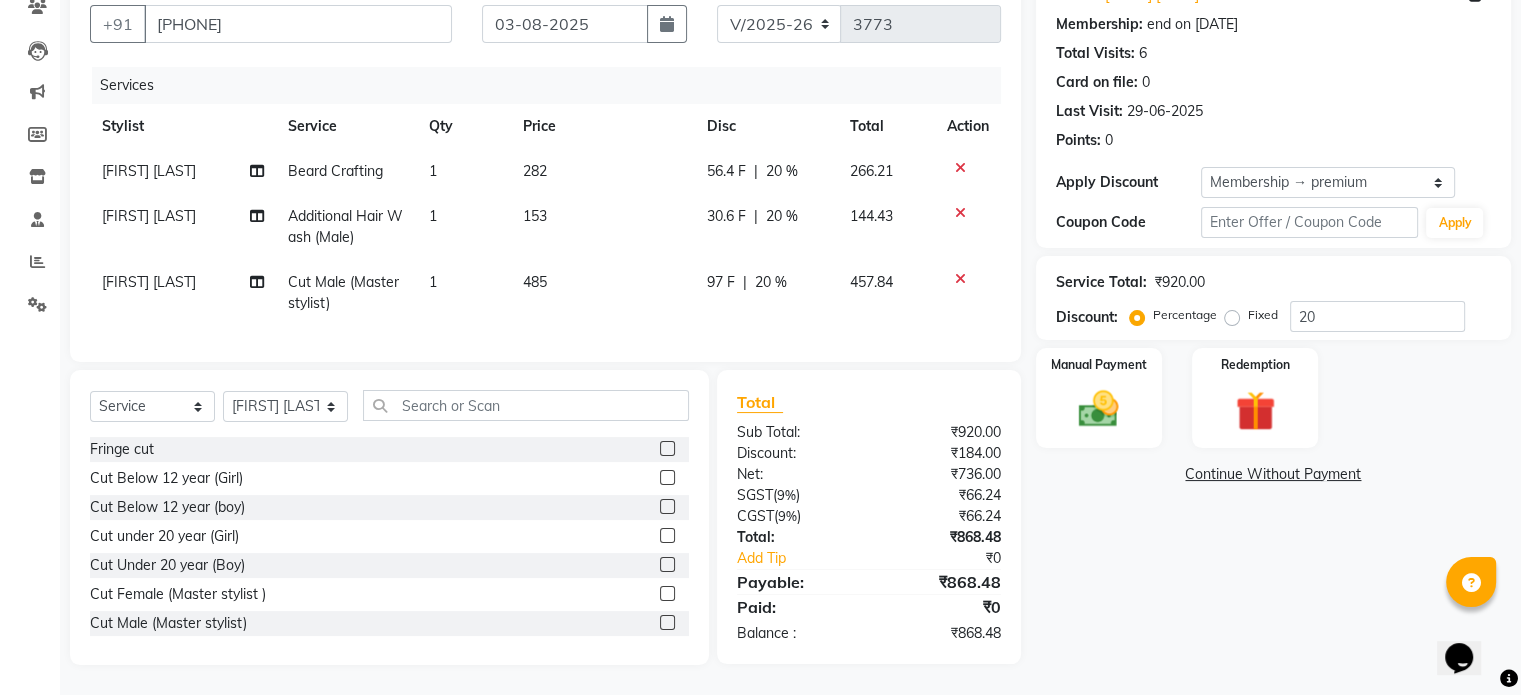 click 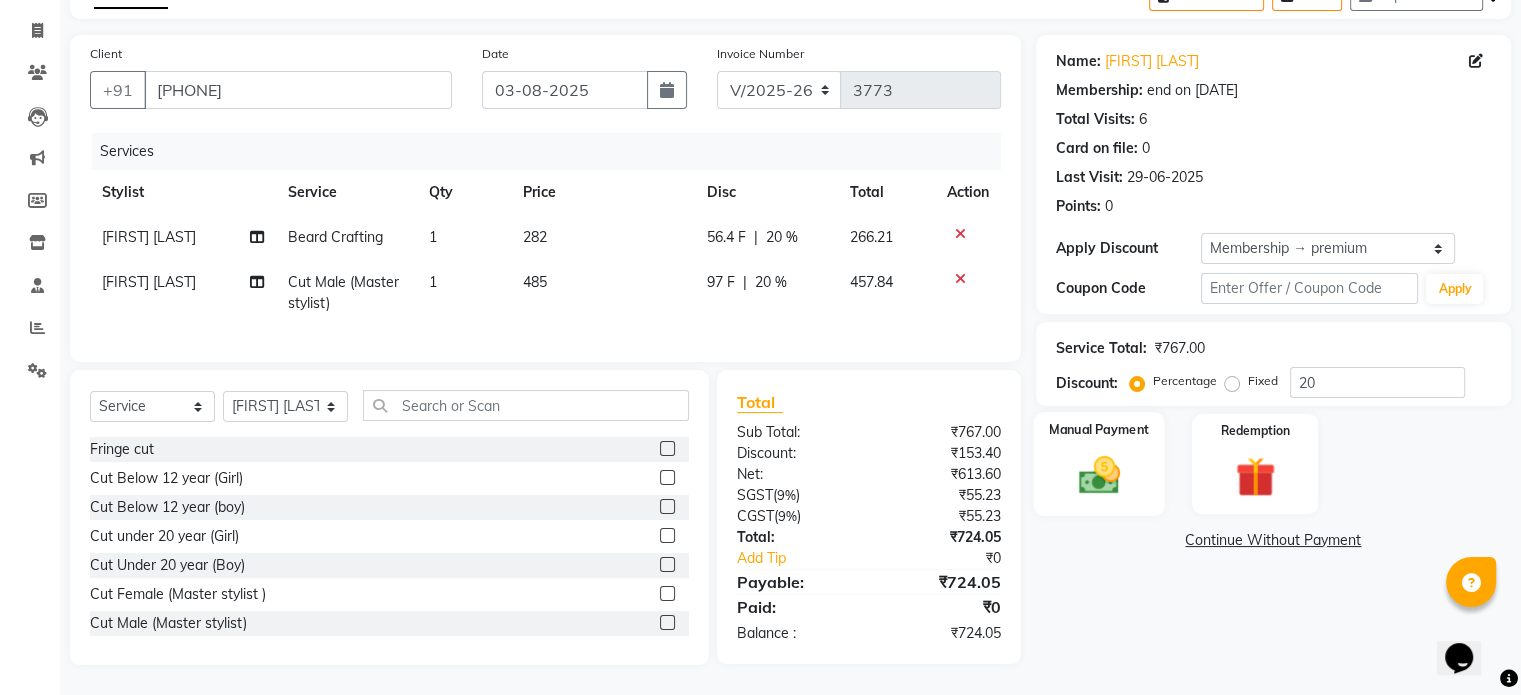 click 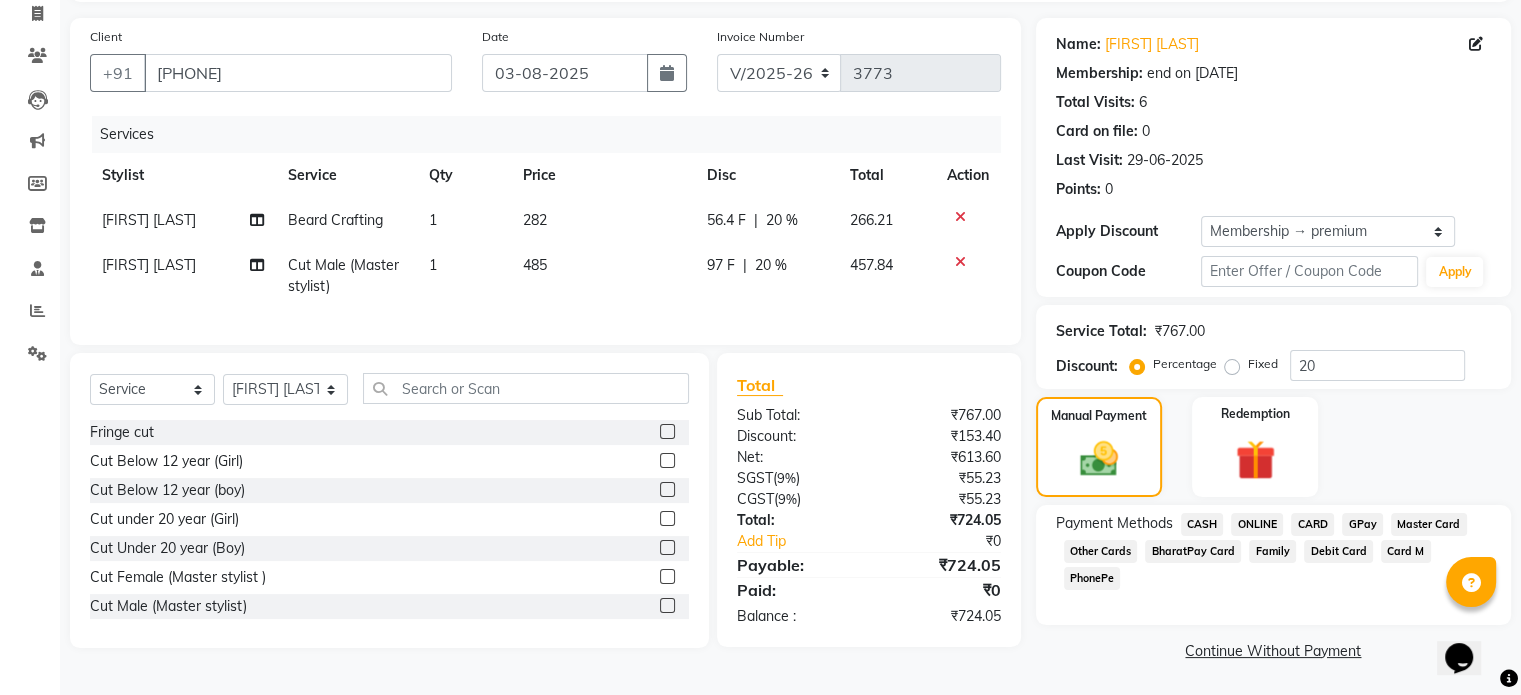 click on "ONLINE" 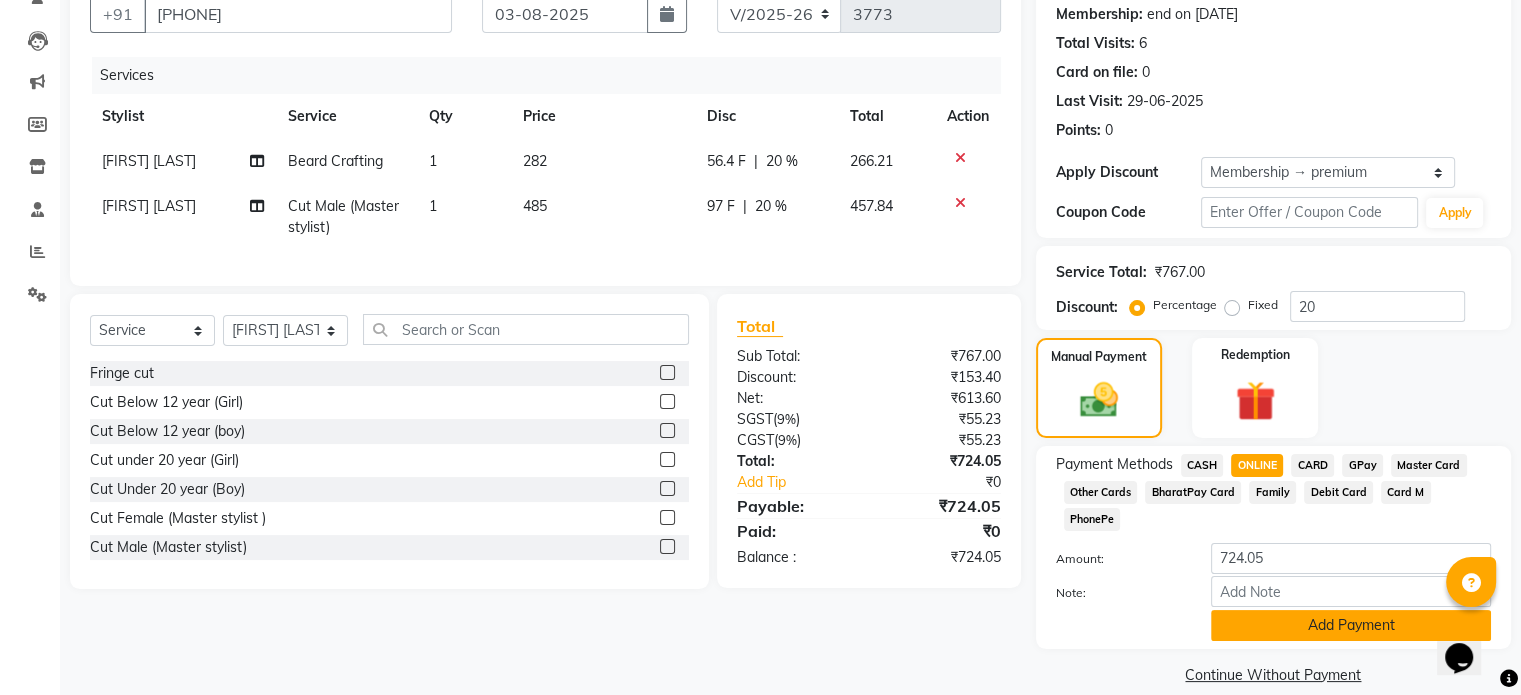 click on "Add Payment" 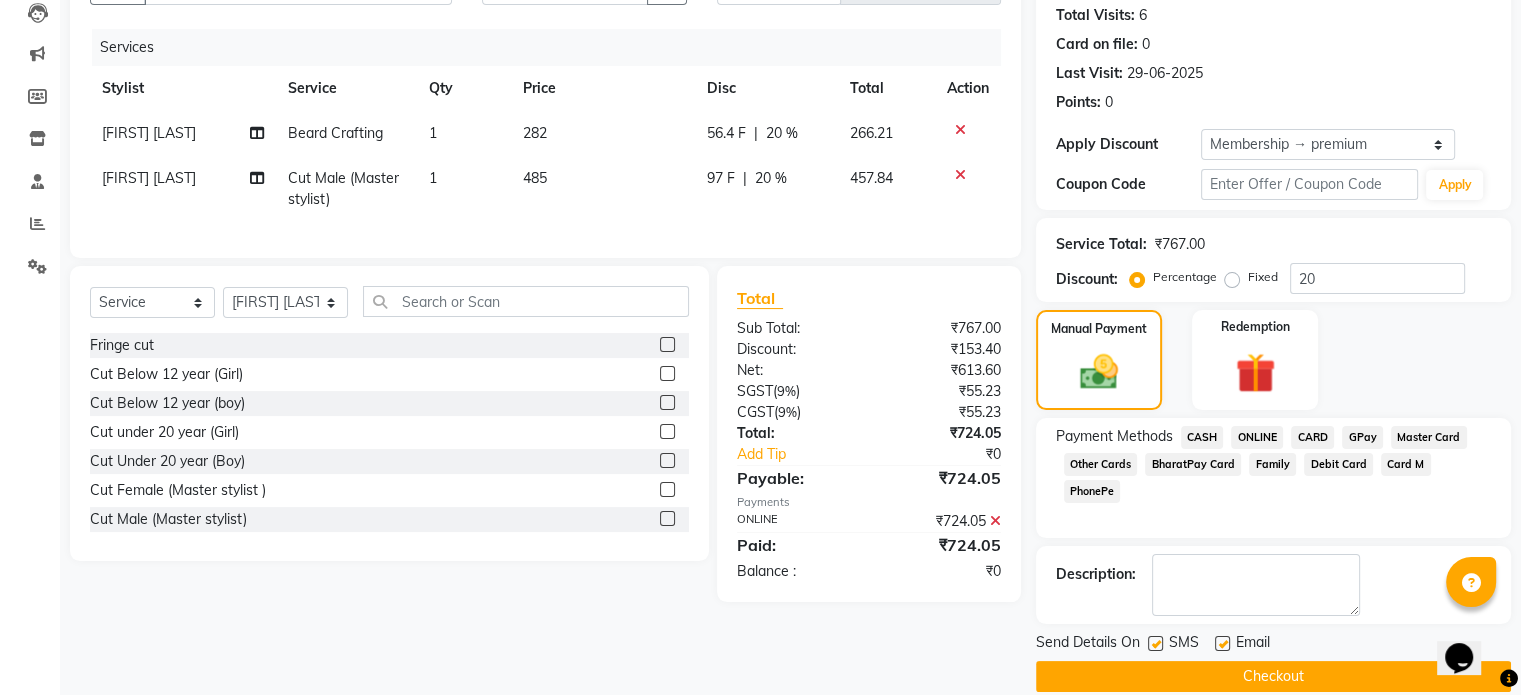 scroll, scrollTop: 244, scrollLeft: 0, axis: vertical 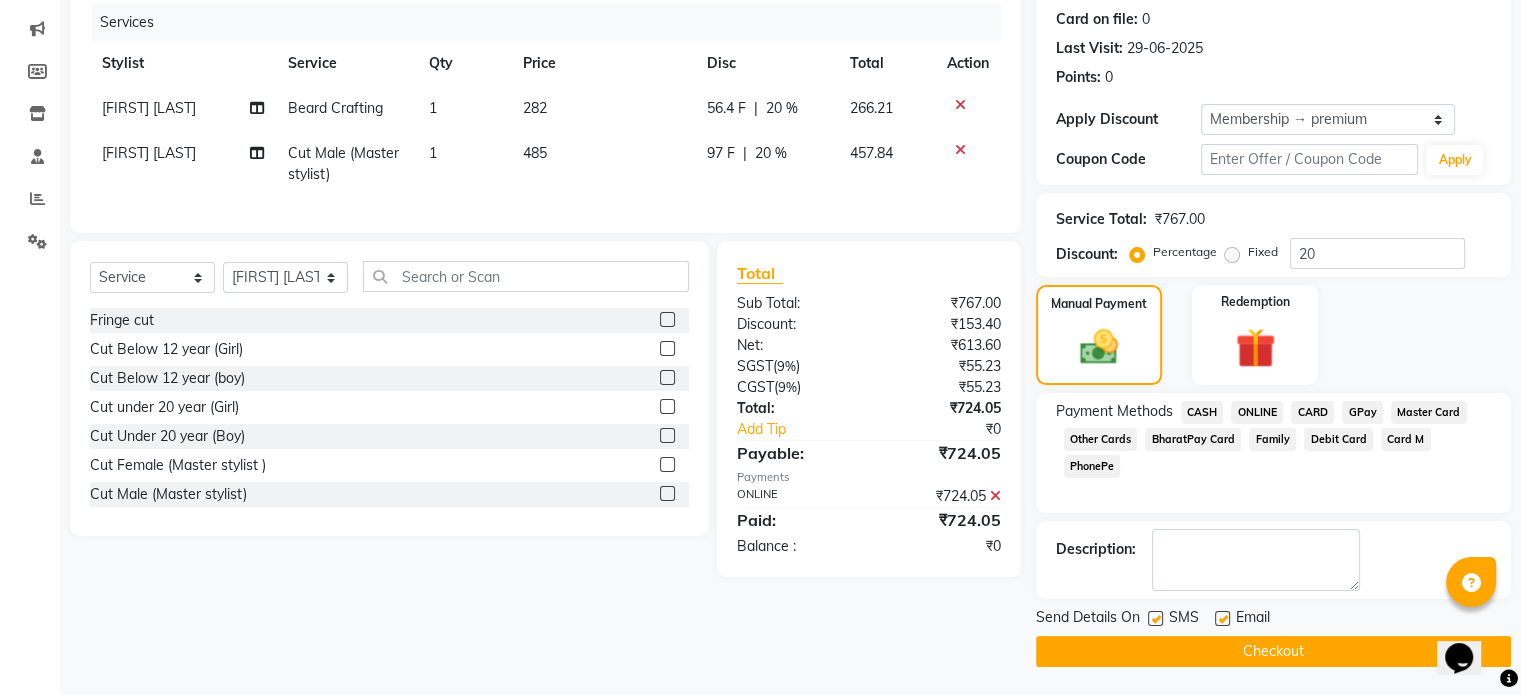 click on "Checkout" 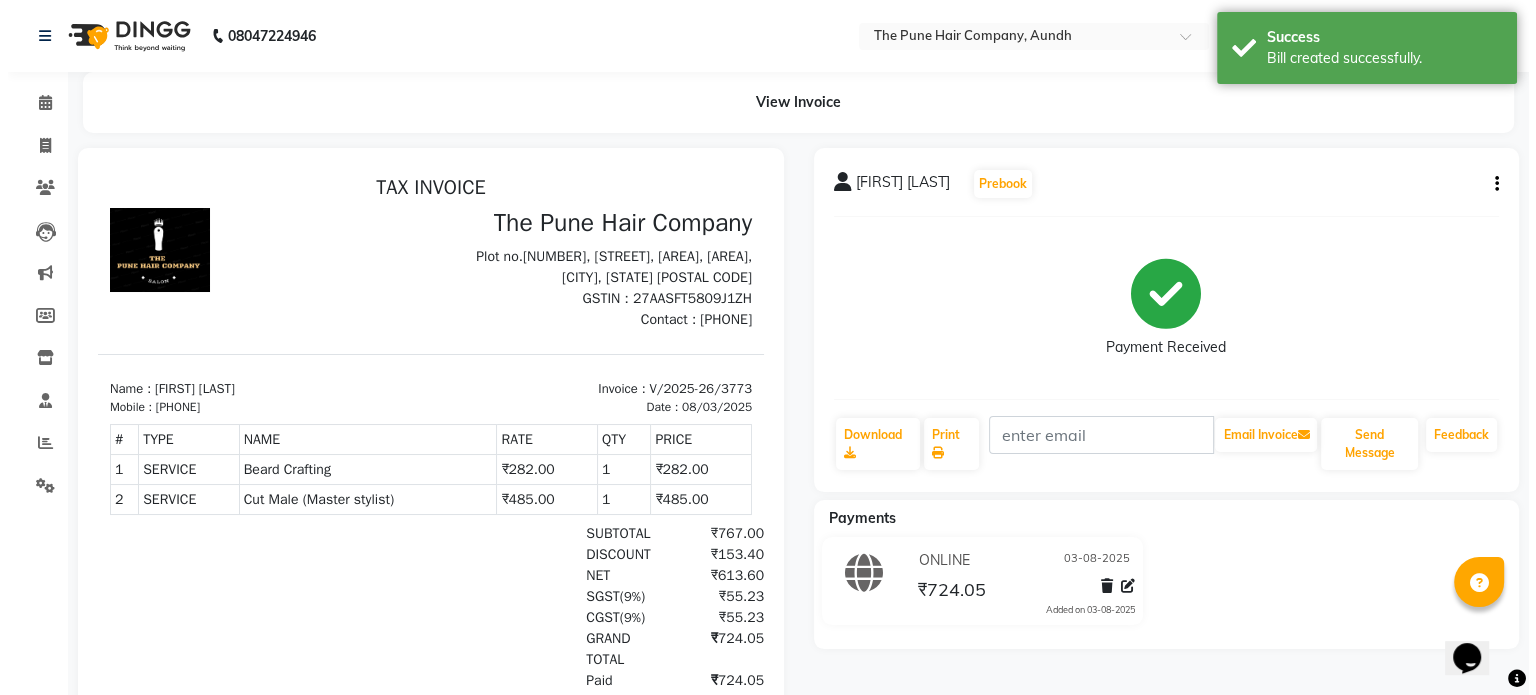 scroll, scrollTop: 0, scrollLeft: 0, axis: both 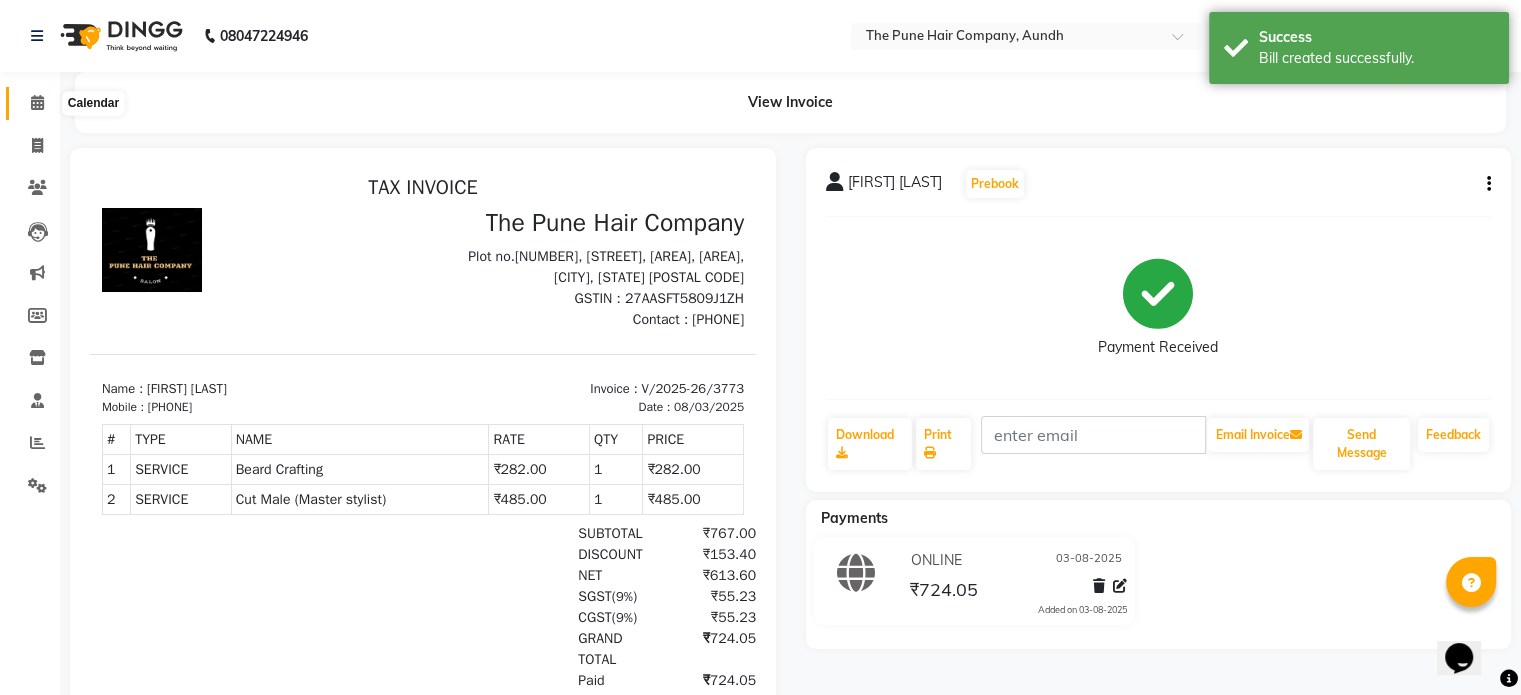 click 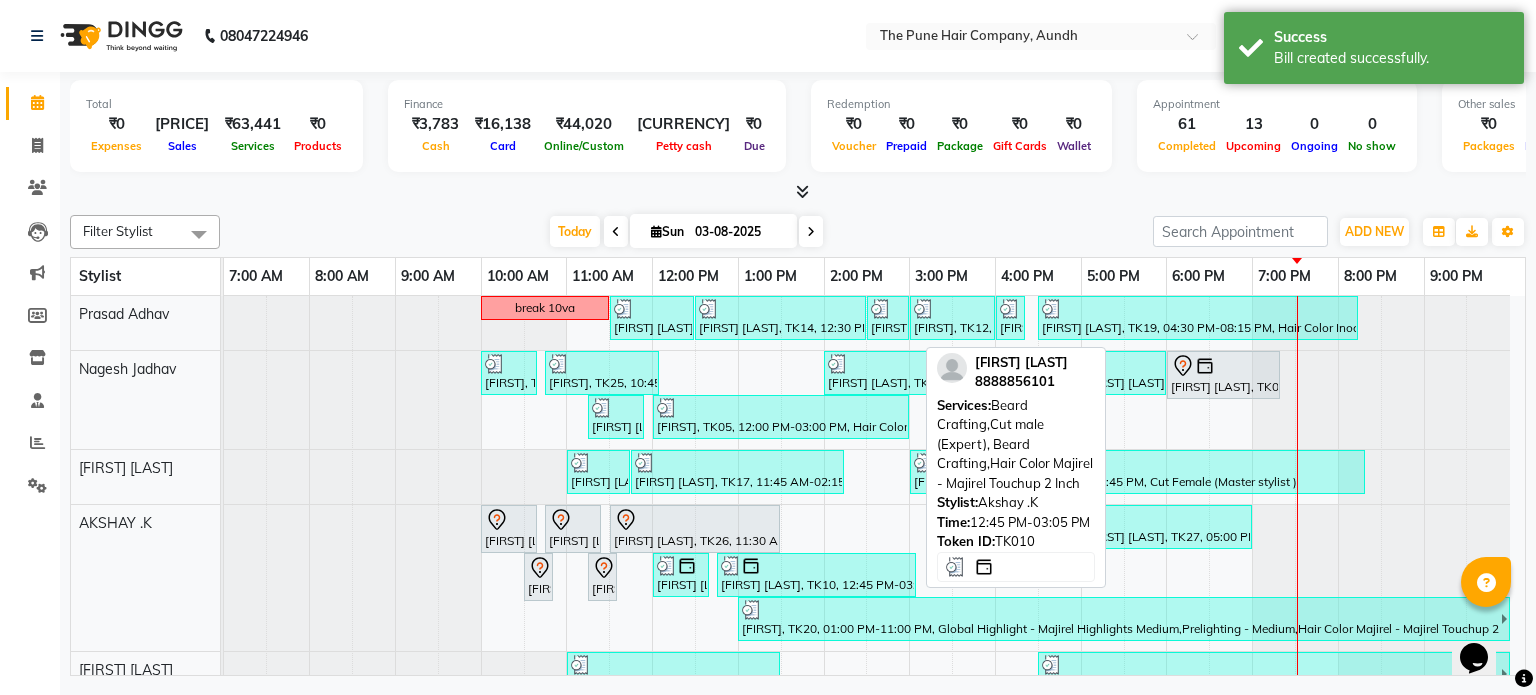 scroll, scrollTop: 84, scrollLeft: 0, axis: vertical 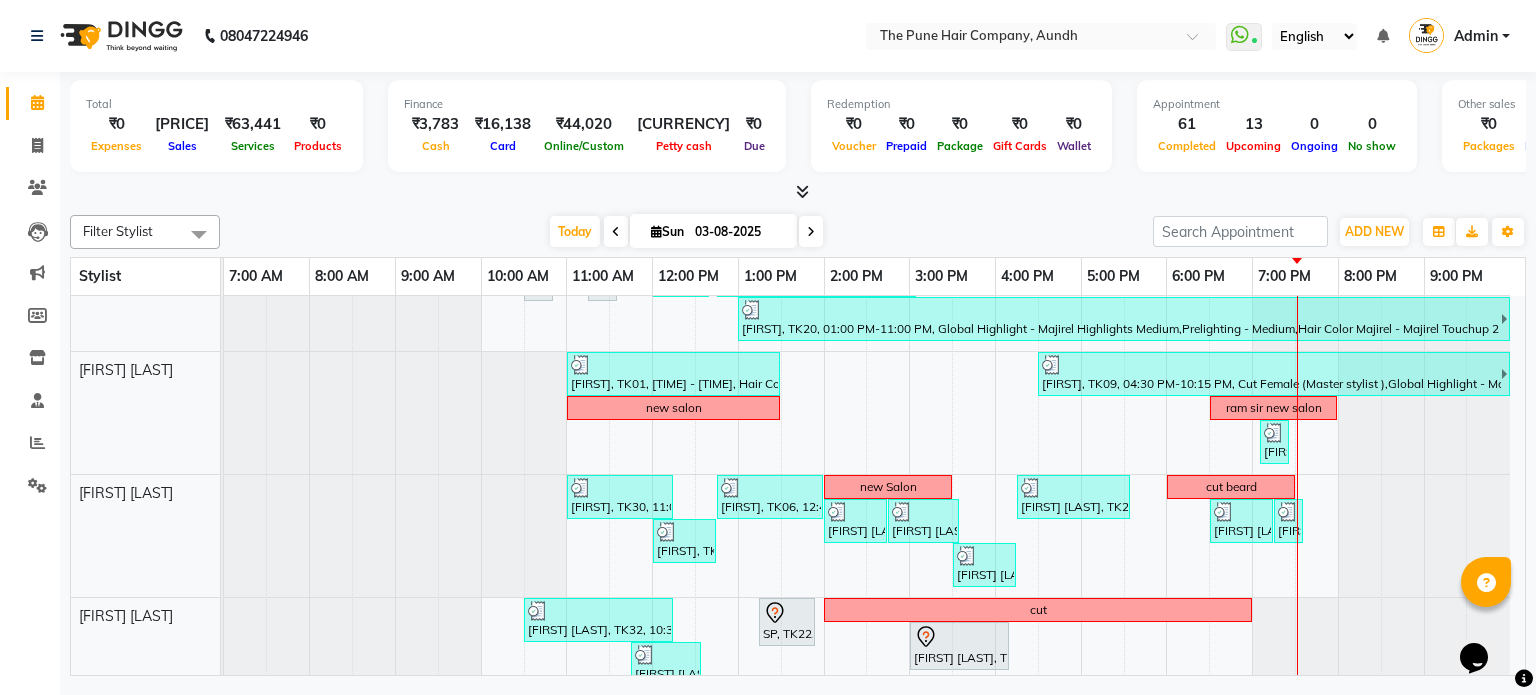 click at bounding box center [811, 231] 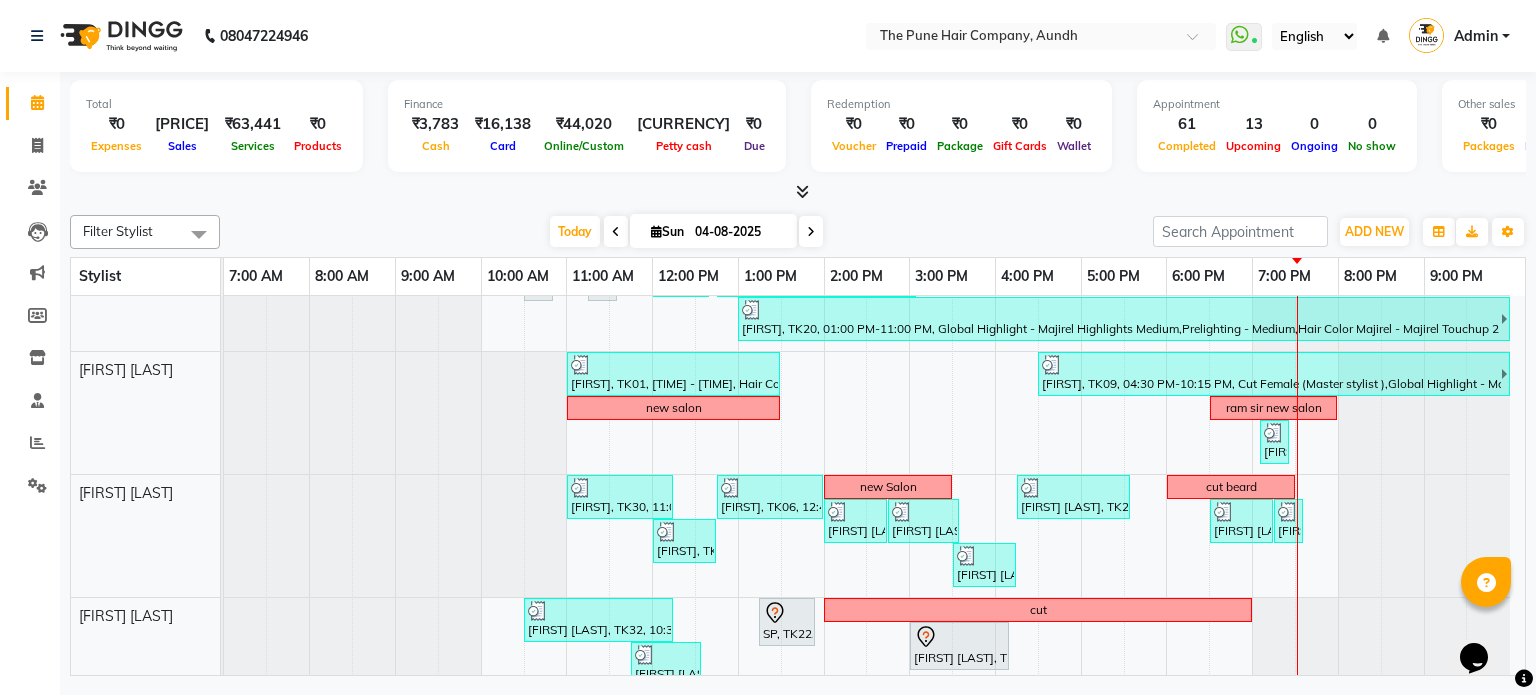 scroll, scrollTop: 148, scrollLeft: 0, axis: vertical 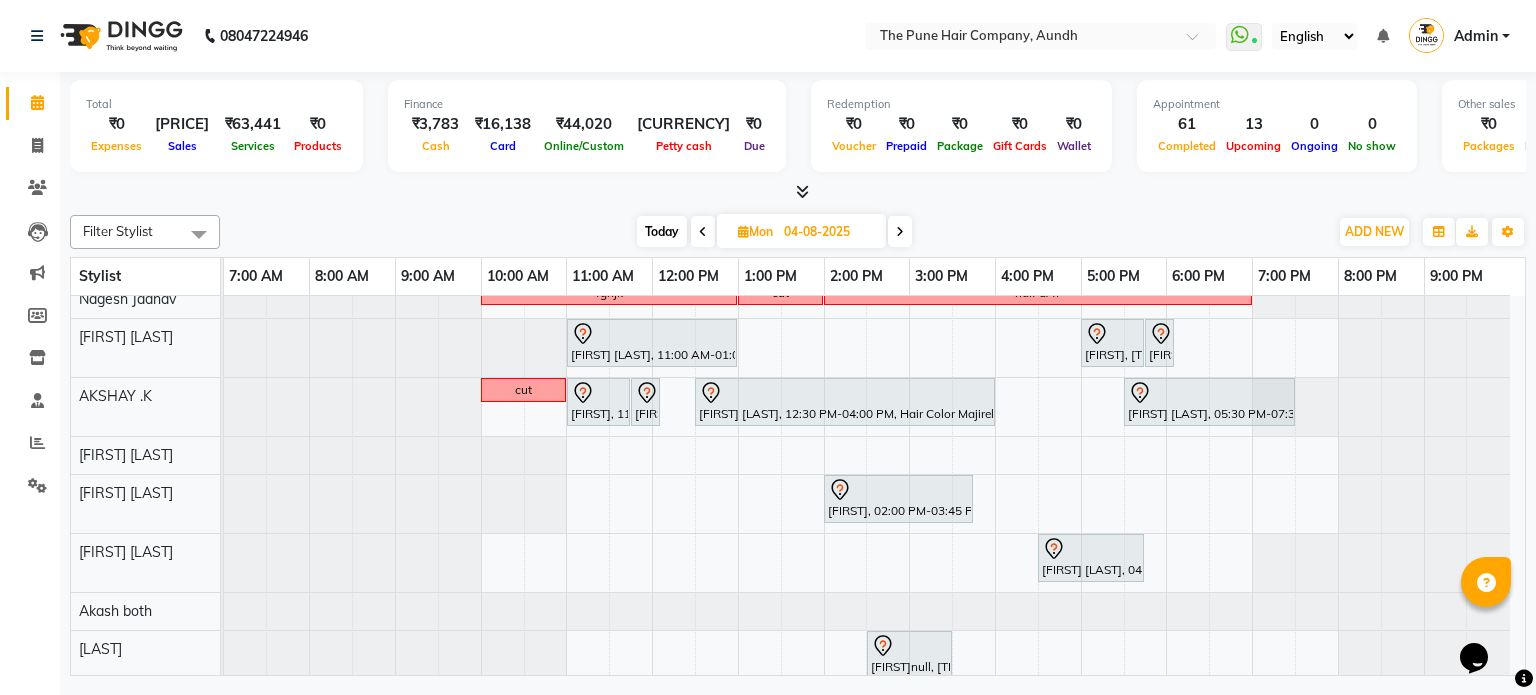 click at bounding box center [900, 231] 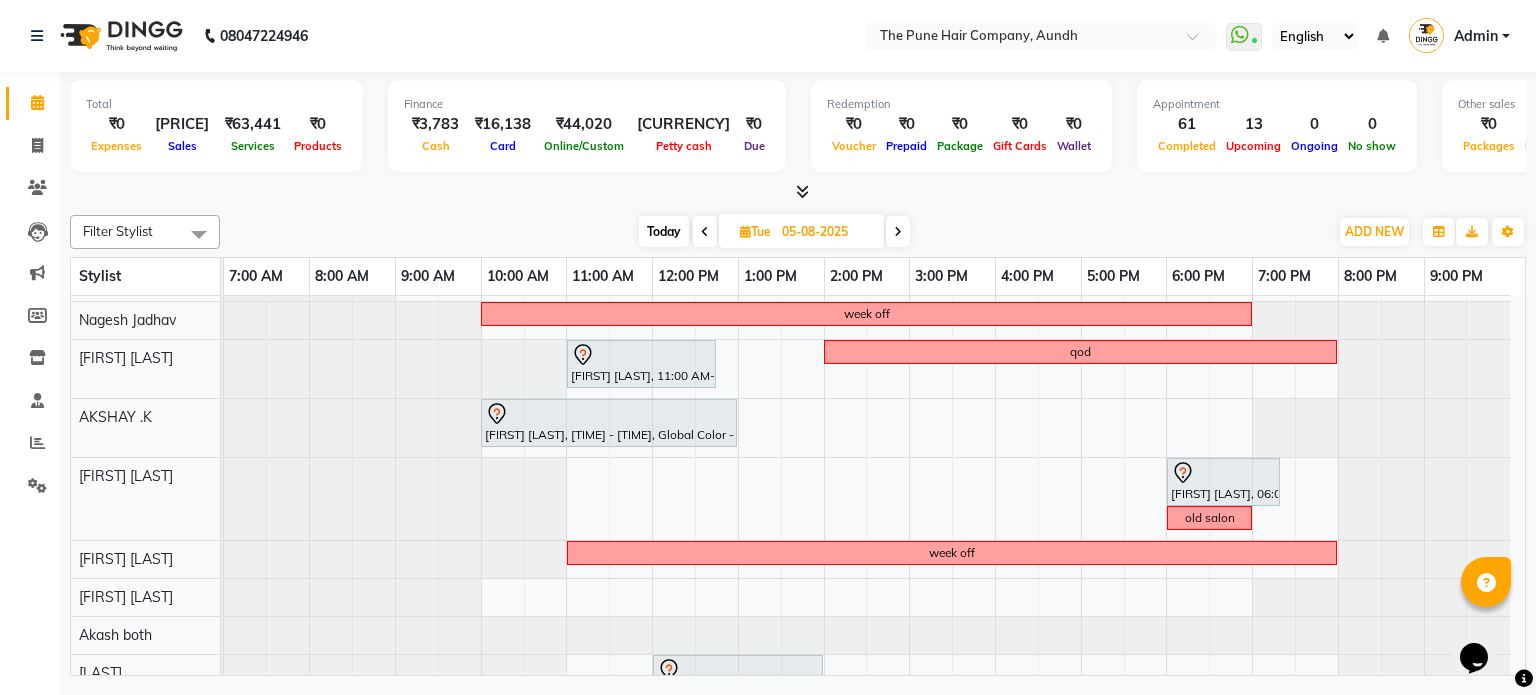 scroll, scrollTop: 132, scrollLeft: 0, axis: vertical 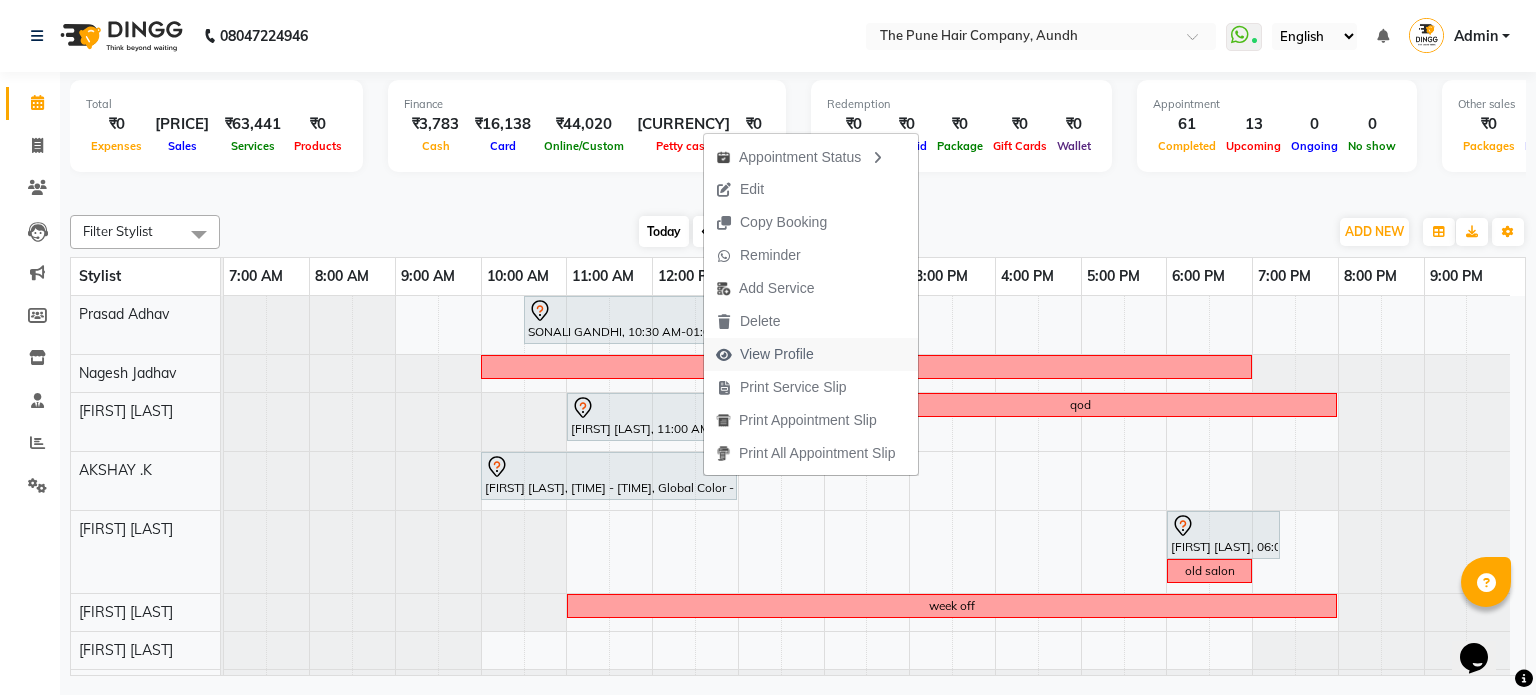 click on "View Profile" at bounding box center [777, 354] 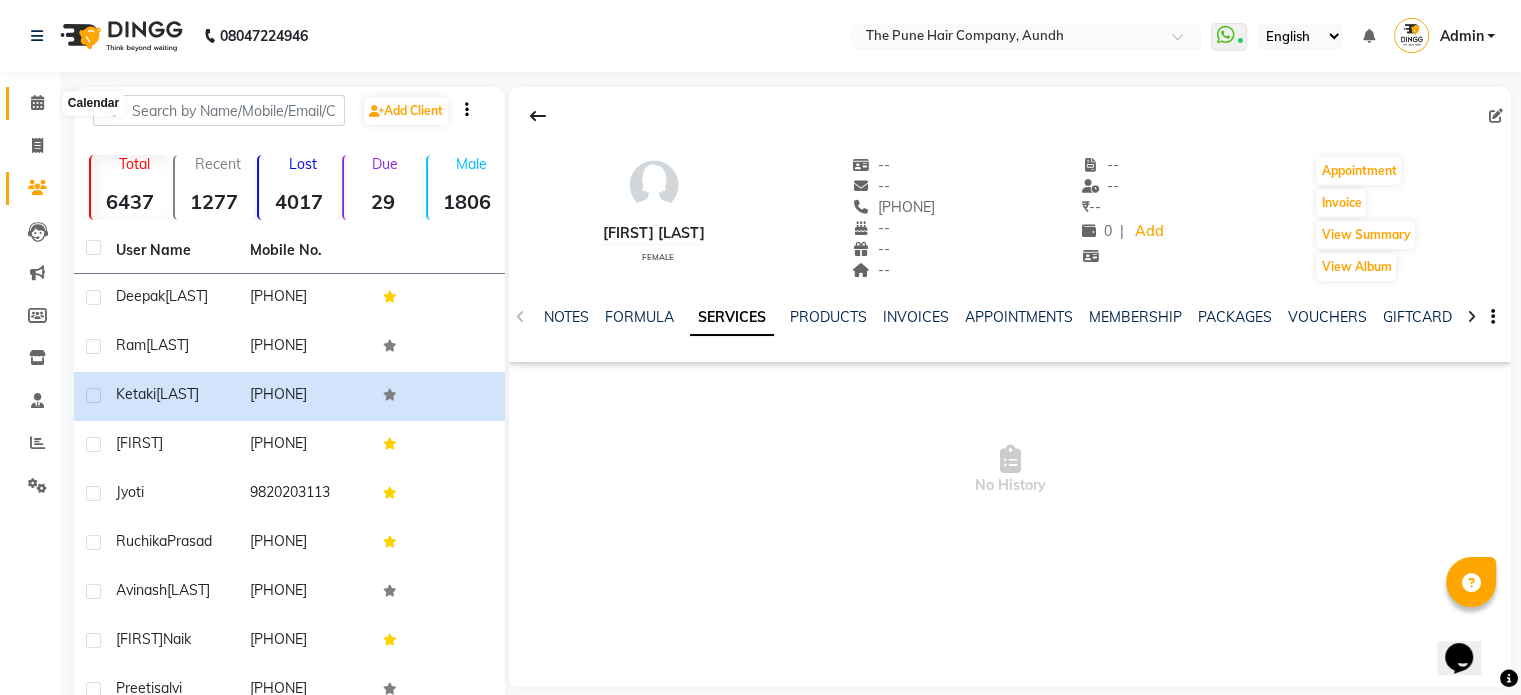 click 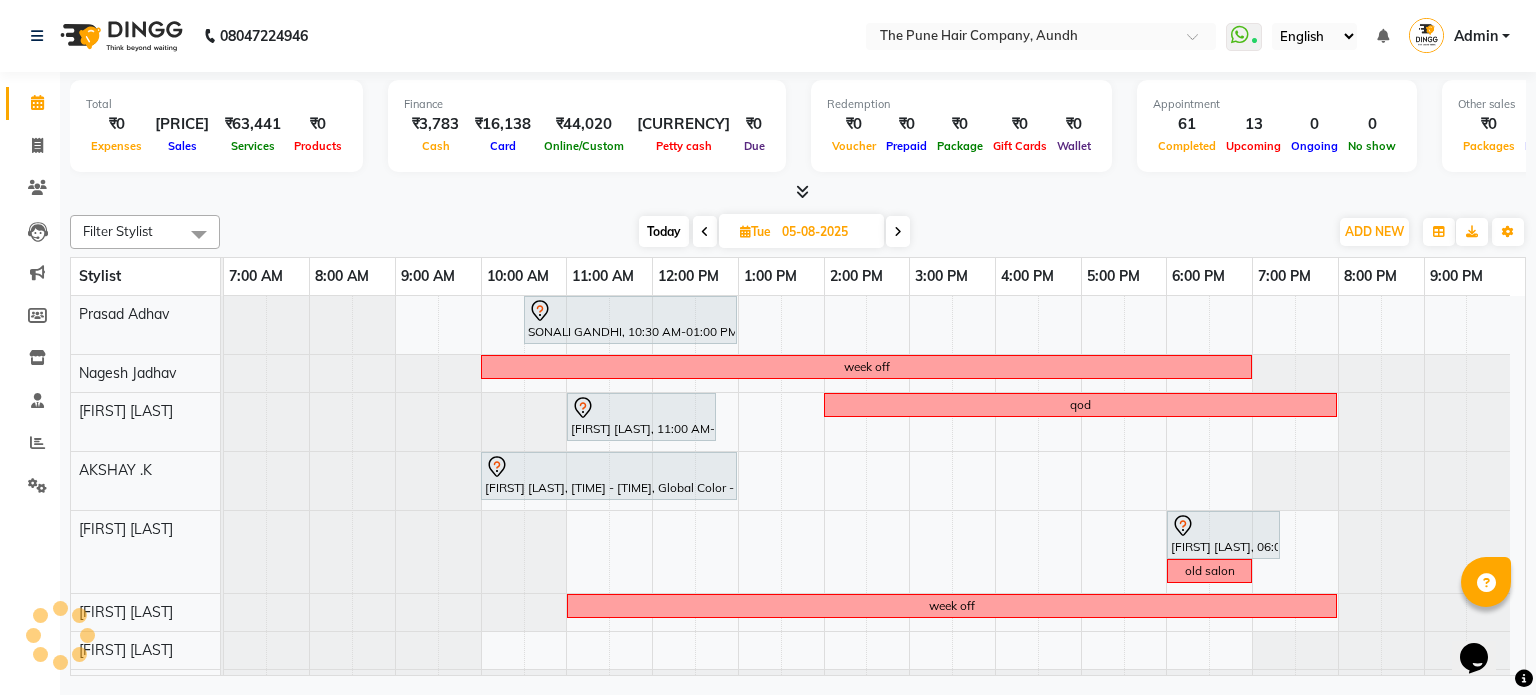 click on "Today" at bounding box center (664, 231) 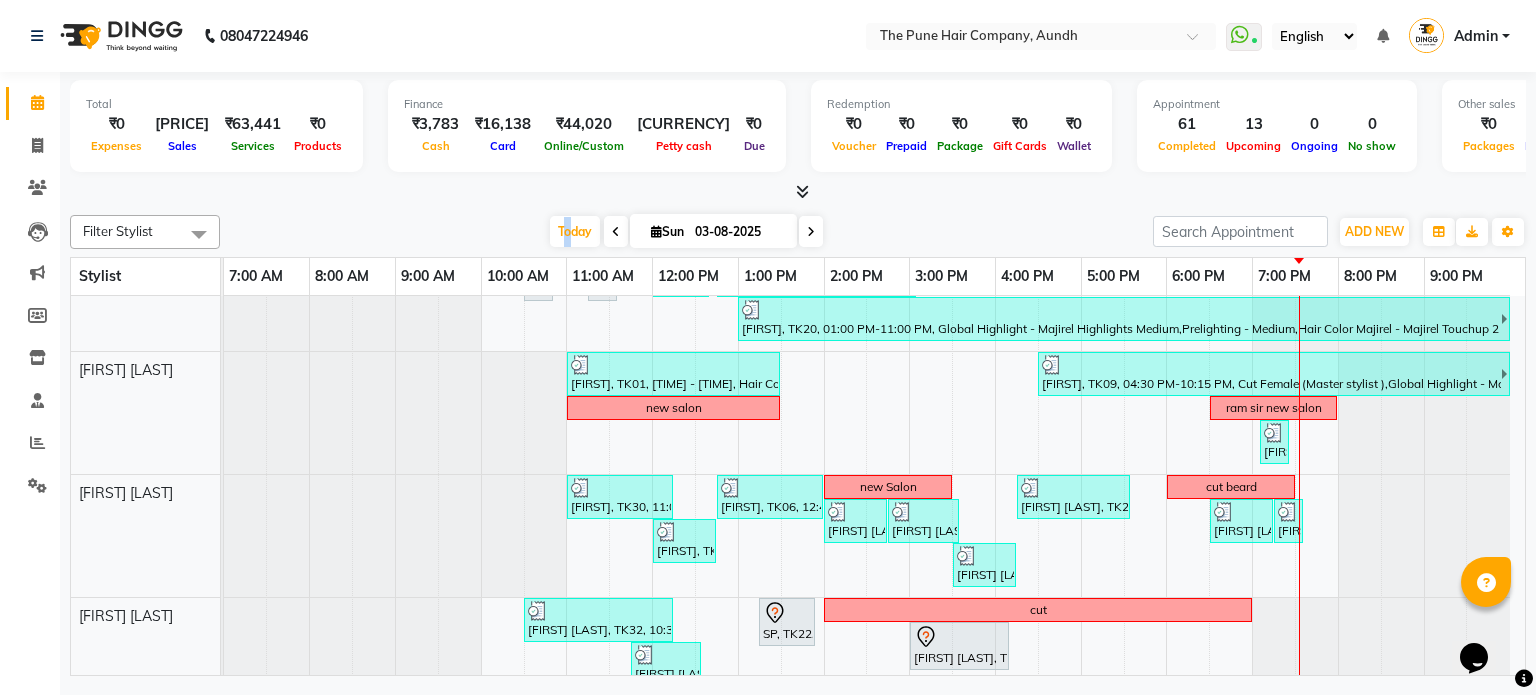 drag, startPoint x: 561, startPoint y: 223, endPoint x: 488, endPoint y: 305, distance: 109.786156 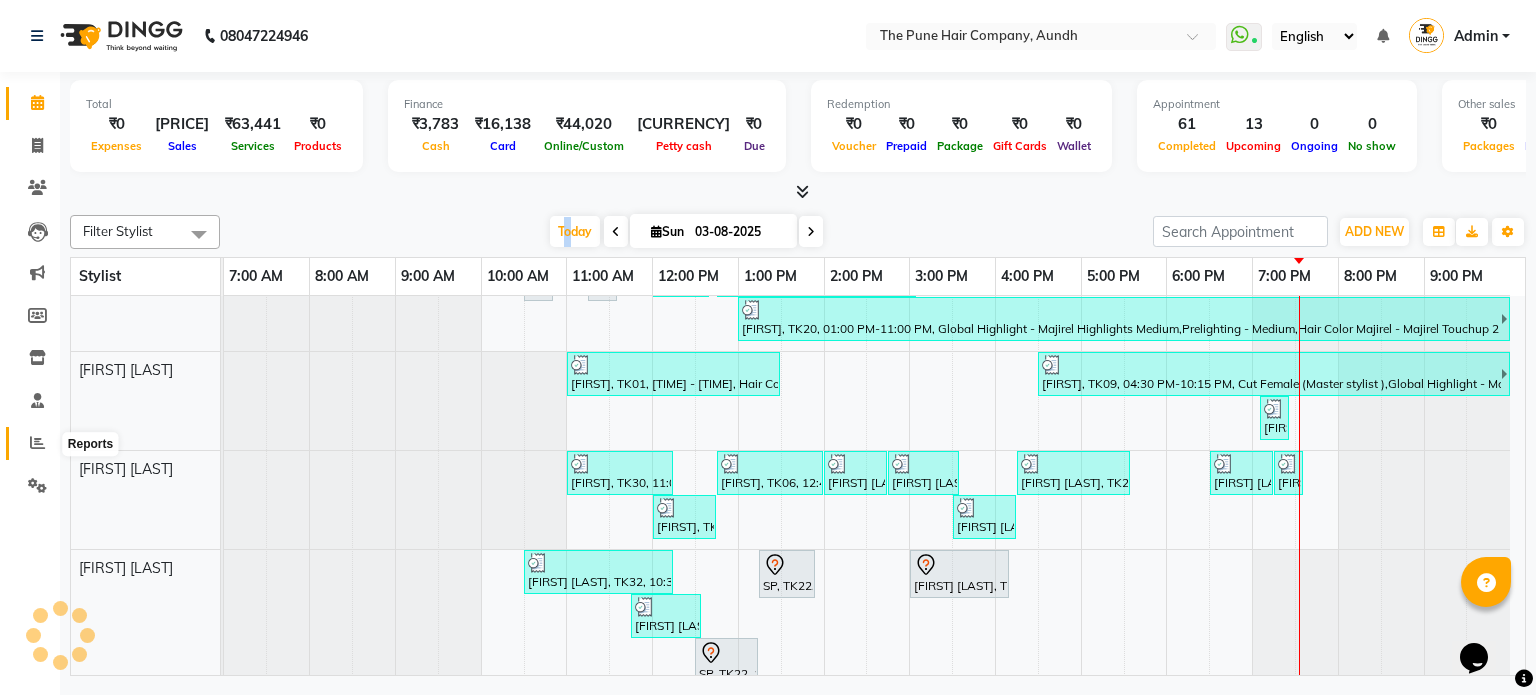 click 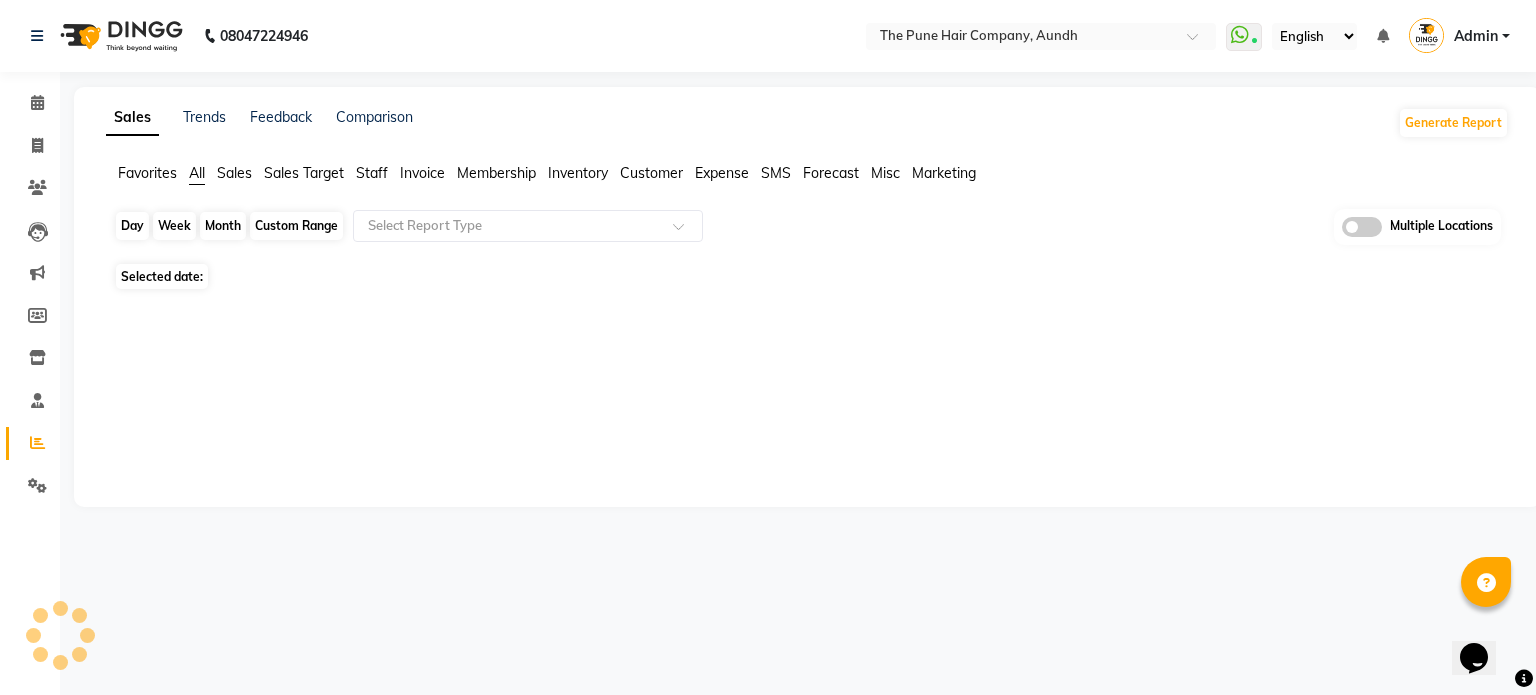 click on "Day" 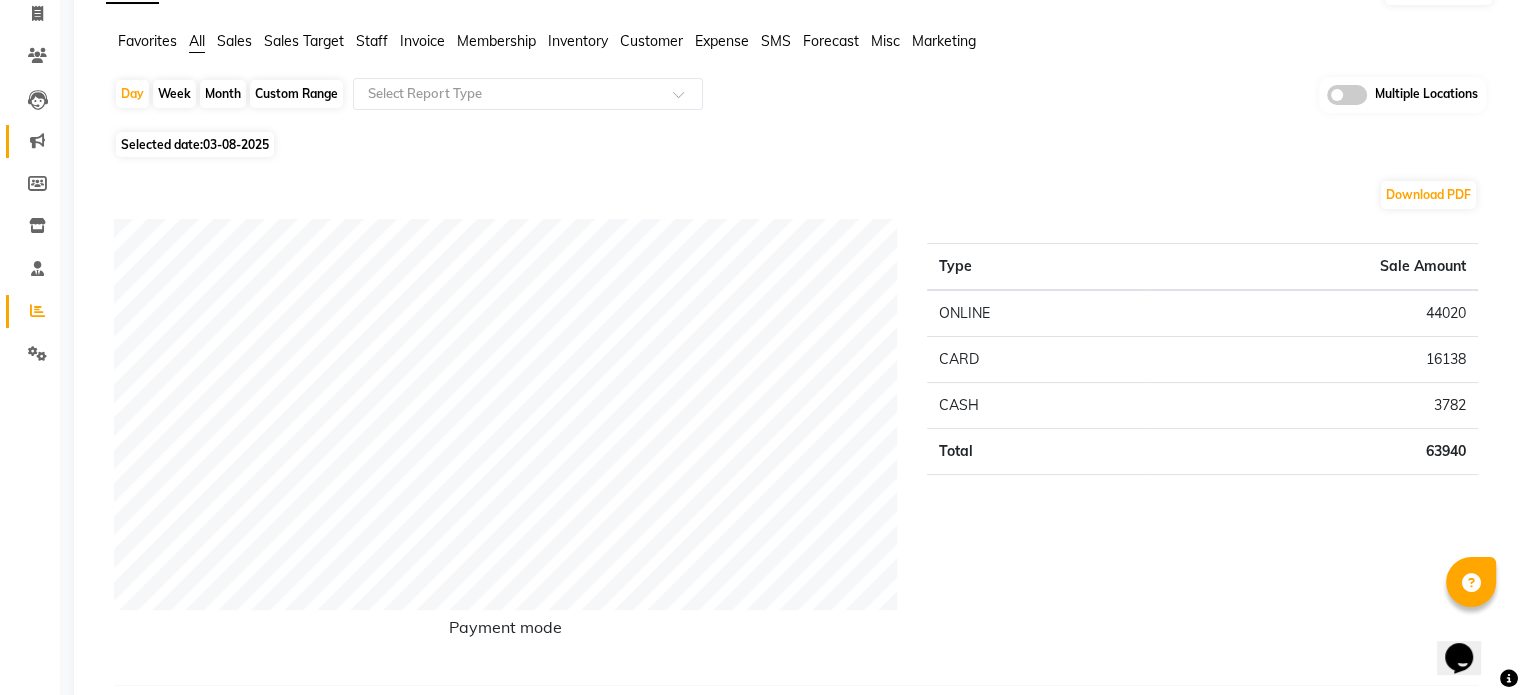 scroll, scrollTop: 0, scrollLeft: 0, axis: both 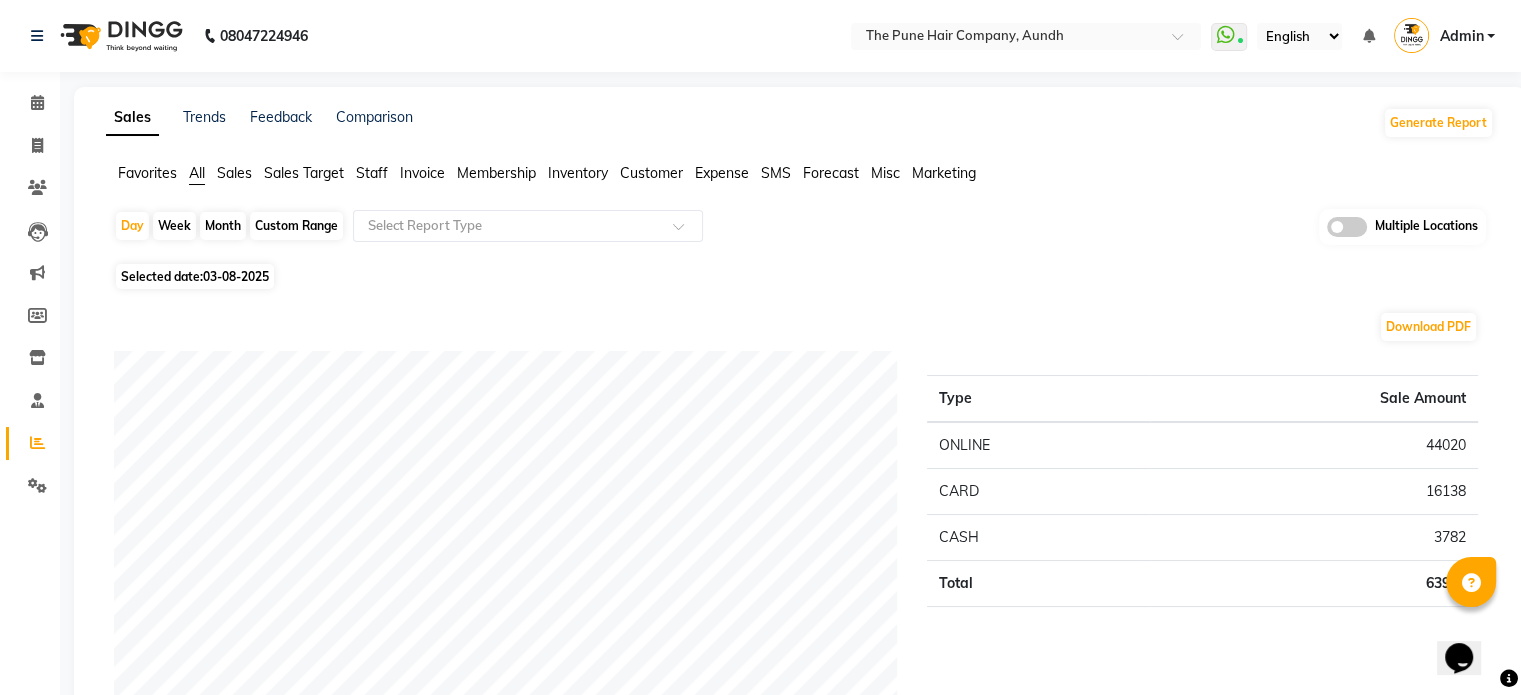 click on "Month" 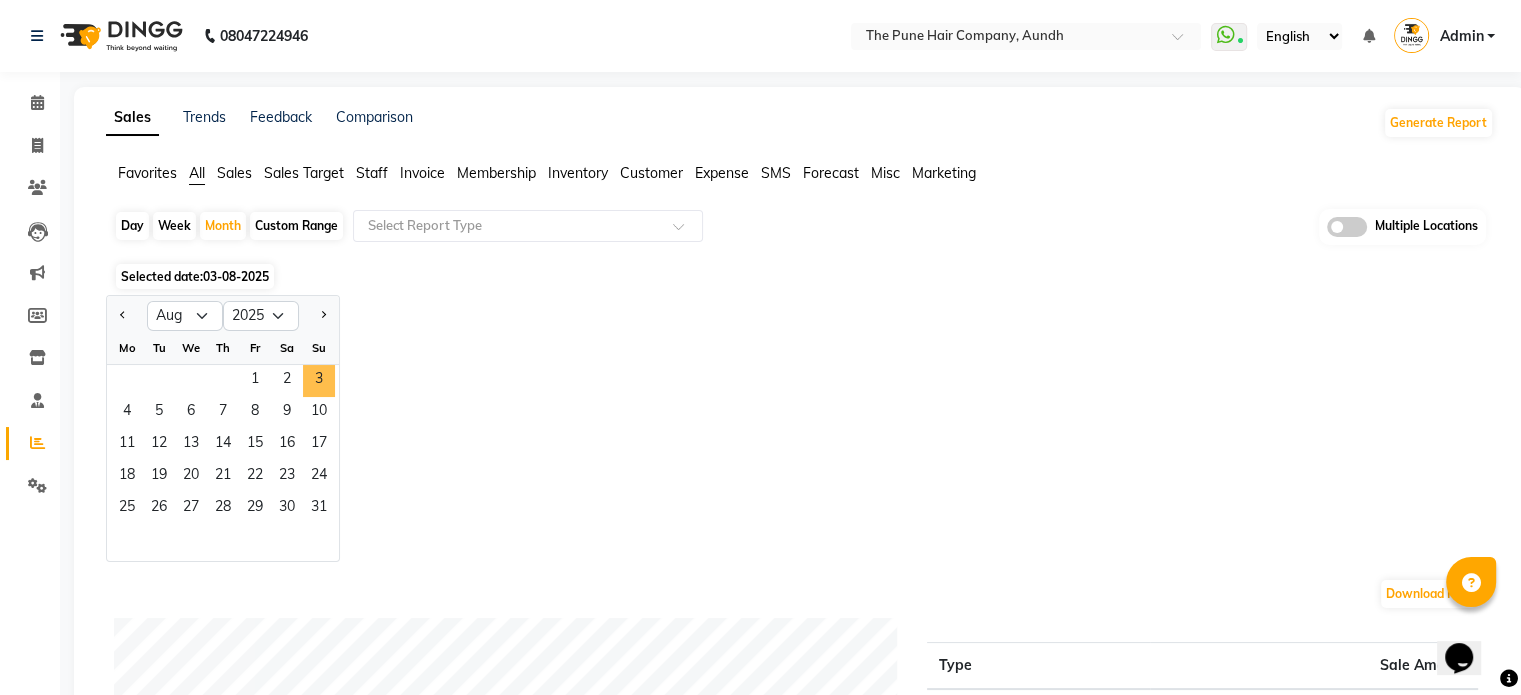 drag, startPoint x: 310, startPoint y: 372, endPoint x: 388, endPoint y: 345, distance: 82.5409 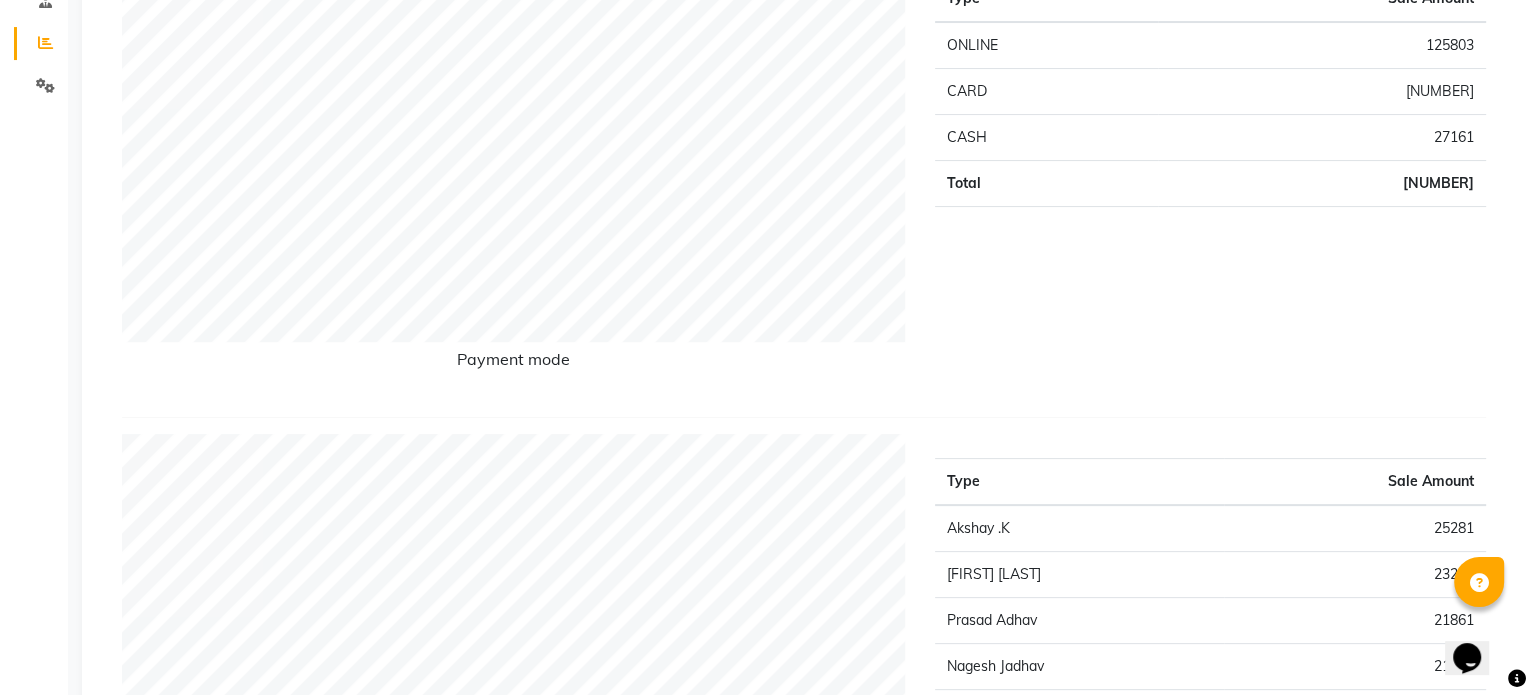 scroll, scrollTop: 0, scrollLeft: 0, axis: both 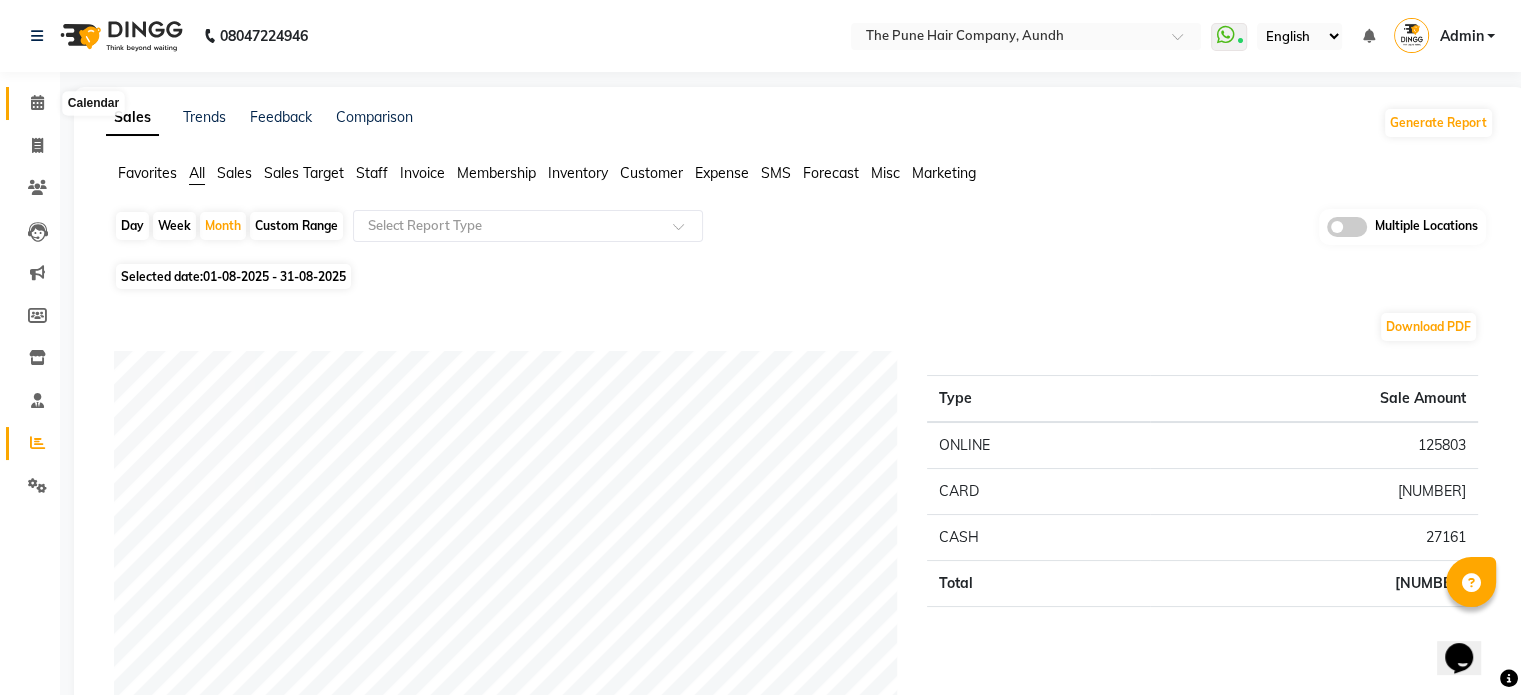 click 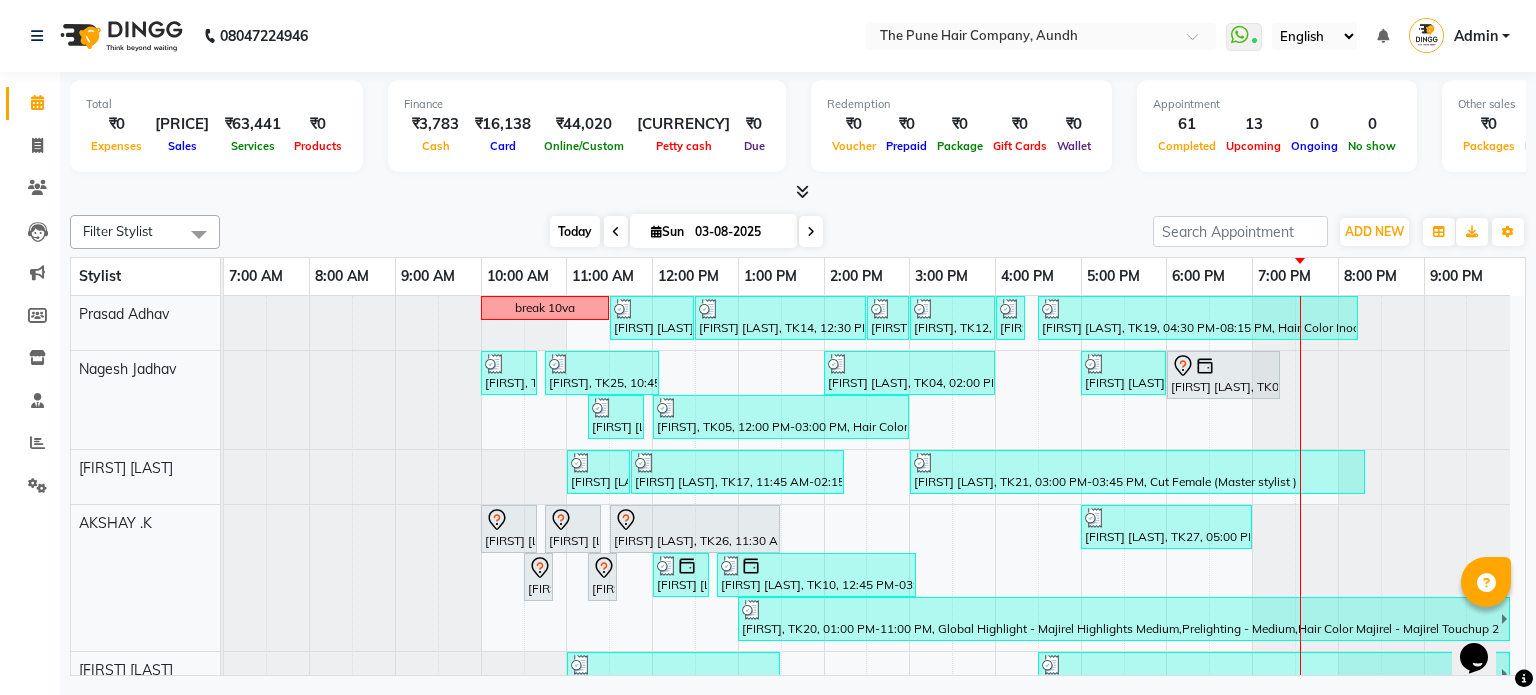 click on "Today" at bounding box center (575, 231) 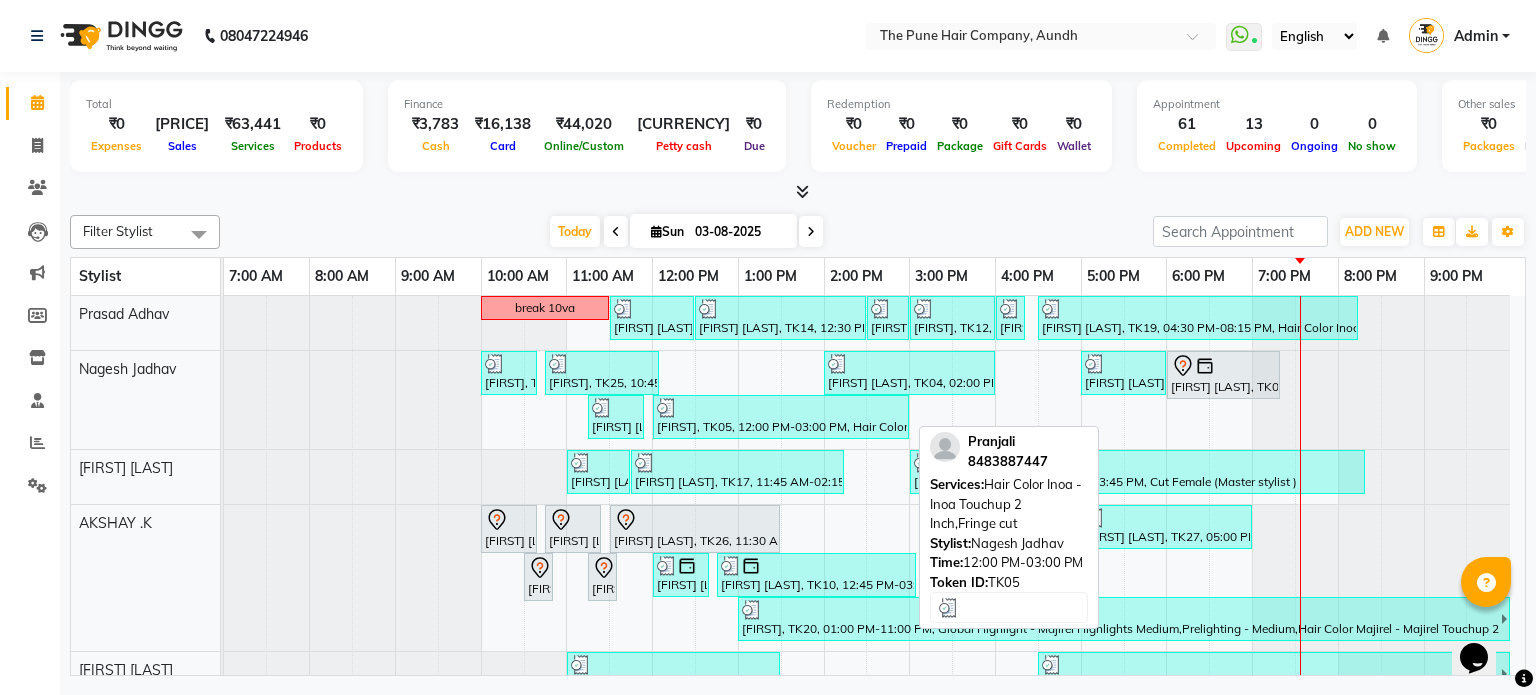 scroll, scrollTop: 83, scrollLeft: 0, axis: vertical 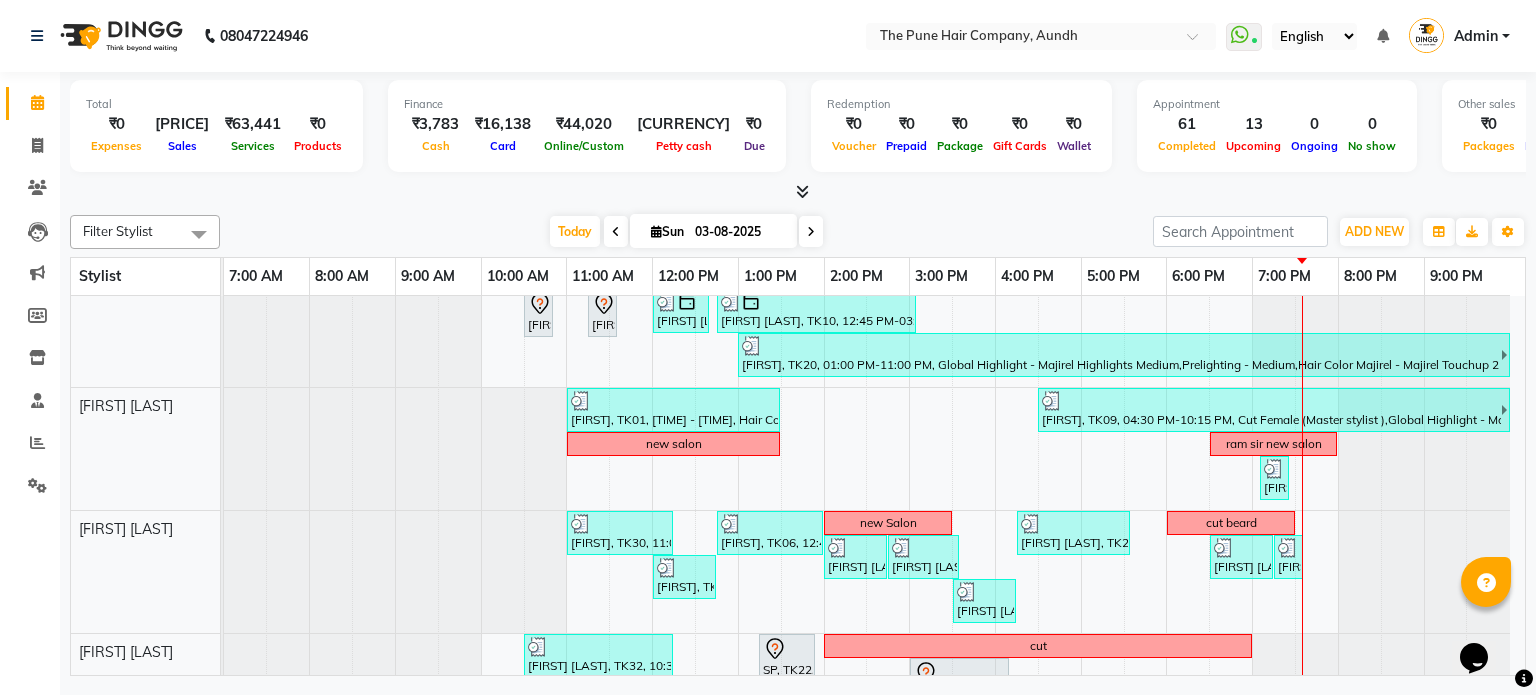 click at bounding box center [811, 231] 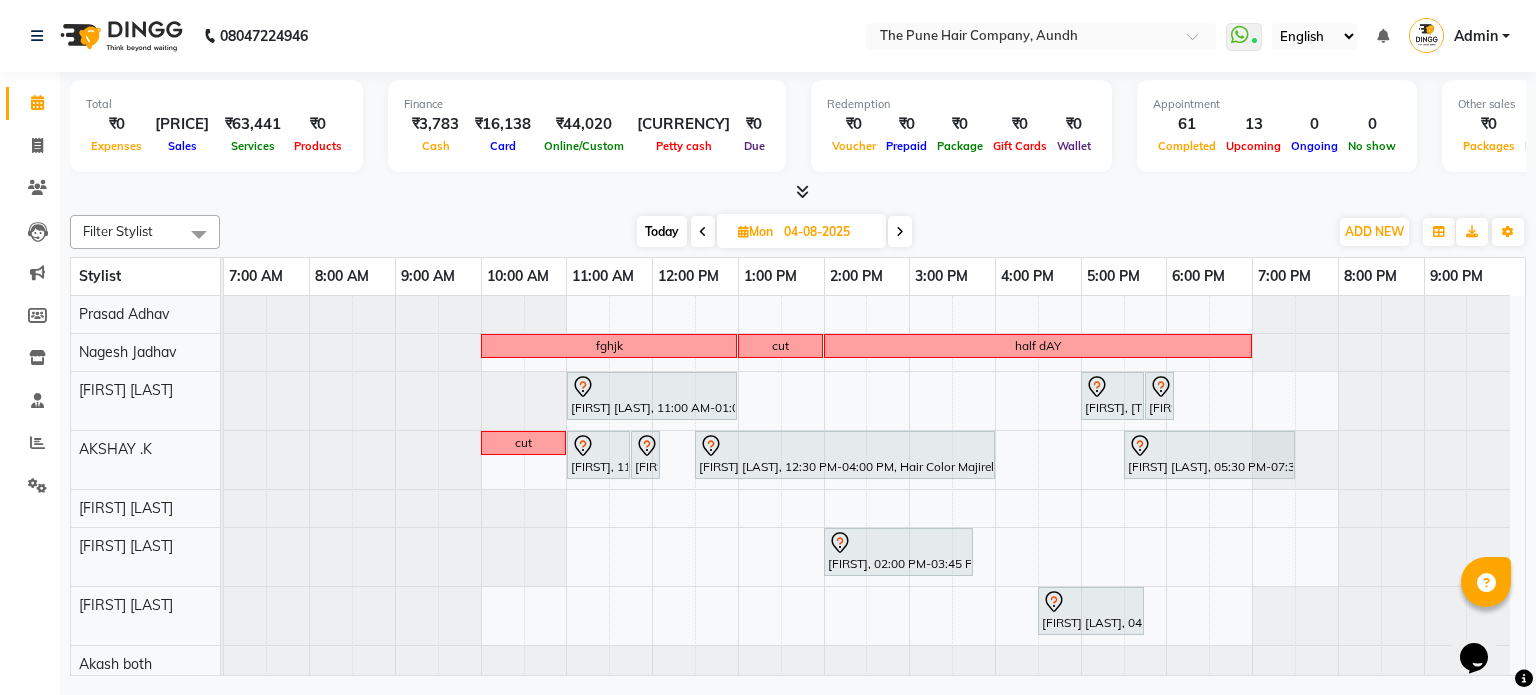 click at bounding box center (900, 231) 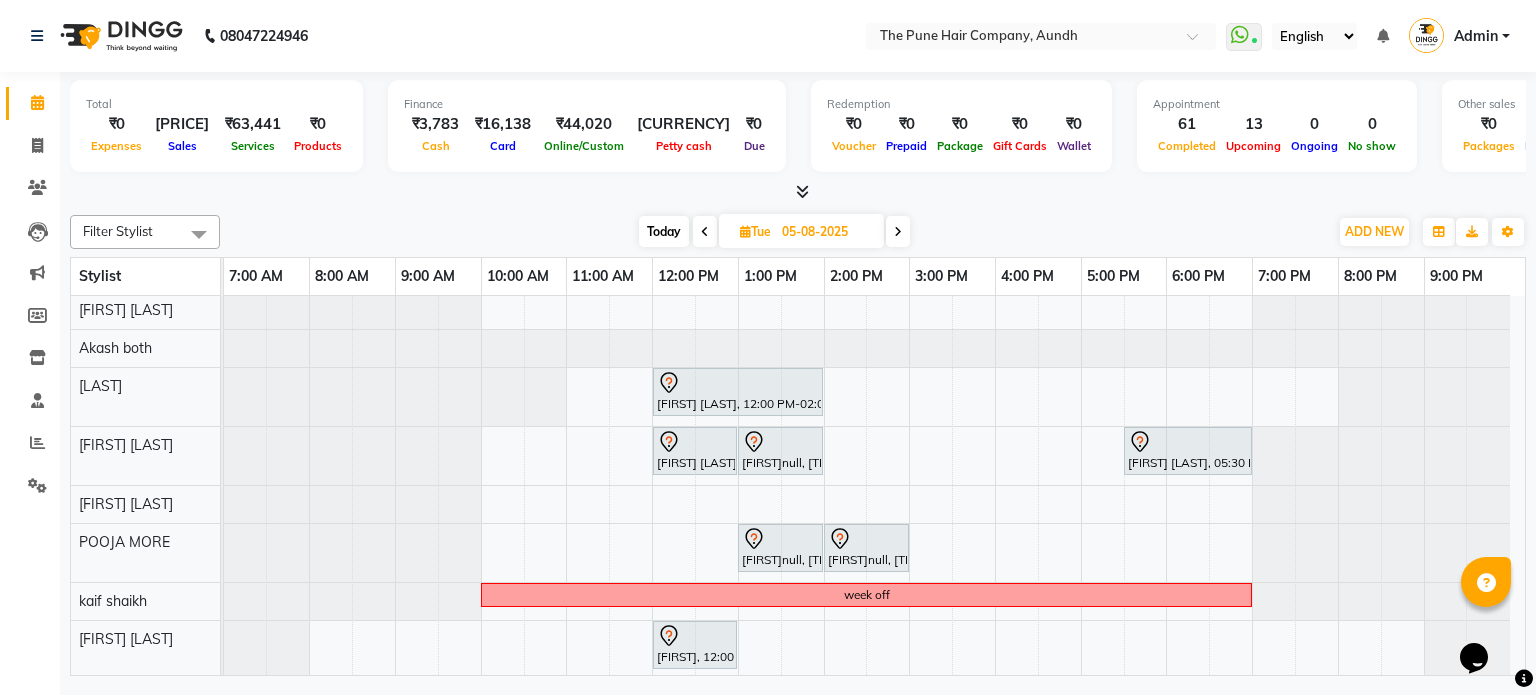 click on "Today" at bounding box center (664, 231) 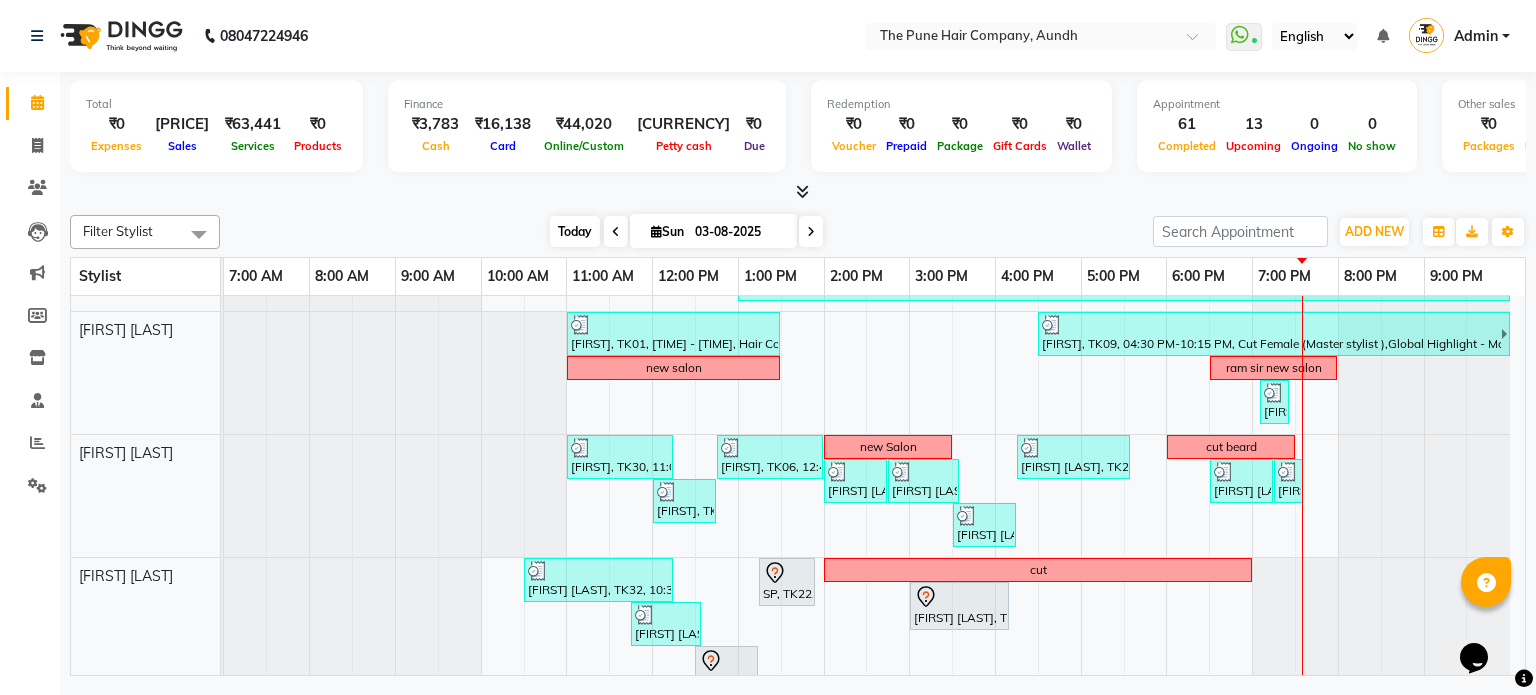click on "Today" at bounding box center [575, 231] 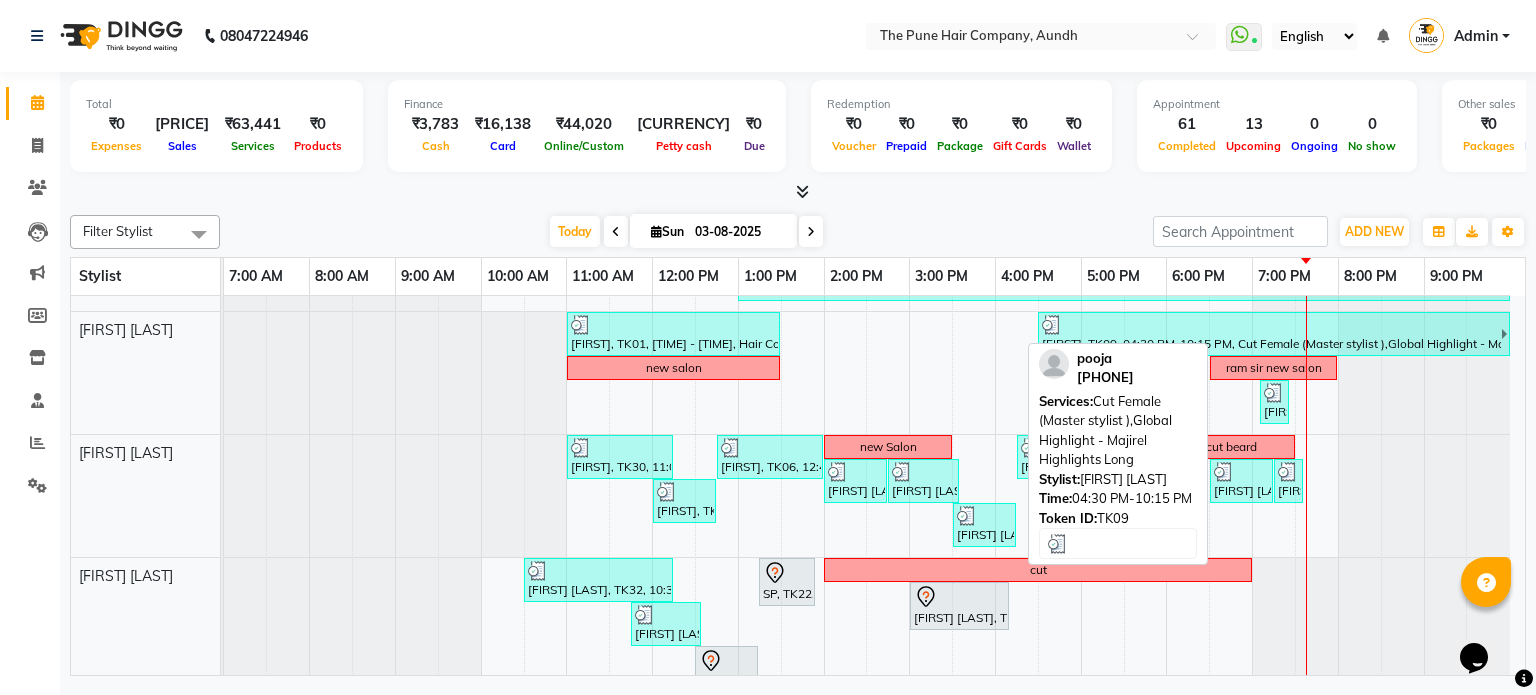scroll, scrollTop: 424, scrollLeft: 0, axis: vertical 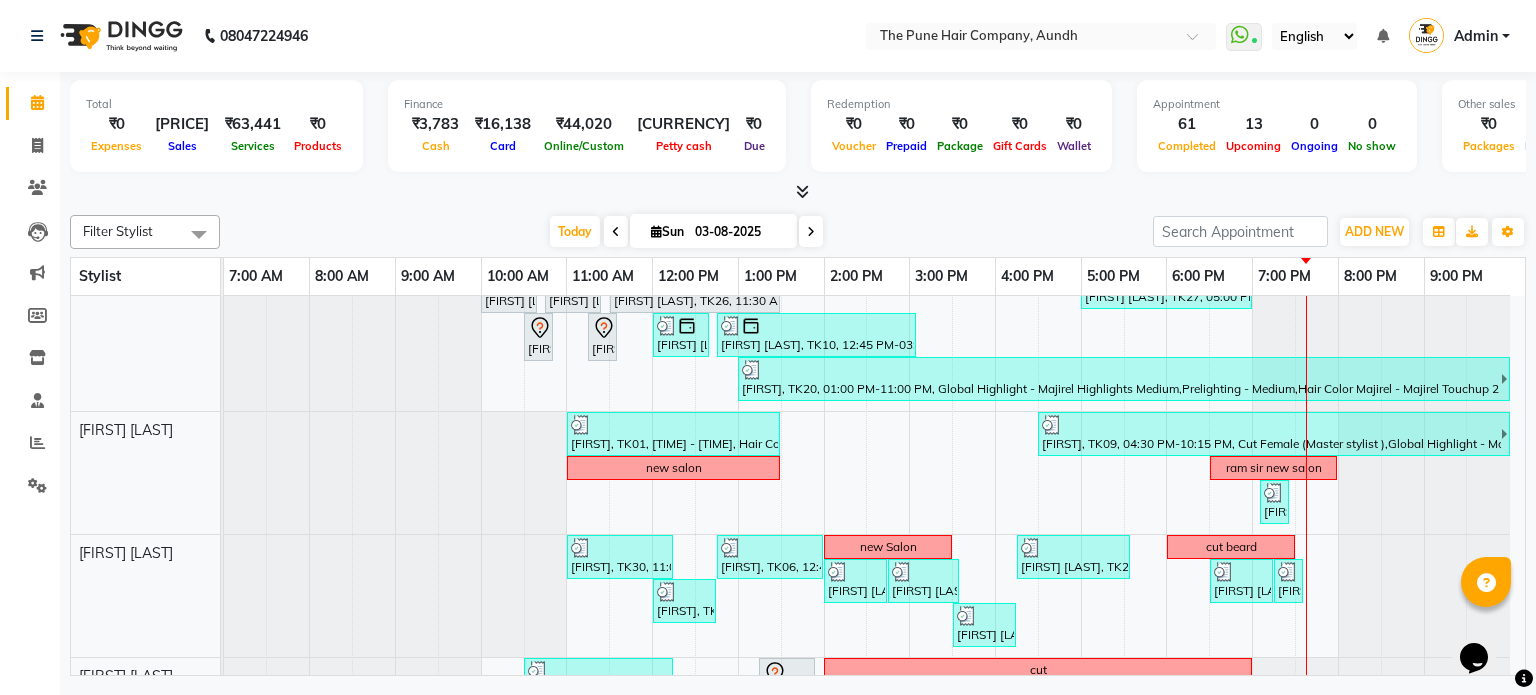 click at bounding box center (811, 231) 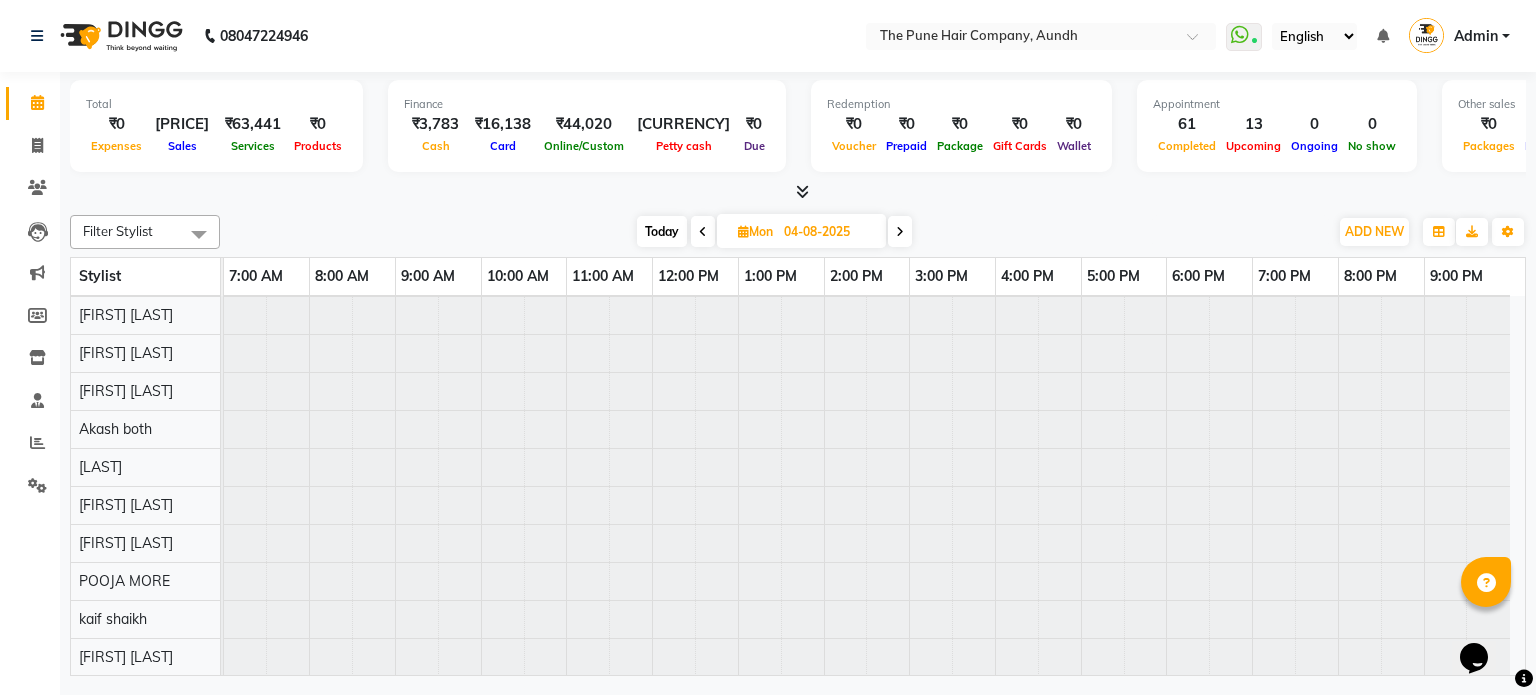 scroll, scrollTop: 148, scrollLeft: 0, axis: vertical 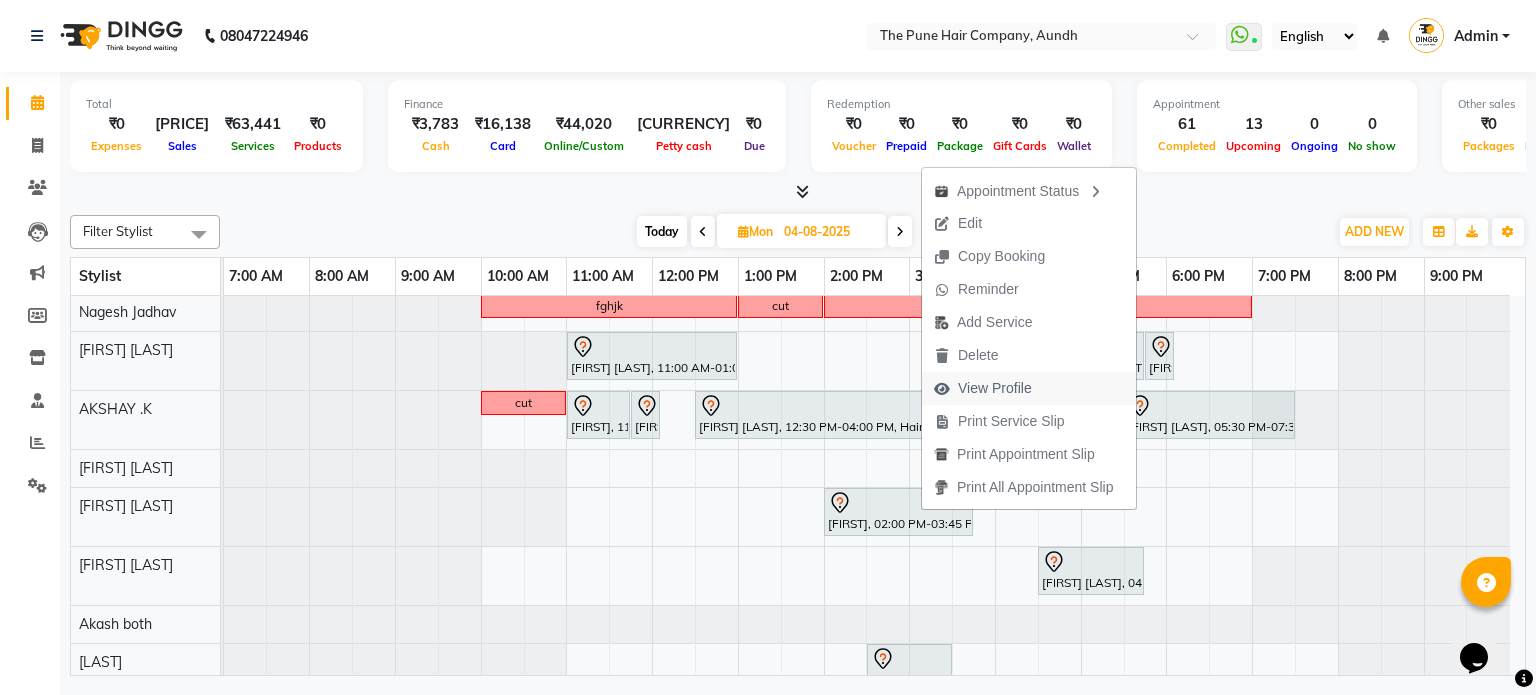 click on "View Profile" at bounding box center (995, 388) 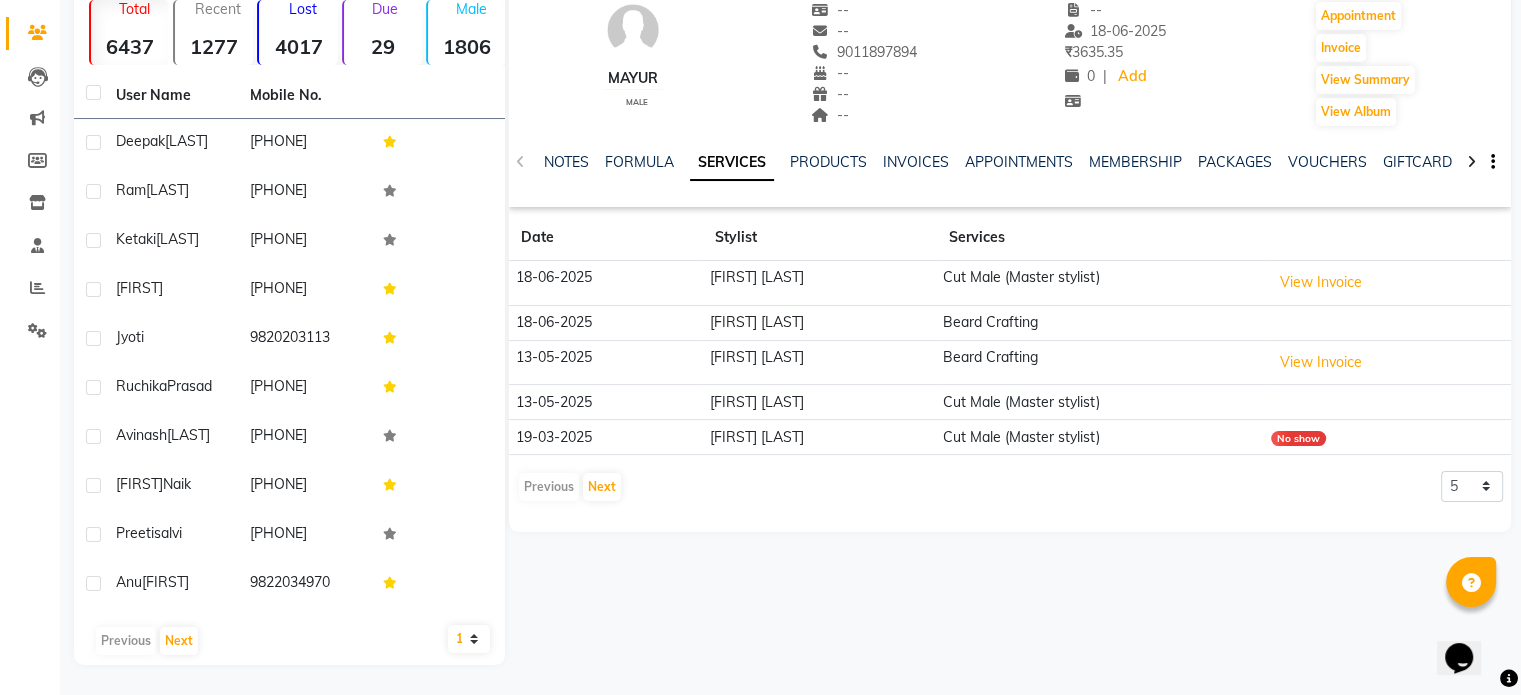 scroll, scrollTop: 172, scrollLeft: 0, axis: vertical 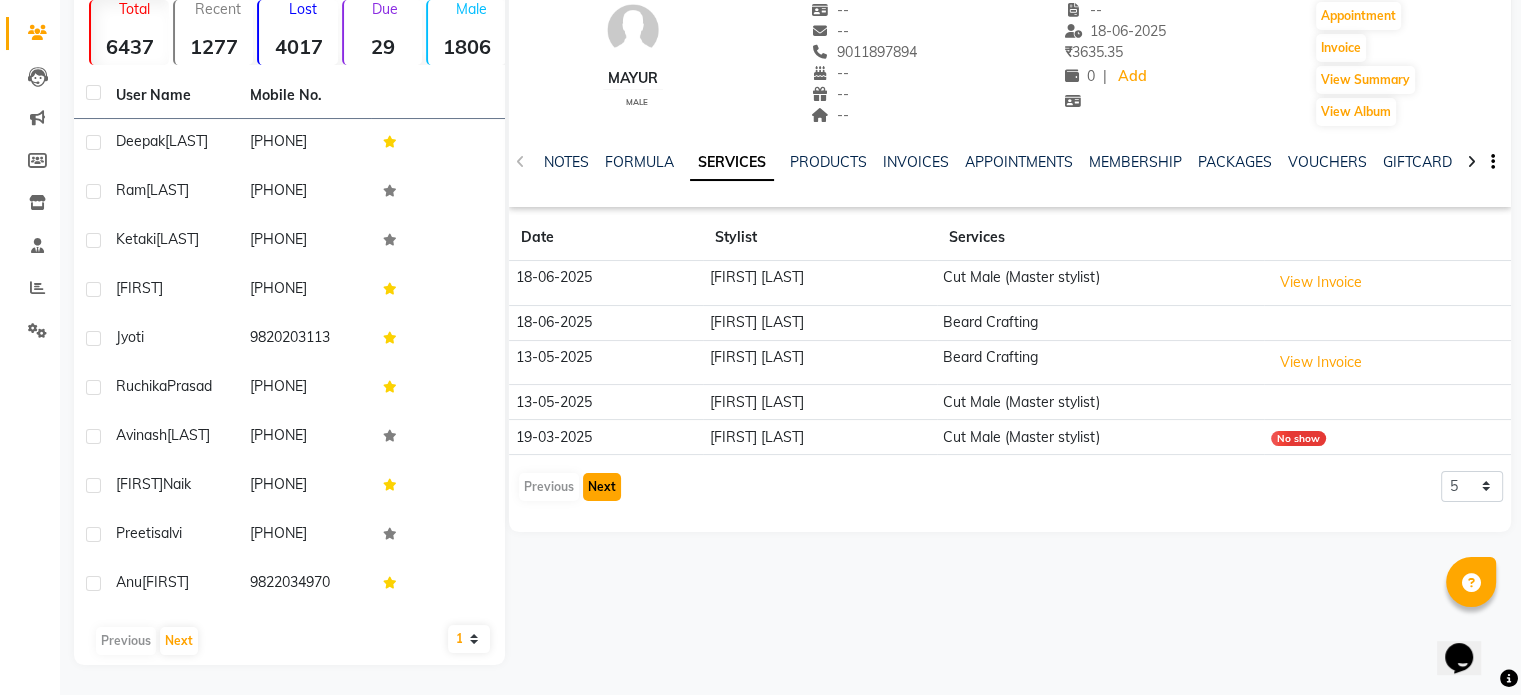 click on "Next" 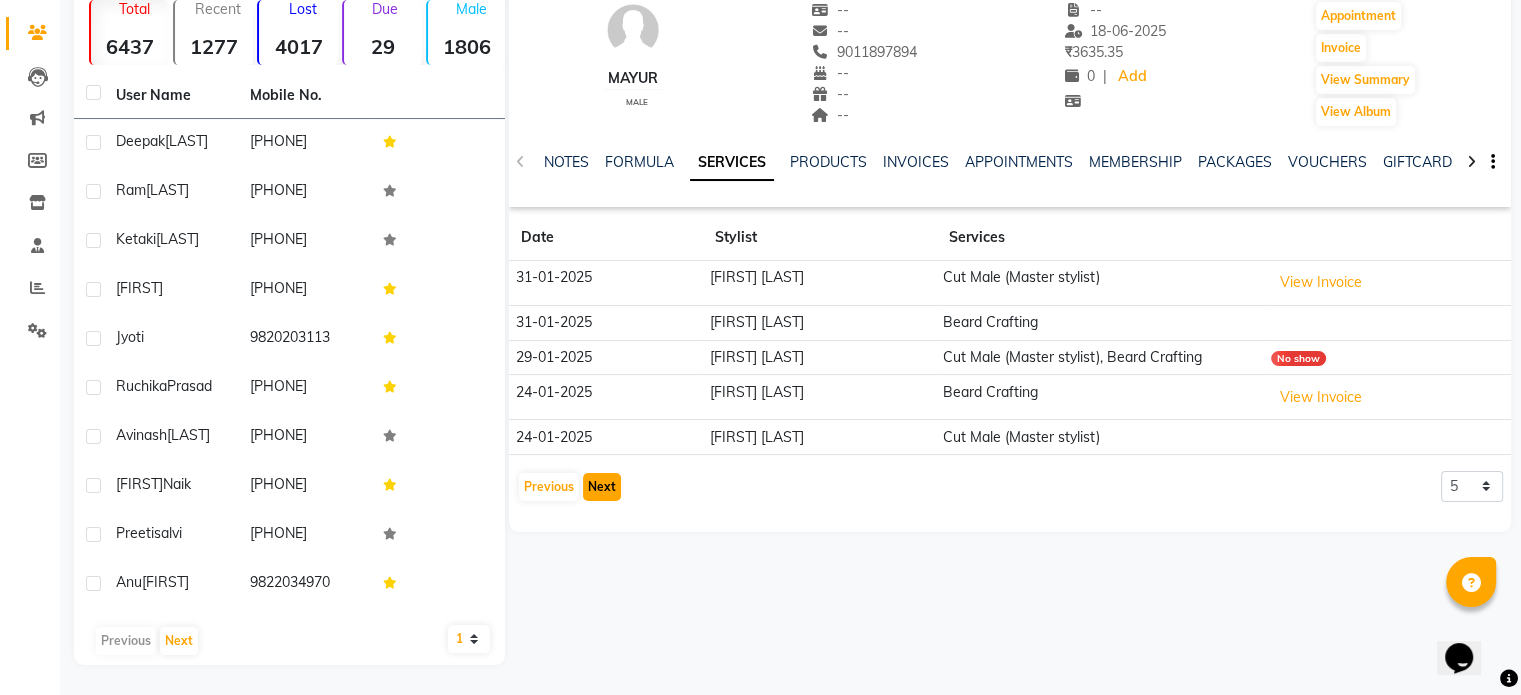 click on "Next" 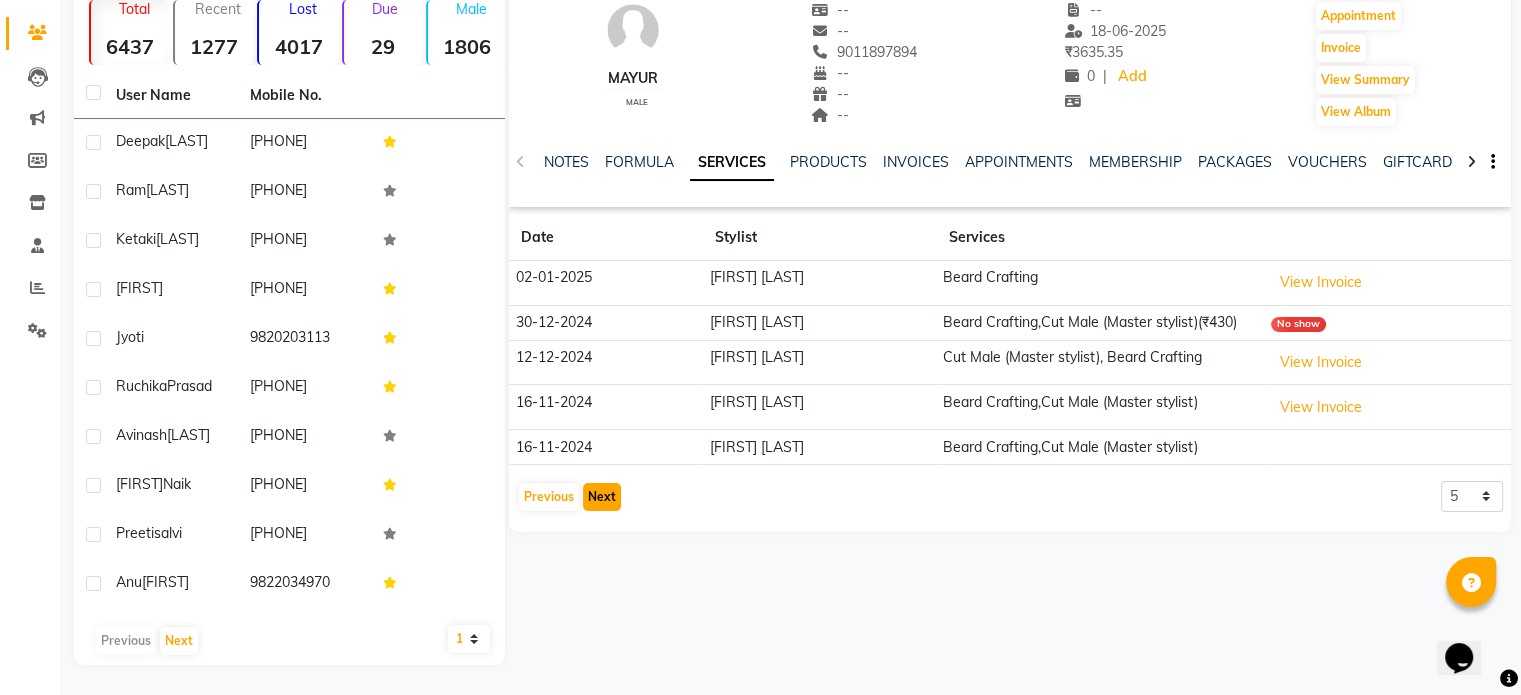 click on "Next" 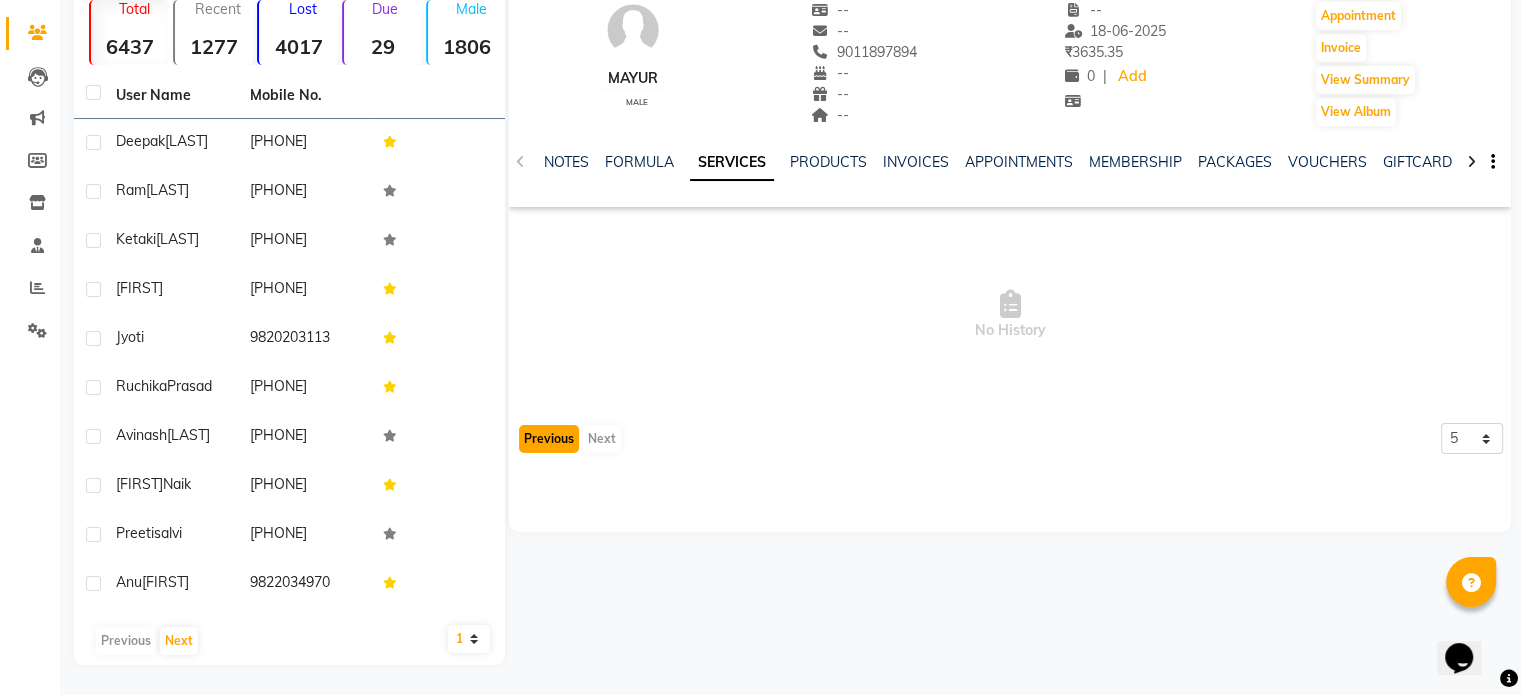 click on "Previous" 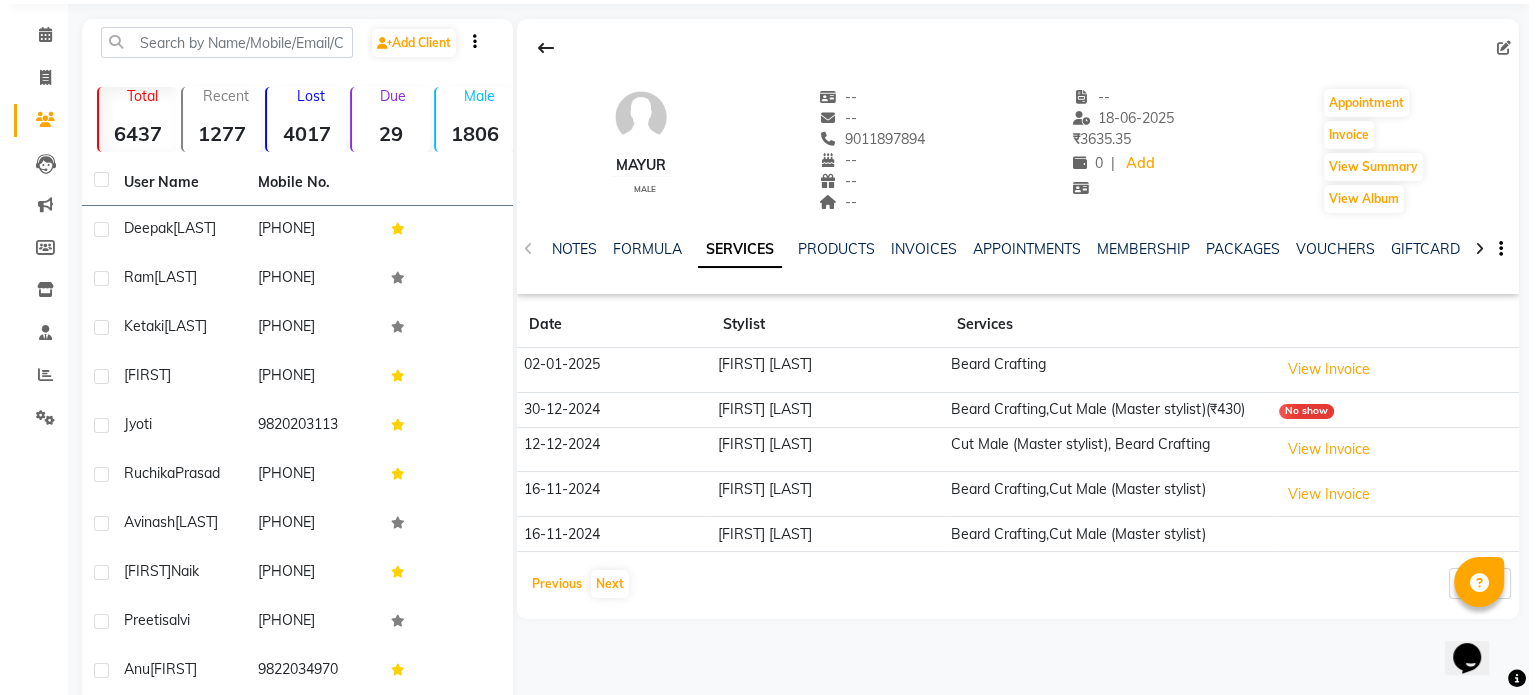 scroll, scrollTop: 0, scrollLeft: 0, axis: both 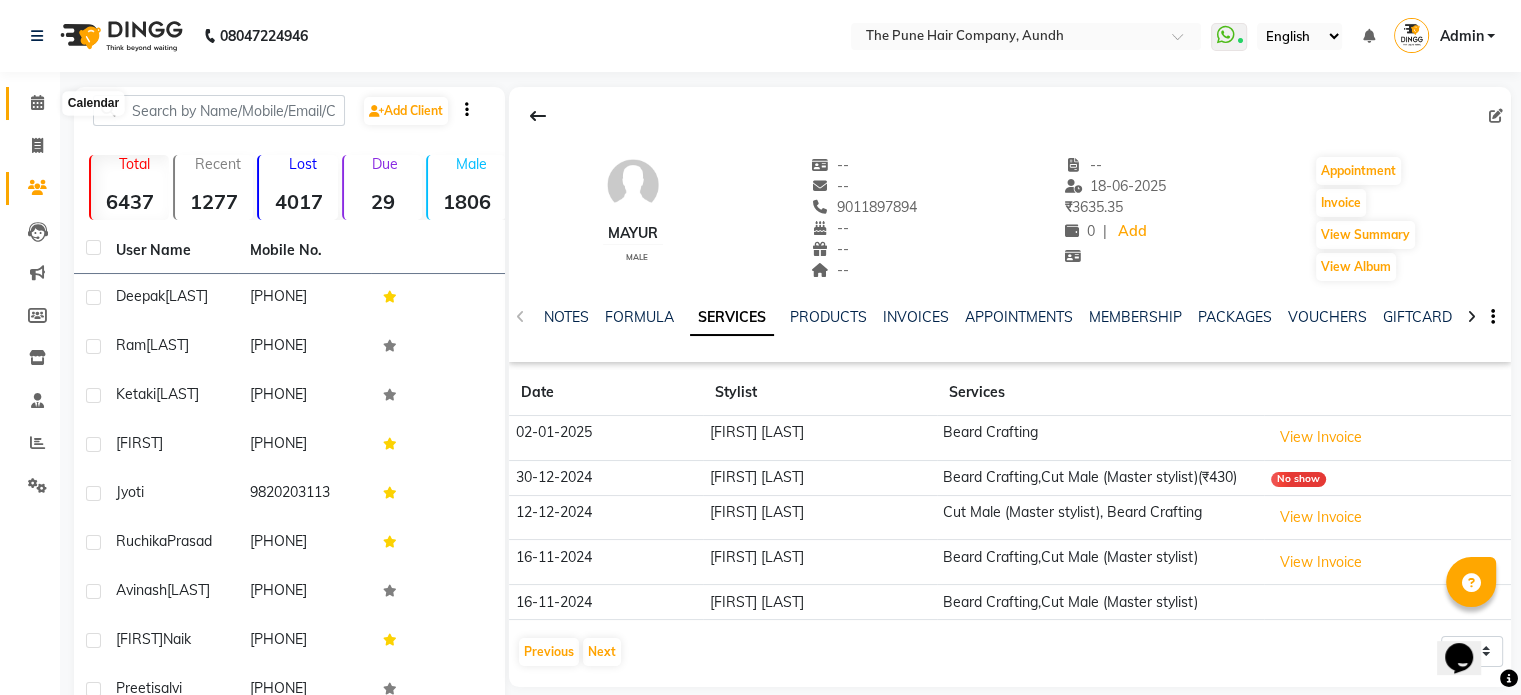 click 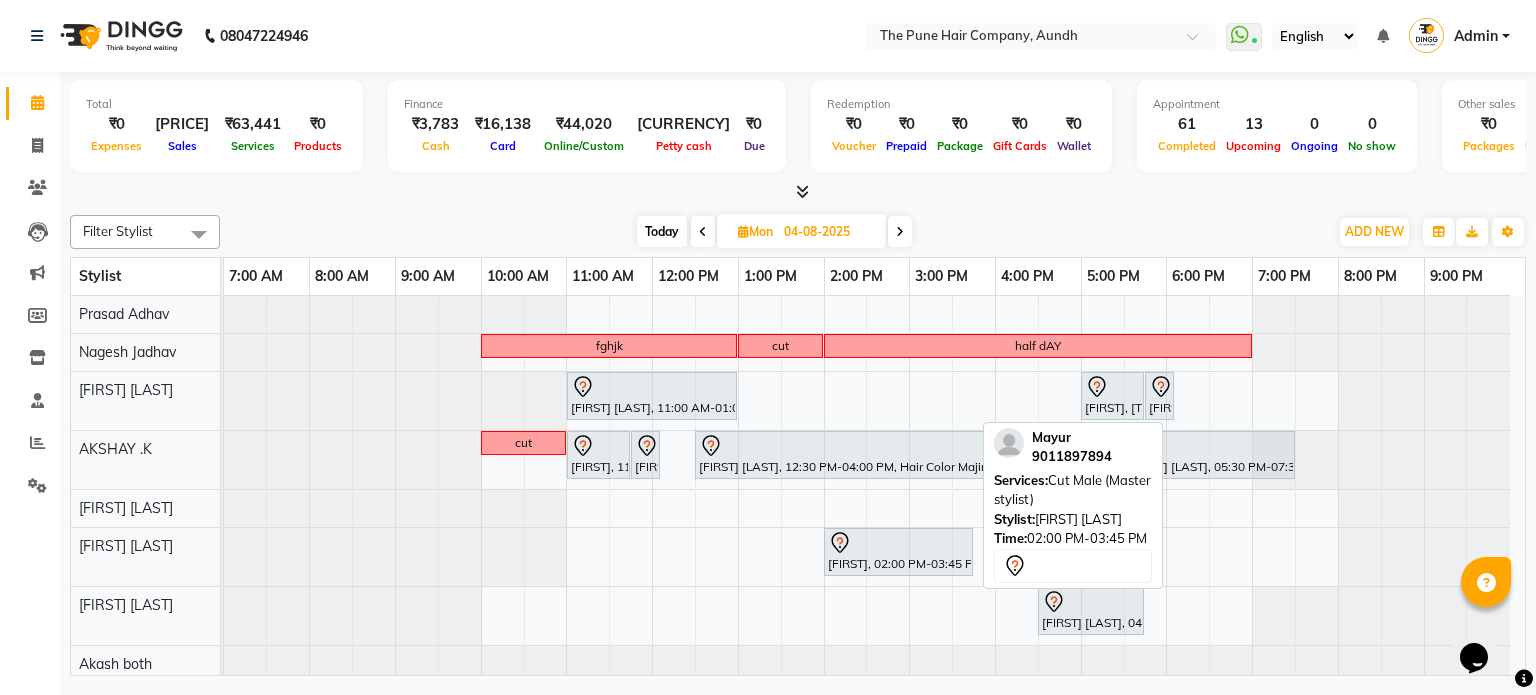 scroll, scrollTop: 199, scrollLeft: 0, axis: vertical 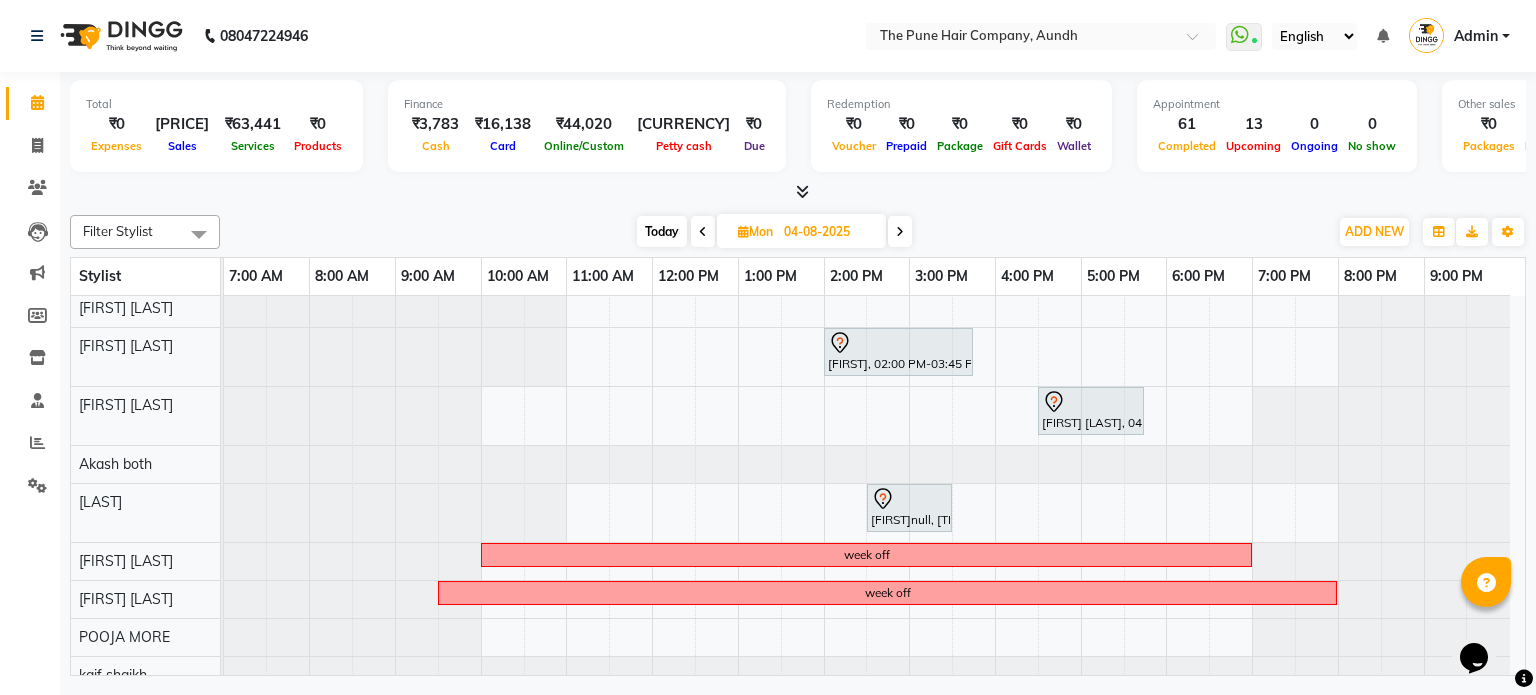 click at bounding box center (900, 231) 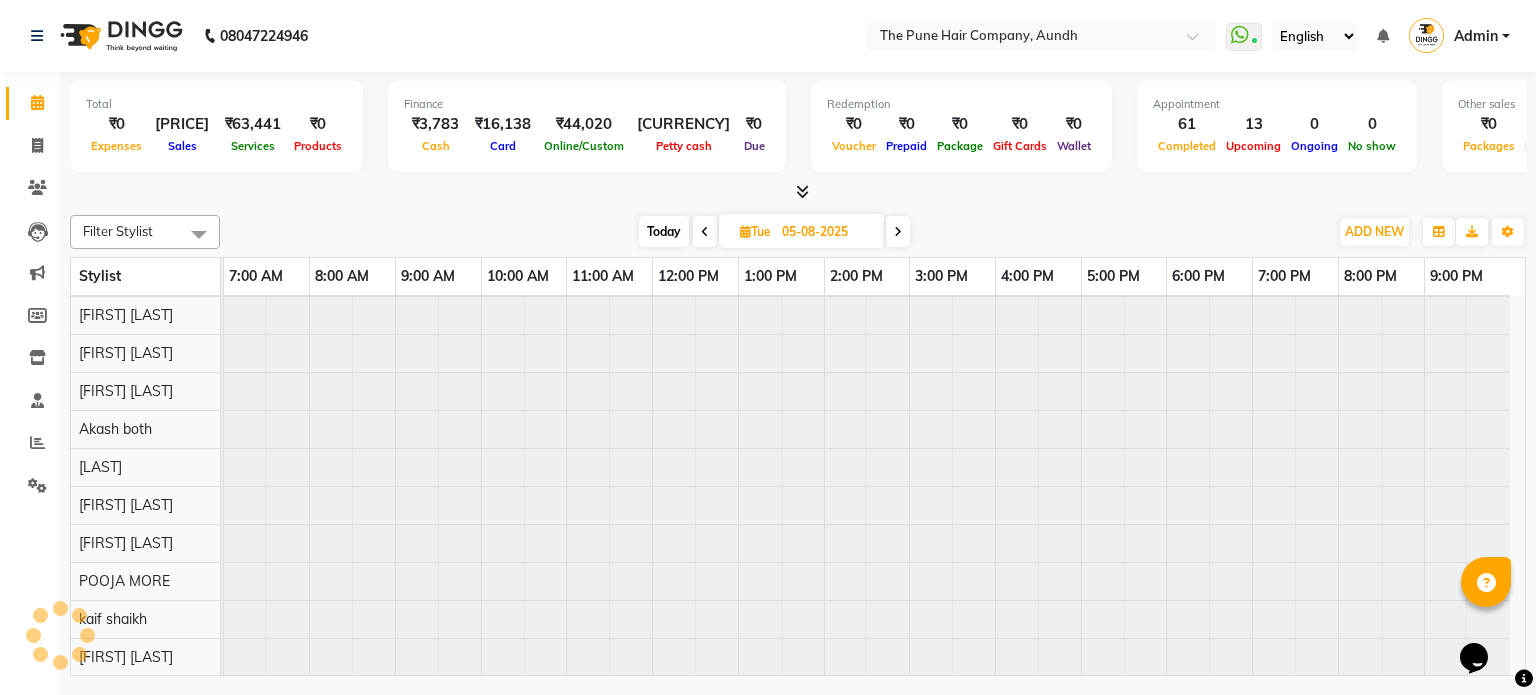 scroll, scrollTop: 148, scrollLeft: 0, axis: vertical 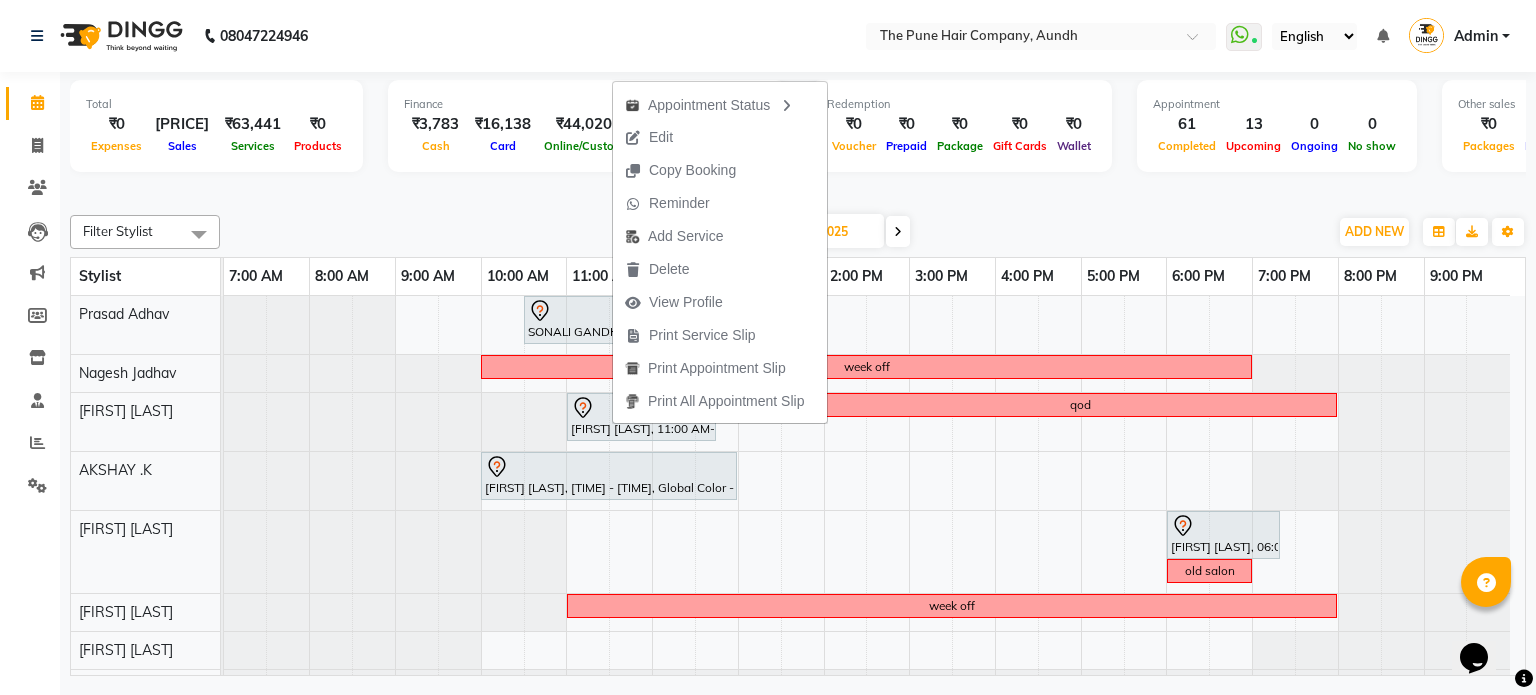 click on "Filter Stylist Select All Akash both AKSHAY .K [FIRST] [LAST] kaif shaikh LAKKHAN SHINDE Nagesh Jadhav Nitish Desai Pavan mane POOJA MORE Prasad Adhav [FIRST] [LAST] Shweta gotur Sonal saindane swapnil sonavane Today Tue 05-08-2025 Toggle Dropdown Add Appointment Add Invoice Add Expense Add Attendance Add Client Add Transaction Toggle Dropdown Add Appointment Add Invoice Add Expense Add Attendance Add Client ADD NEW Toggle Dropdown Add Appointment Add Invoice Add Expense Add Attendance Add Client Add Transaction Filter Stylist Select All Akash both AKSHAY .K [FIRST] [LAST] kaif shaikh LAKKHAN SHINDE Nagesh Jadhav Nitish Desai Pavan mane POOJA MORE Prasad Adhav [FIRST] [LAST] Shweta gotur Sonal saindane swapnil sonavane Group By Staff View Room View View as Vertical Vertical - Week View Horizontal Horizontal - Week View List Toggle Dropdown Calendar Settings Manage Tags Arrange Stylists Reset Stylists Full Screen Show Available Stylist Appointment Form Zoom 50% Stylist 7:00 AM 8:00 AM" 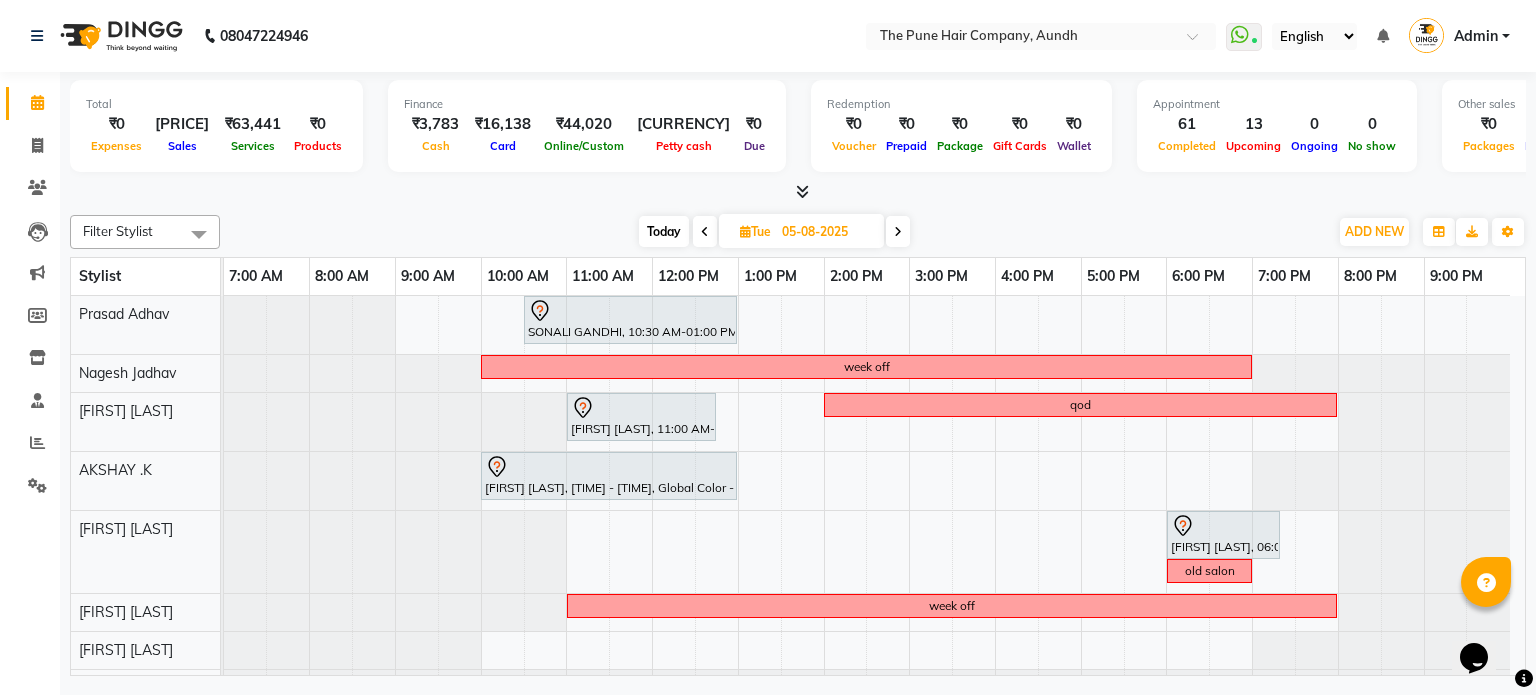click at bounding box center [705, 231] 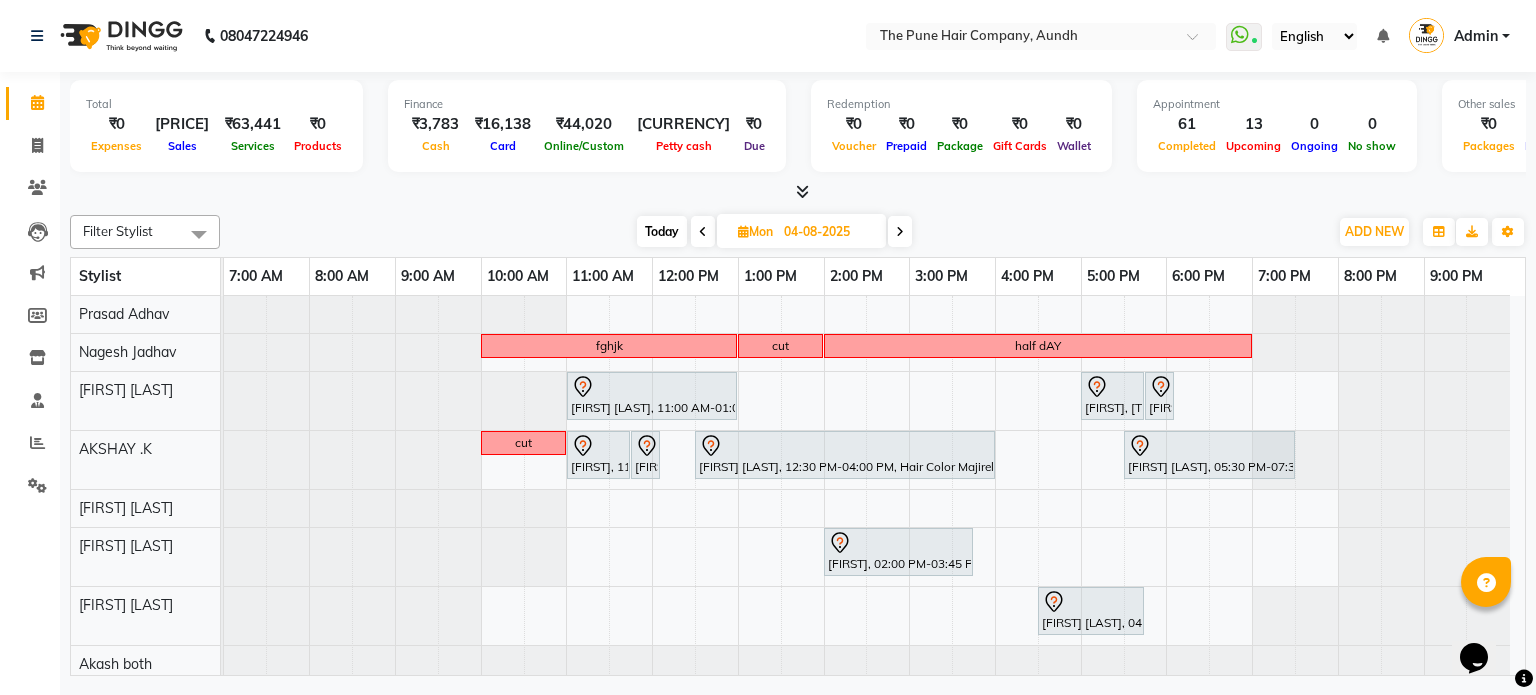click at bounding box center [900, 232] 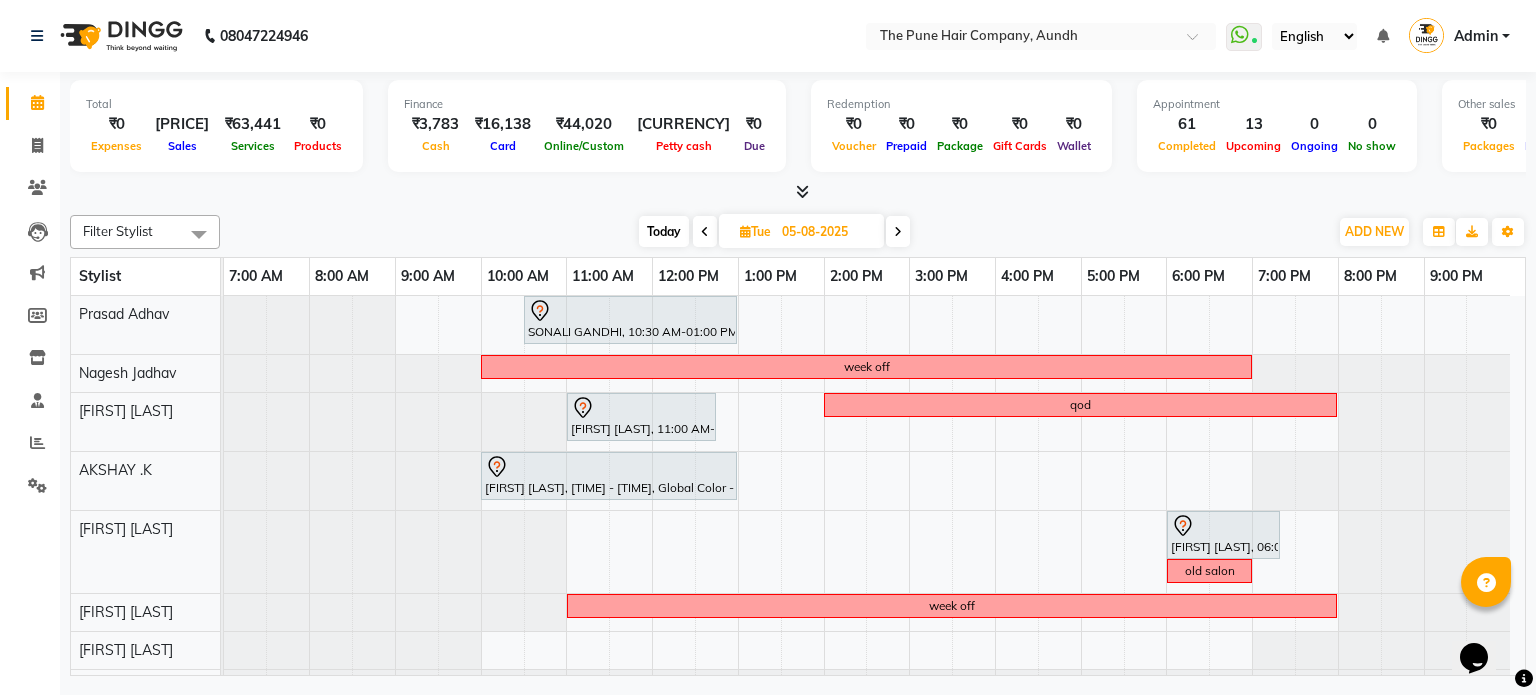 click at bounding box center (898, 232) 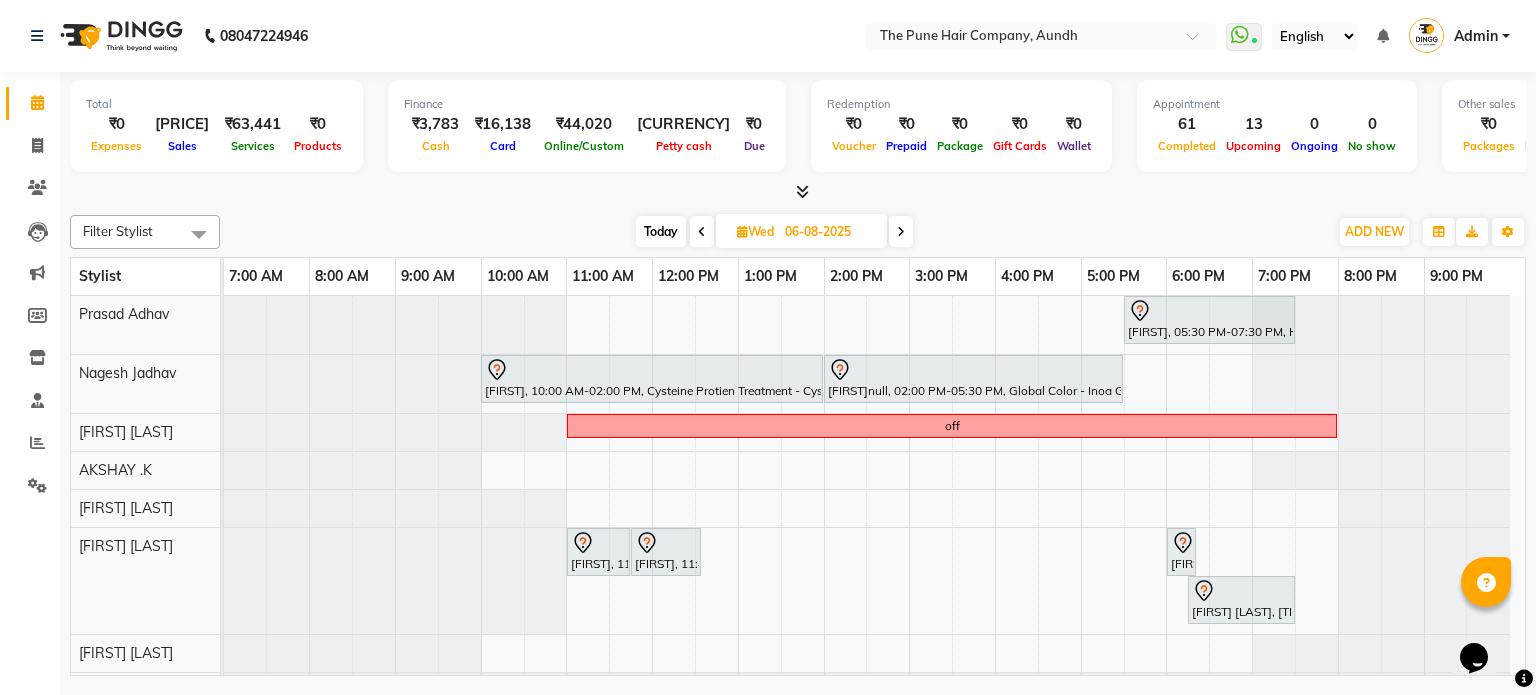 click at bounding box center (901, 232) 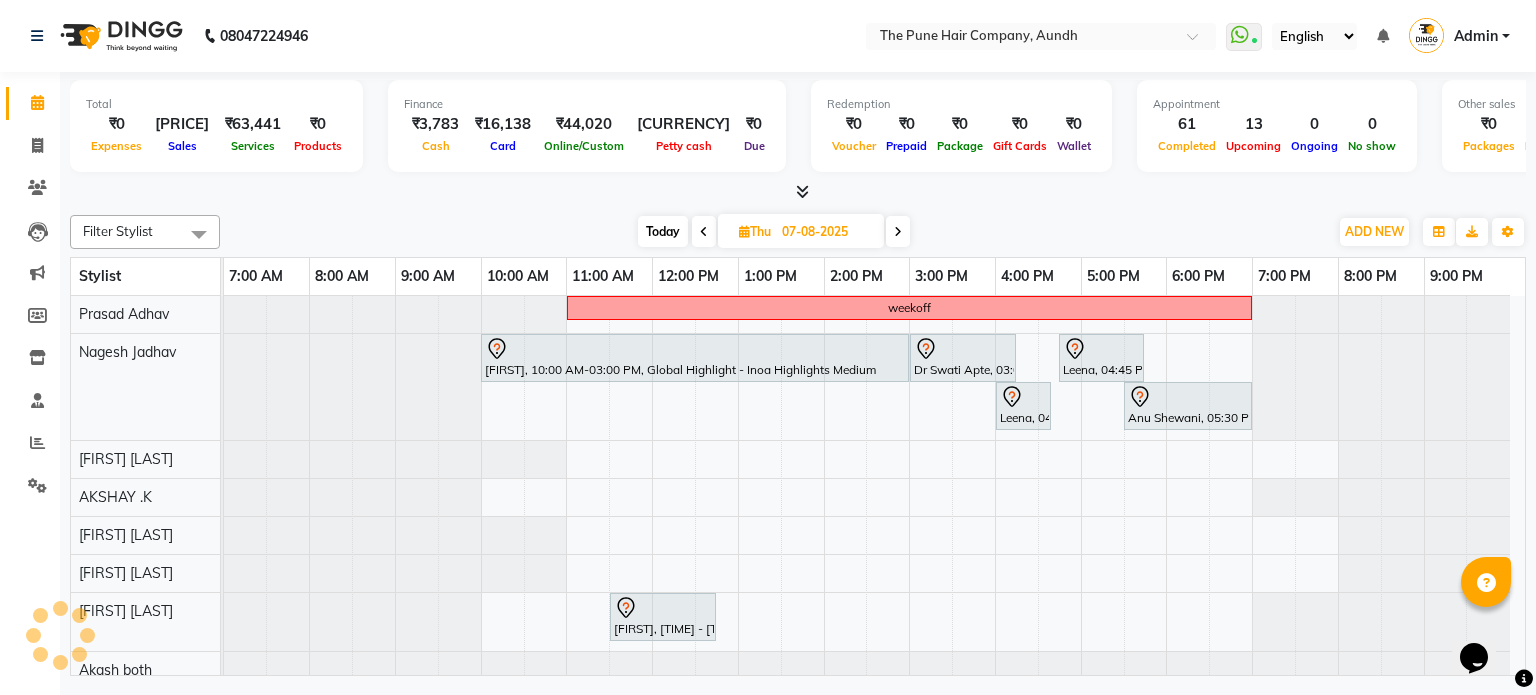 click at bounding box center [898, 232] 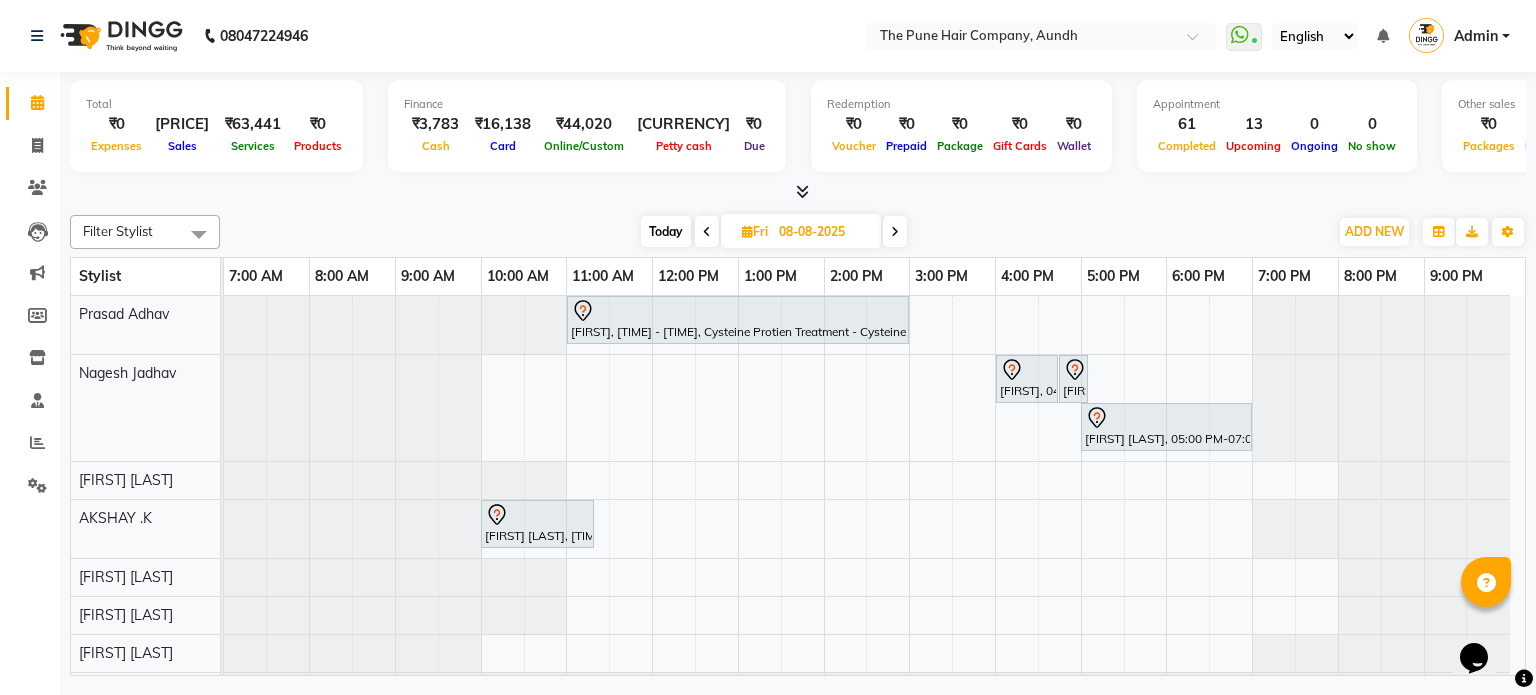 click at bounding box center [895, 231] 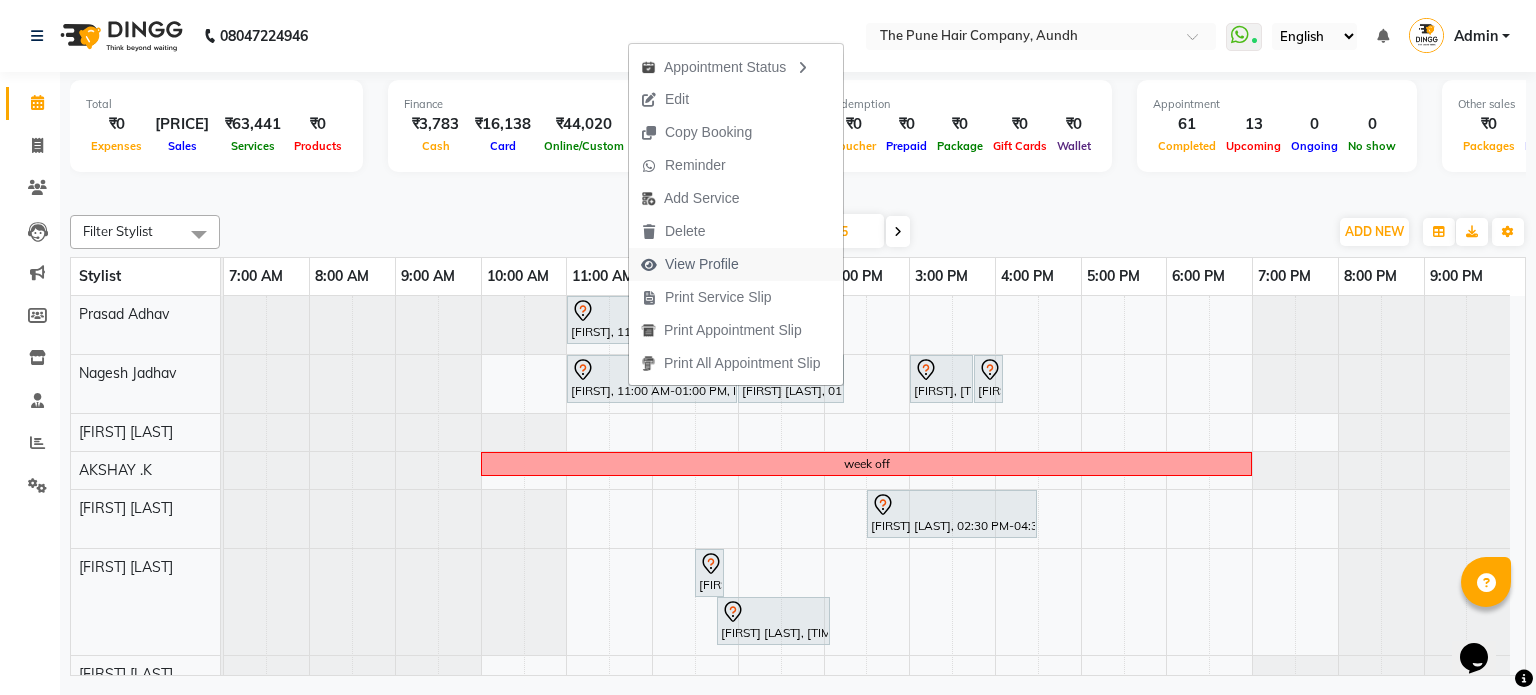 click on "View Profile" at bounding box center [702, 264] 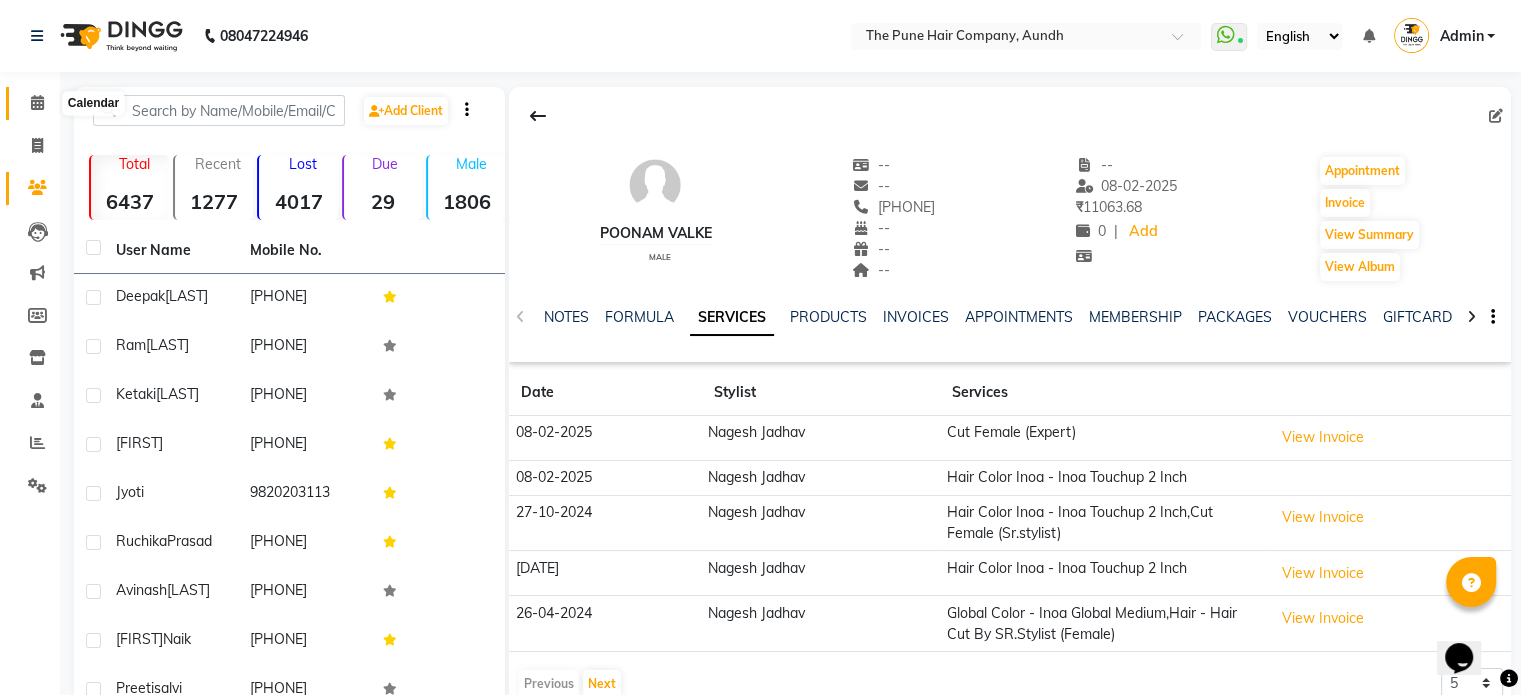 click 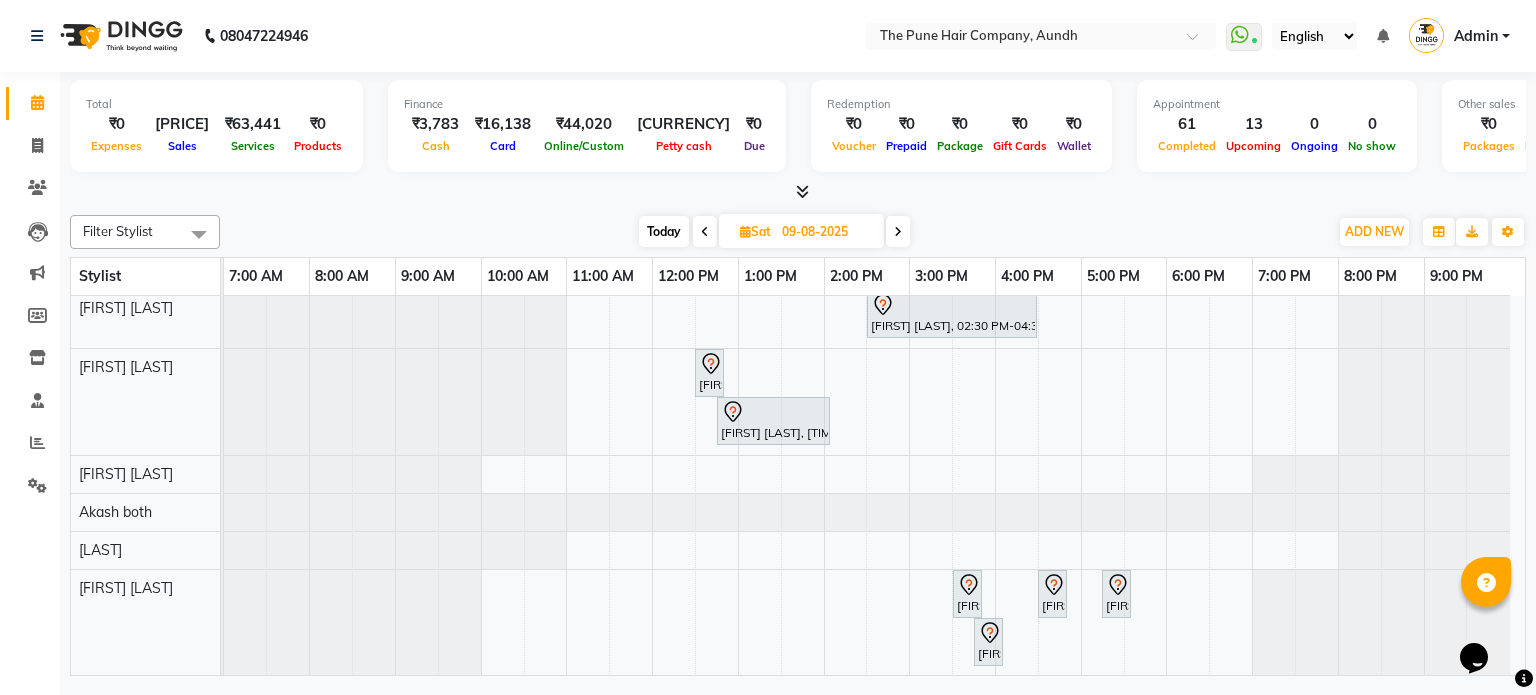 scroll, scrollTop: 280, scrollLeft: 0, axis: vertical 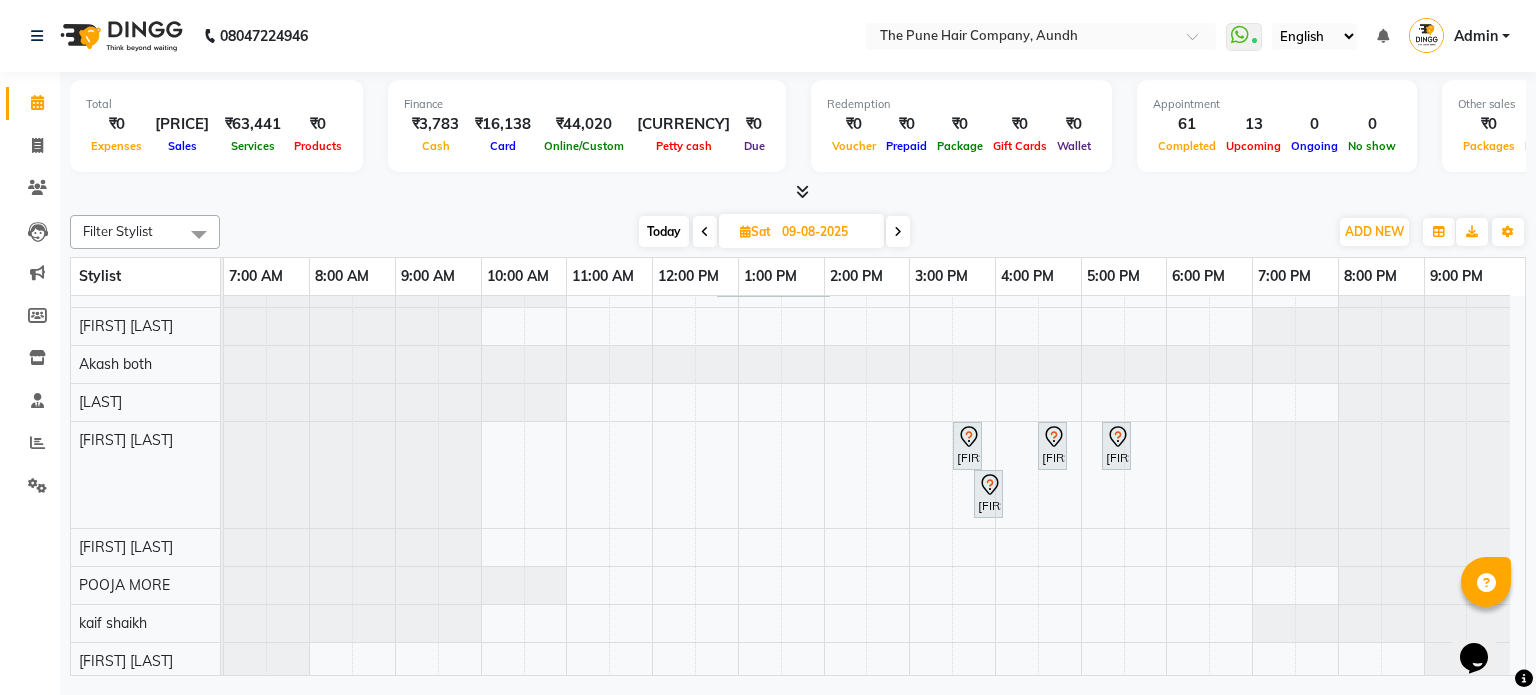 click at bounding box center (898, 231) 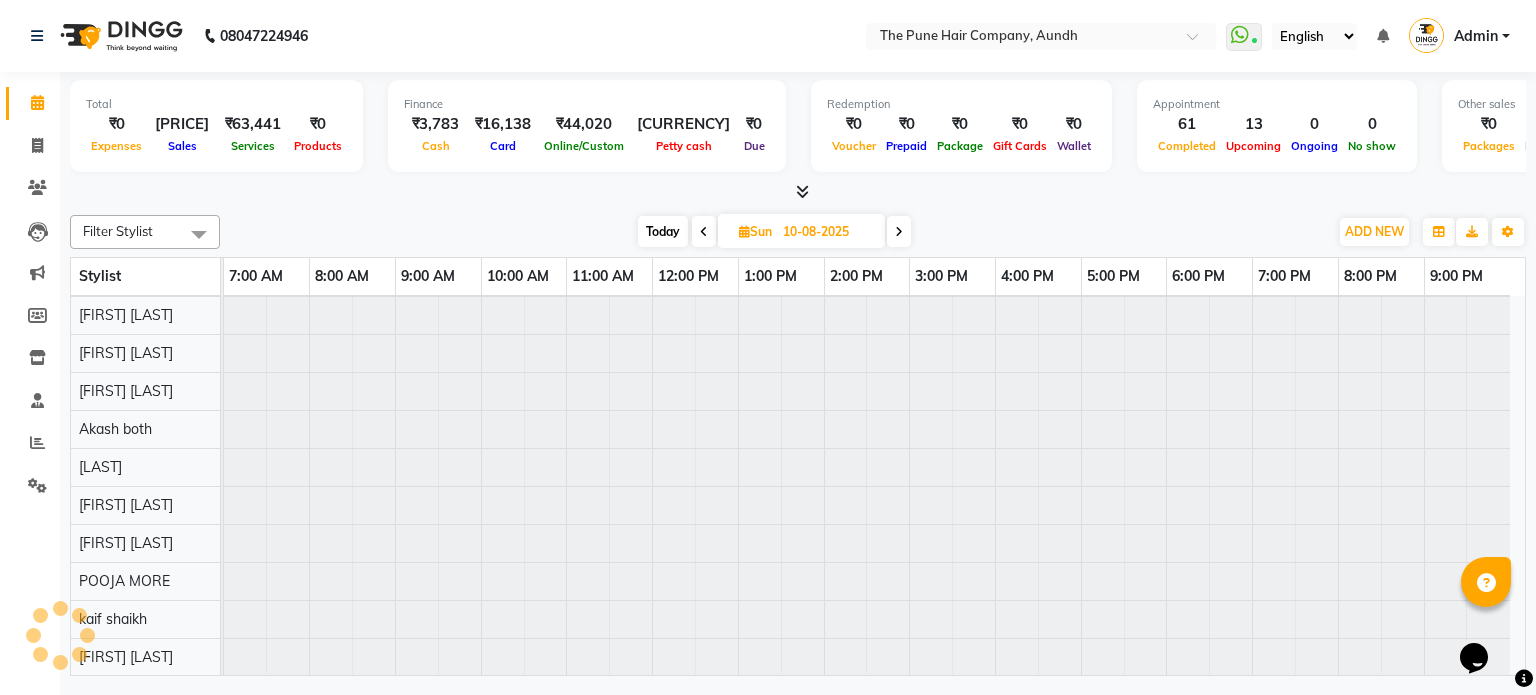 scroll, scrollTop: 148, scrollLeft: 0, axis: vertical 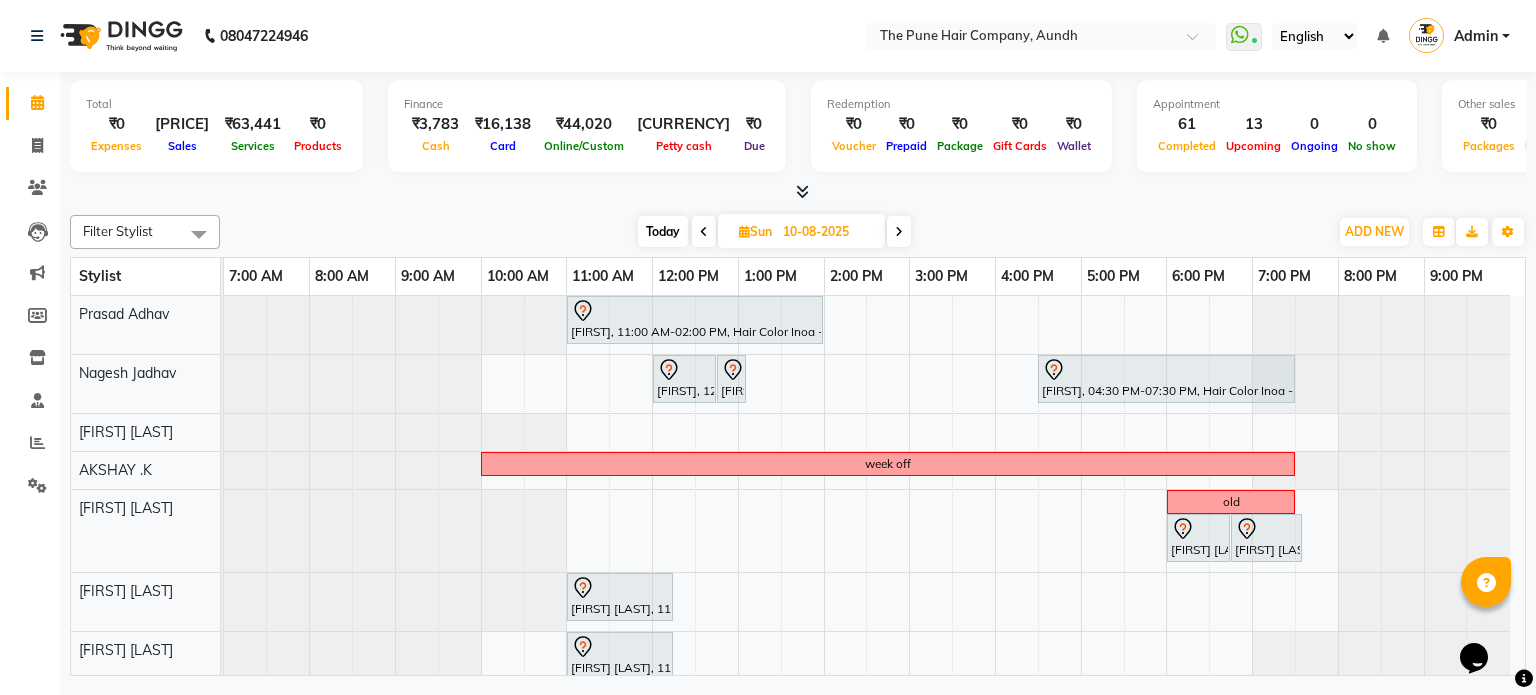 click at bounding box center [899, 231] 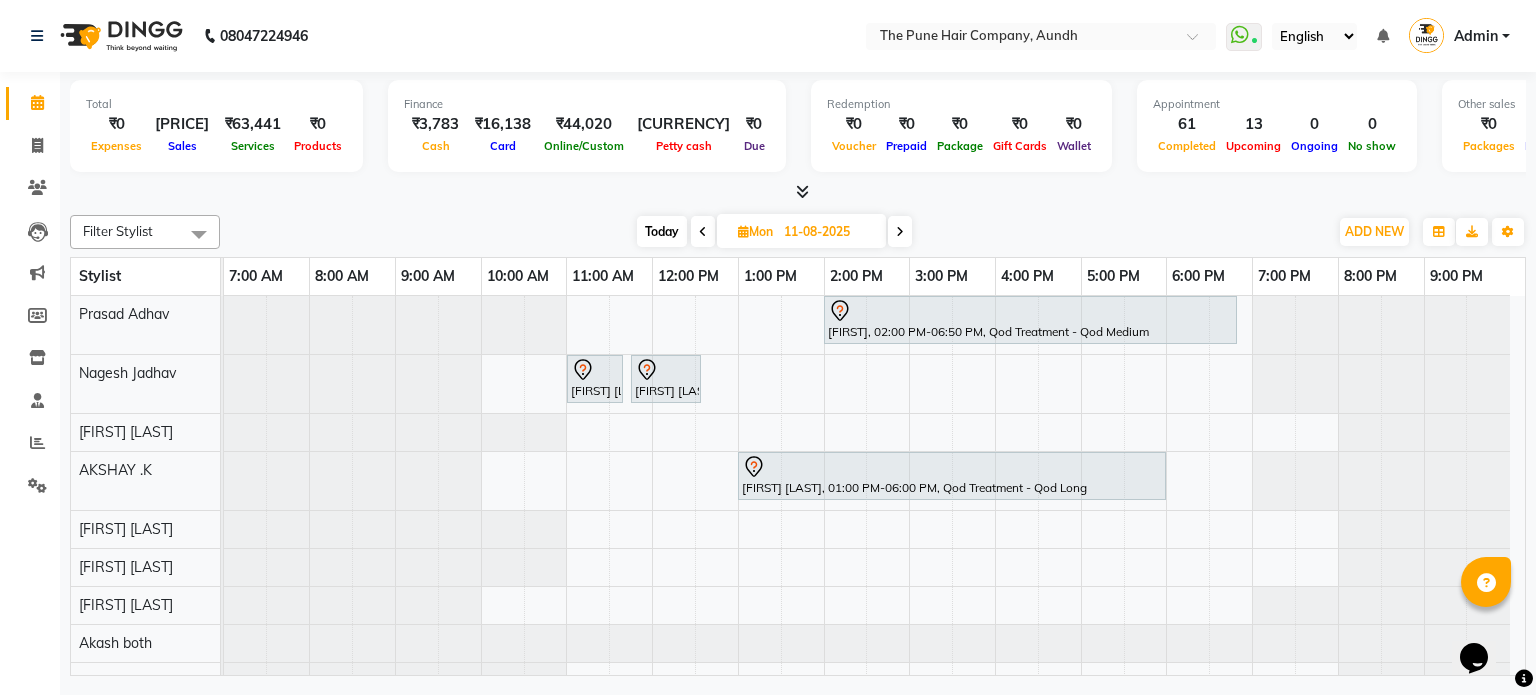scroll, scrollTop: 114, scrollLeft: 0, axis: vertical 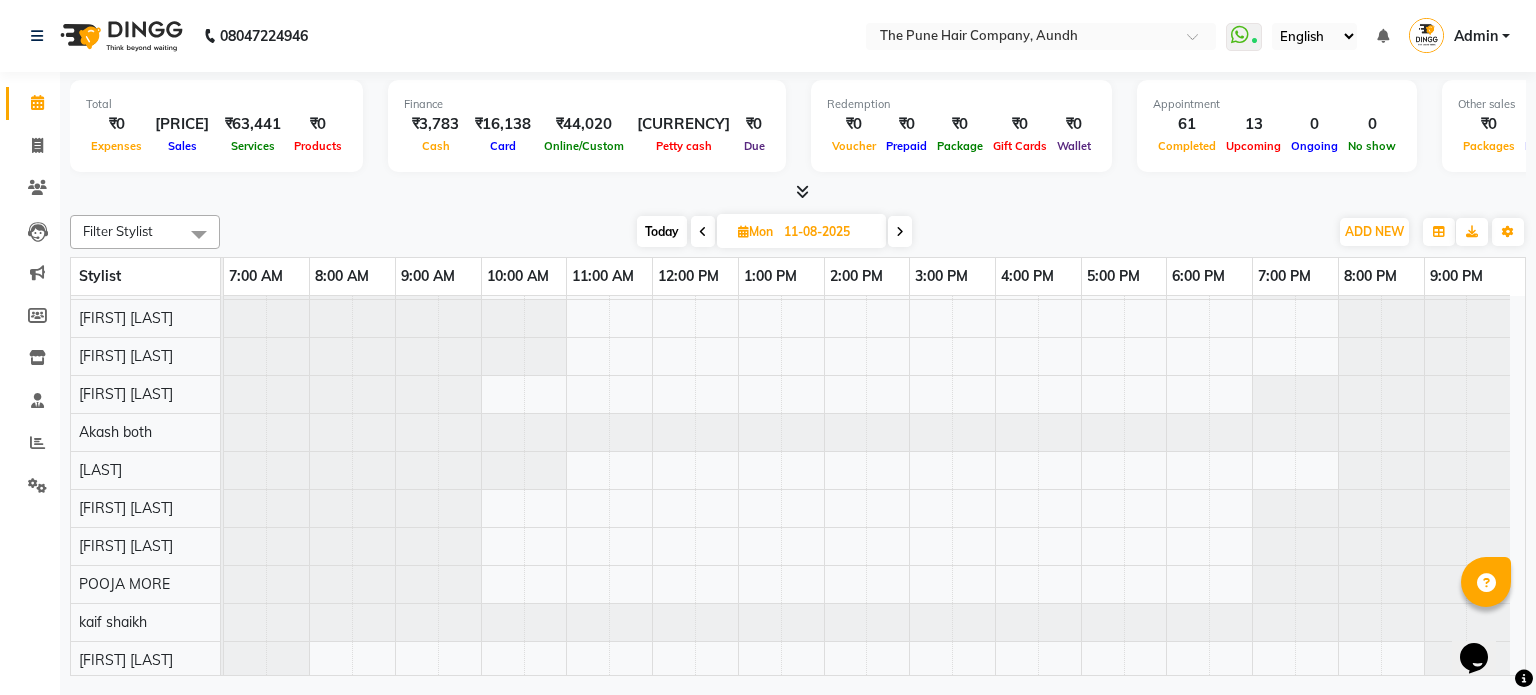 click at bounding box center (900, 232) 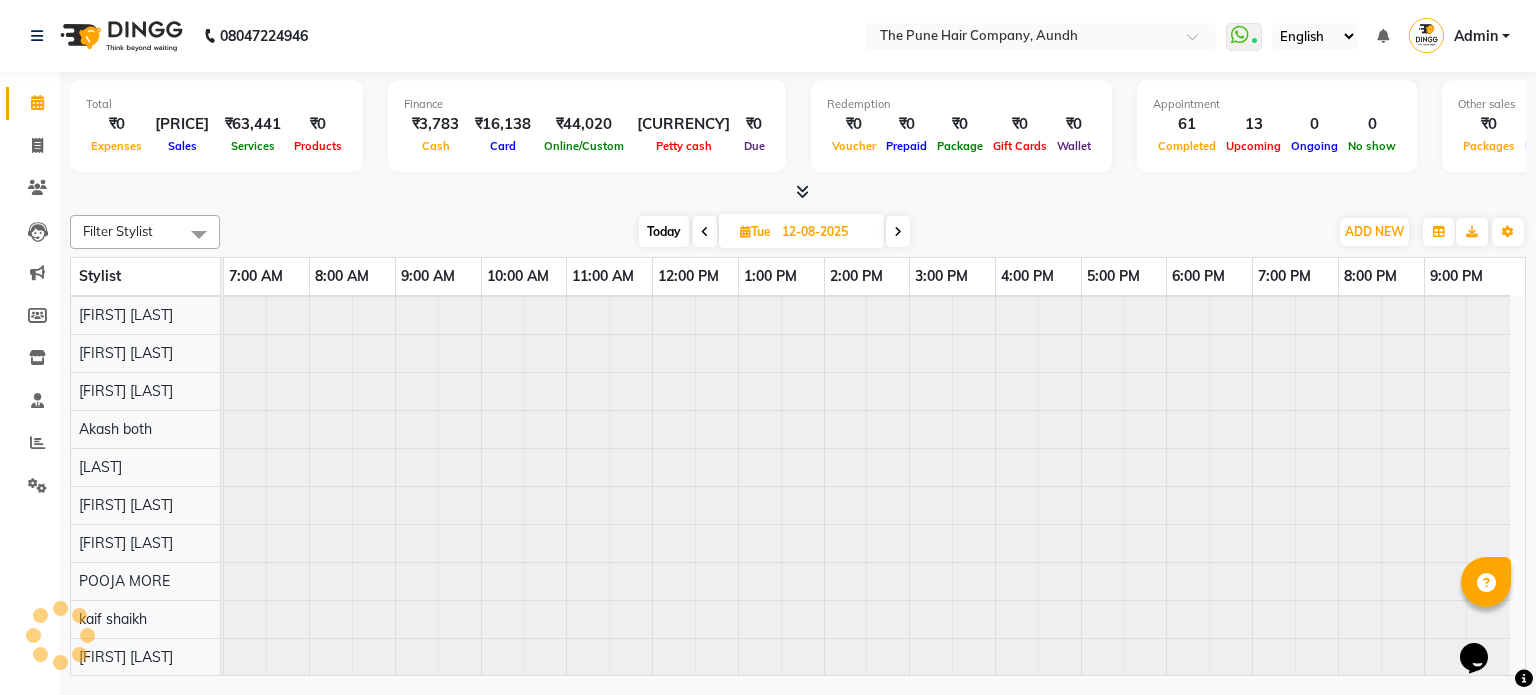 scroll, scrollTop: 148, scrollLeft: 0, axis: vertical 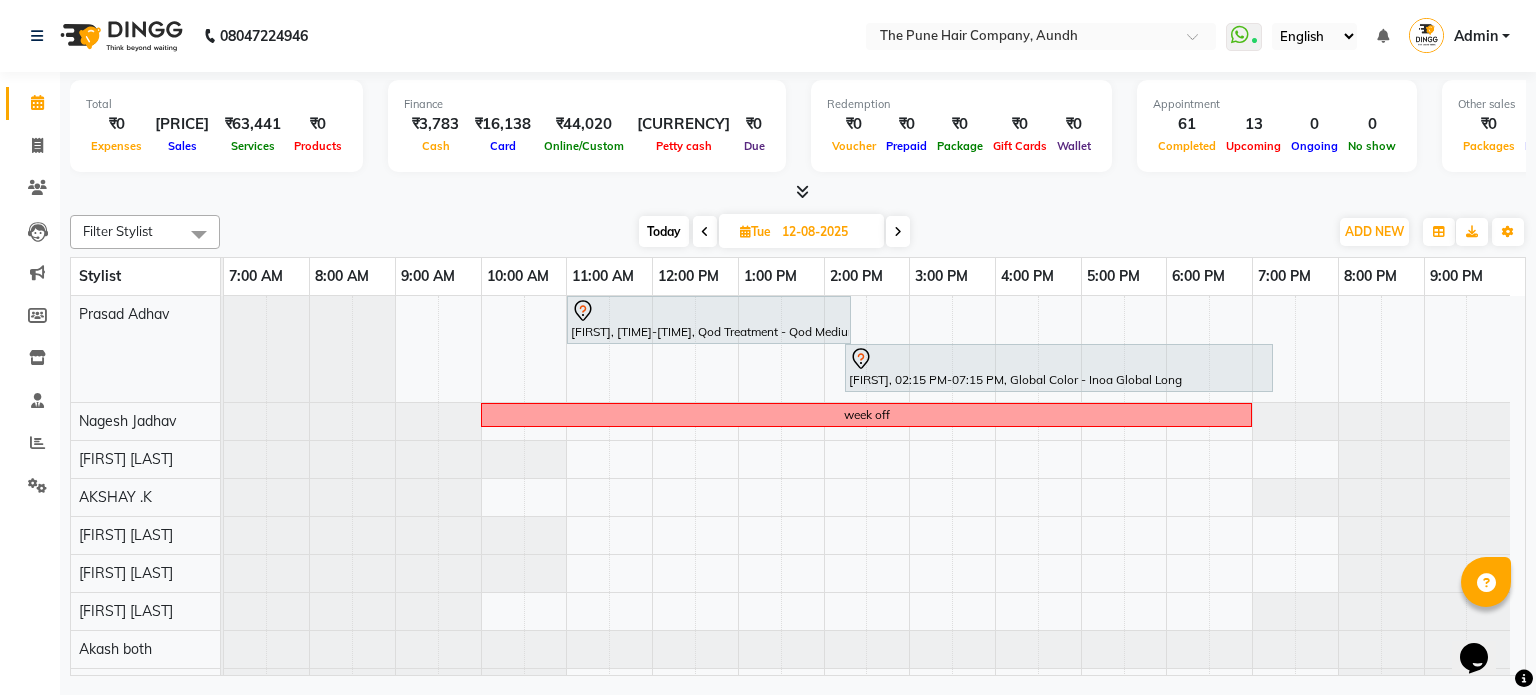 click at bounding box center [898, 232] 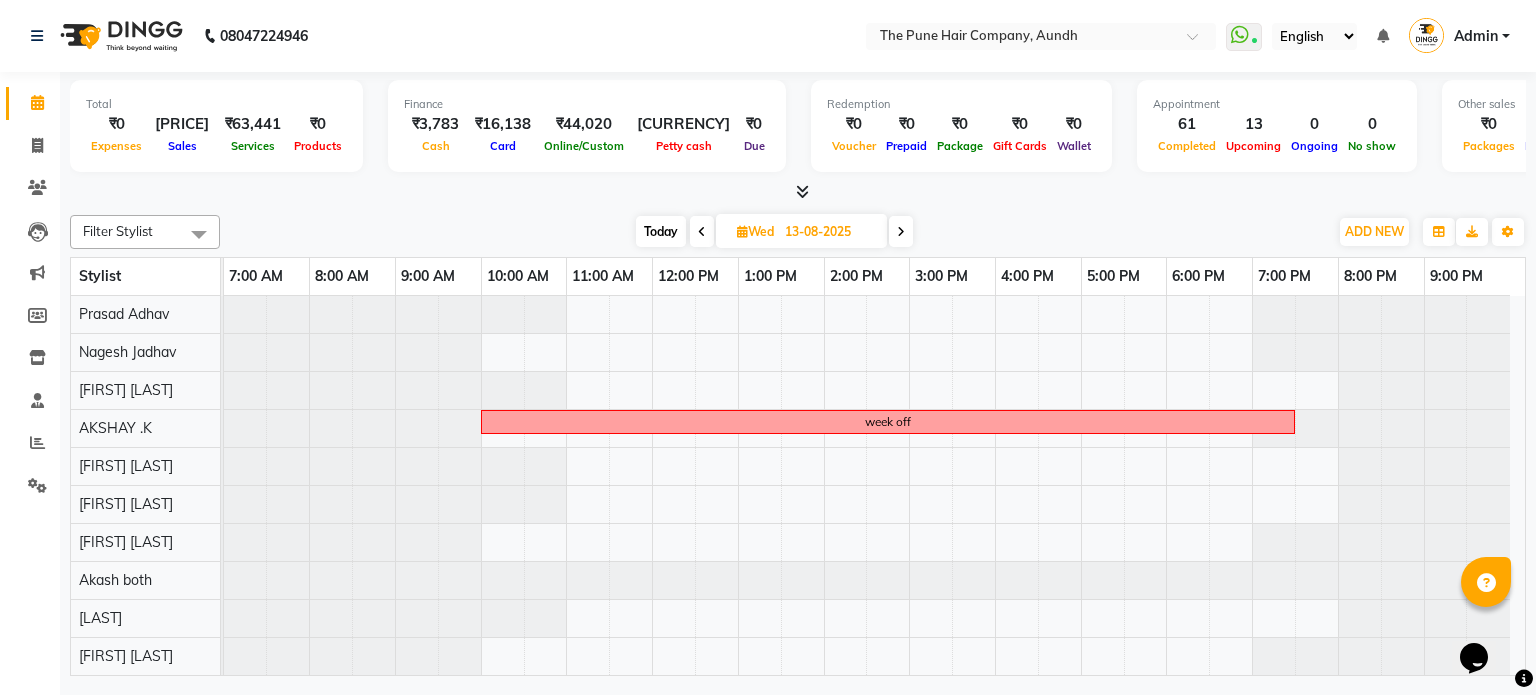 click on "Today" at bounding box center (661, 231) 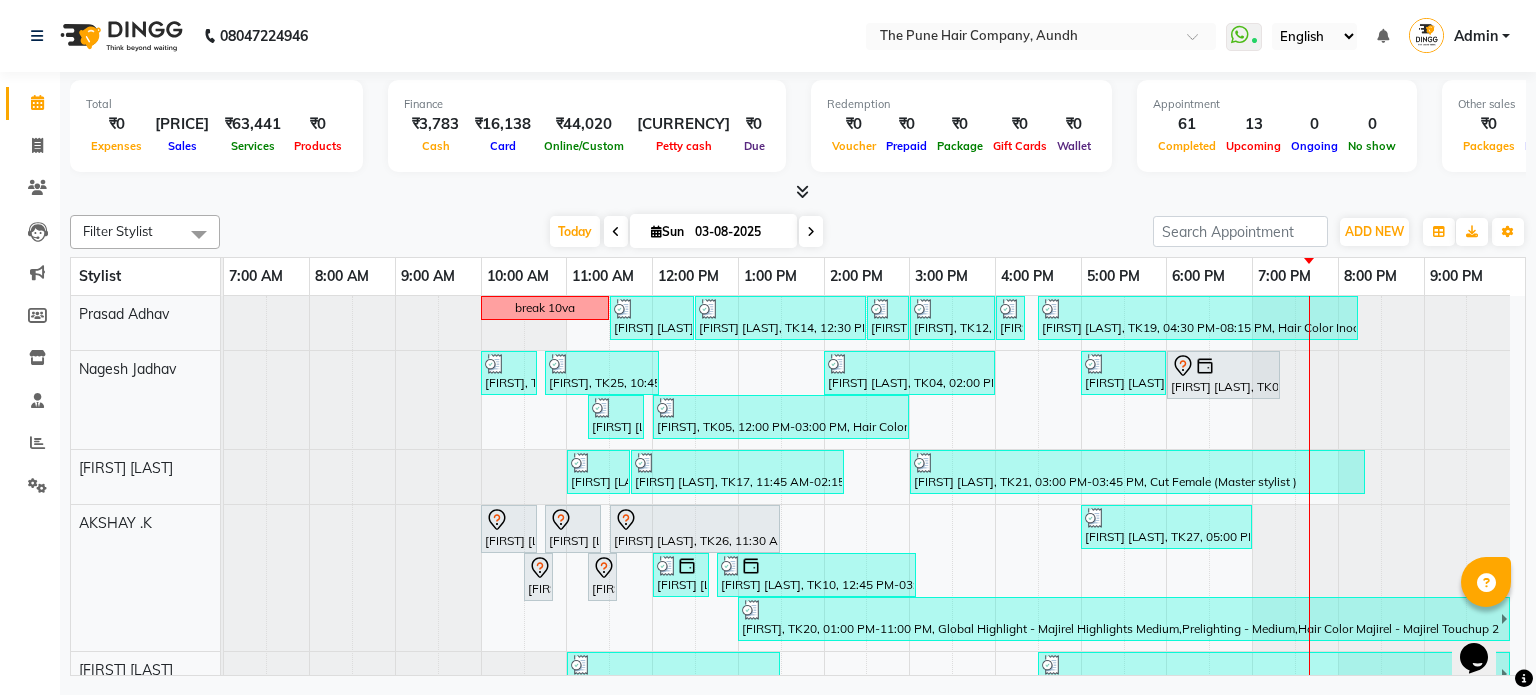 click at bounding box center [656, 231] 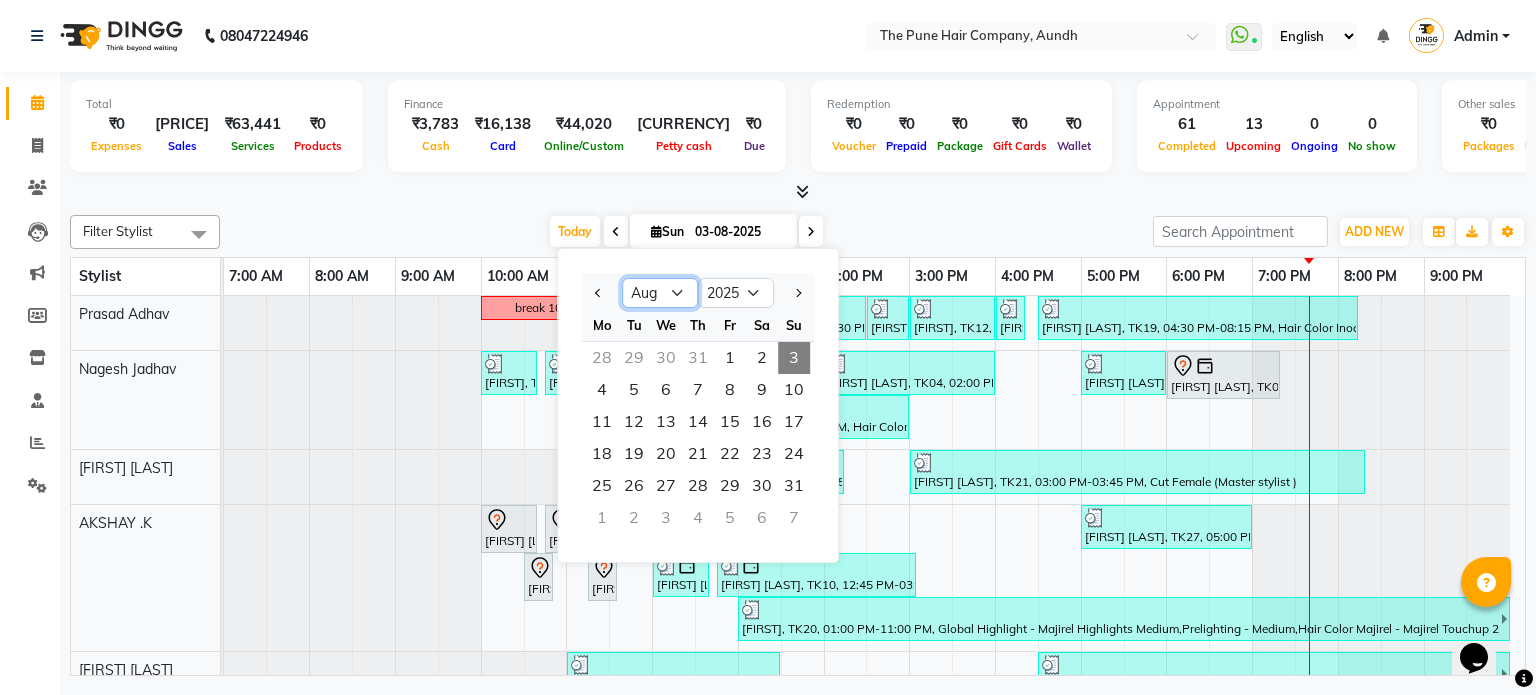 click on "Jan Feb Mar Apr May Jun Jul Aug Sep Oct Nov Dec" at bounding box center [660, 293] 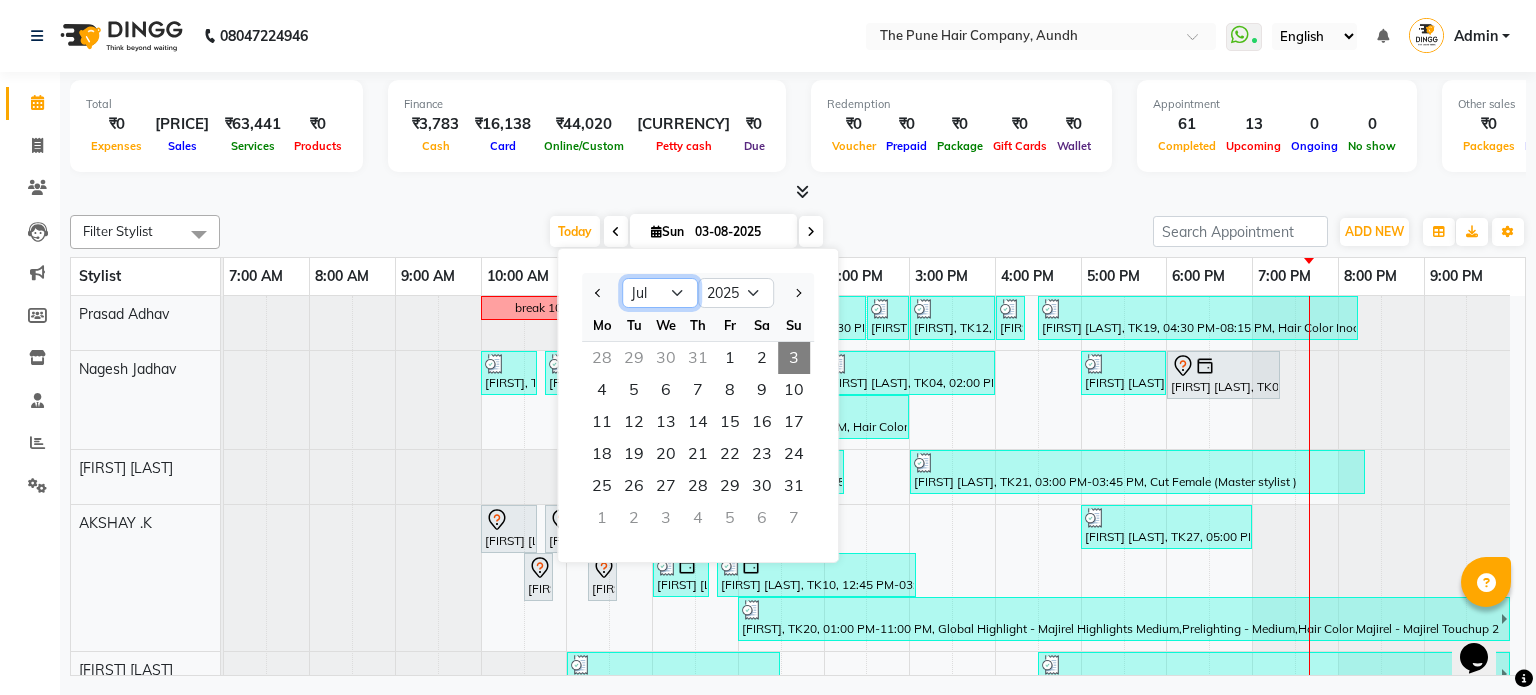 click on "Jan Feb Mar Apr May Jun Jul Aug Sep Oct Nov Dec" at bounding box center (660, 293) 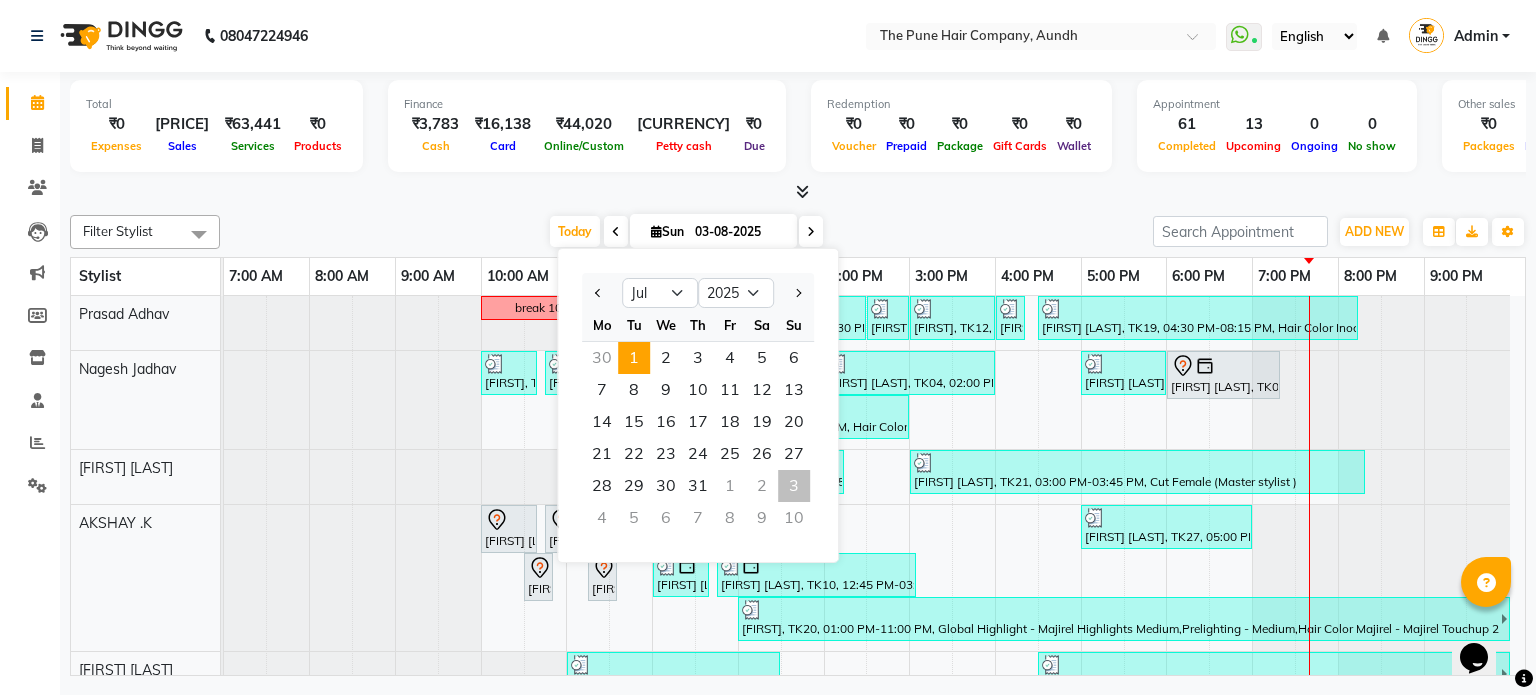 click on "1" at bounding box center [634, 358] 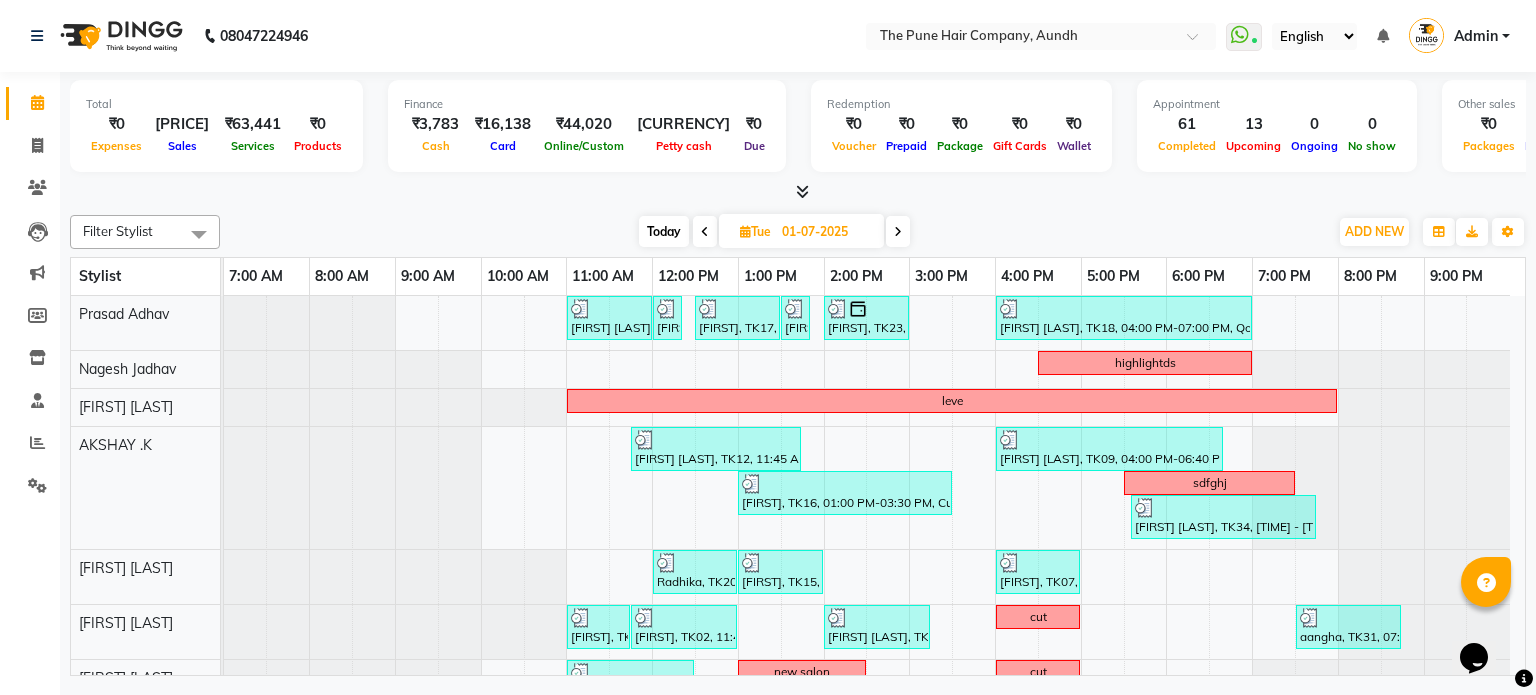 scroll, scrollTop: 43, scrollLeft: 0, axis: vertical 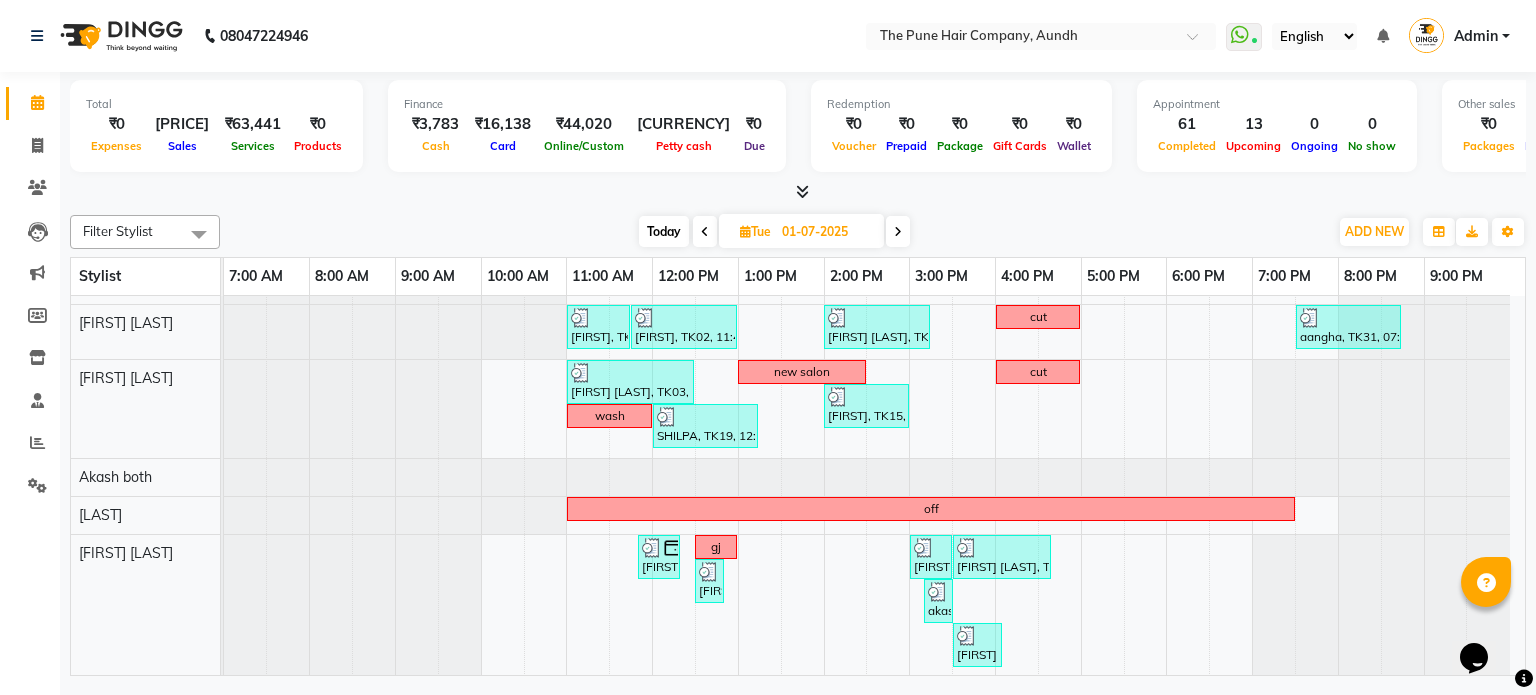 click at bounding box center (898, 232) 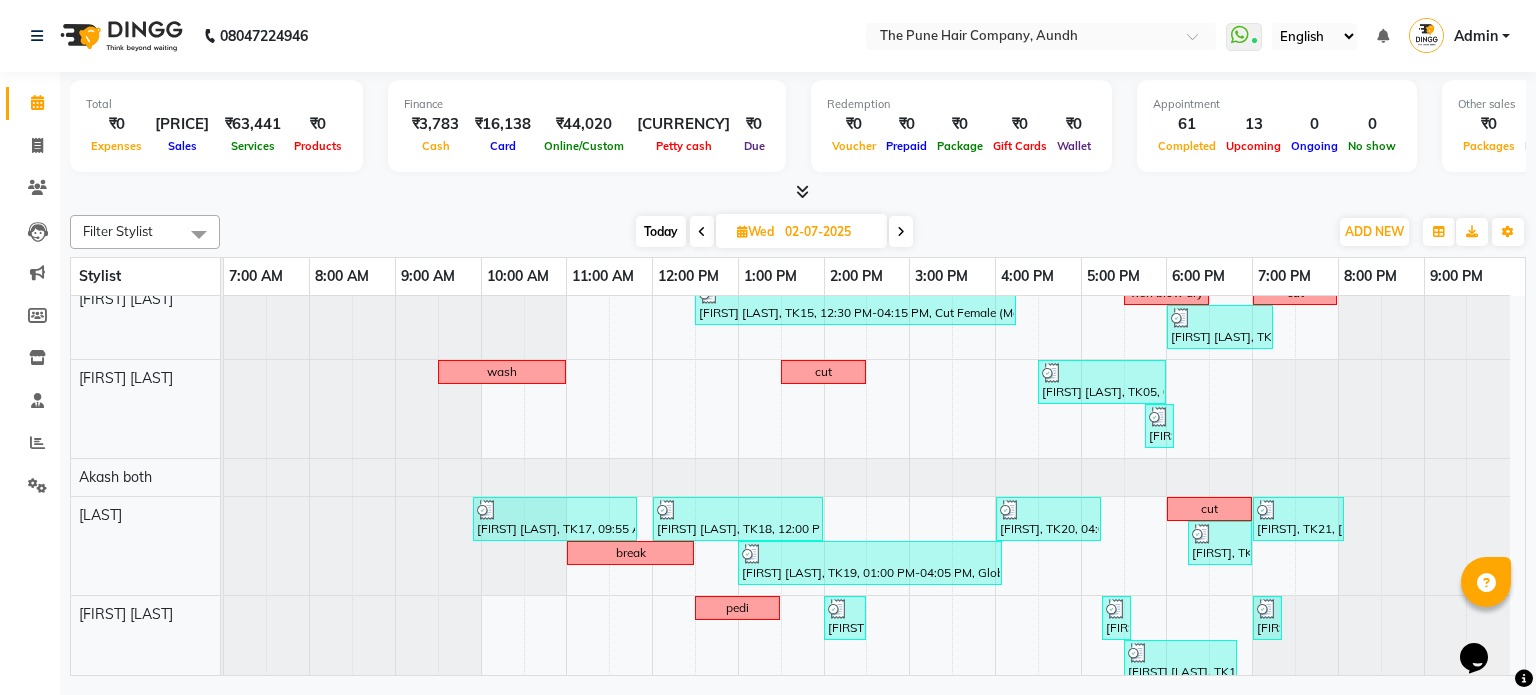click at bounding box center (901, 232) 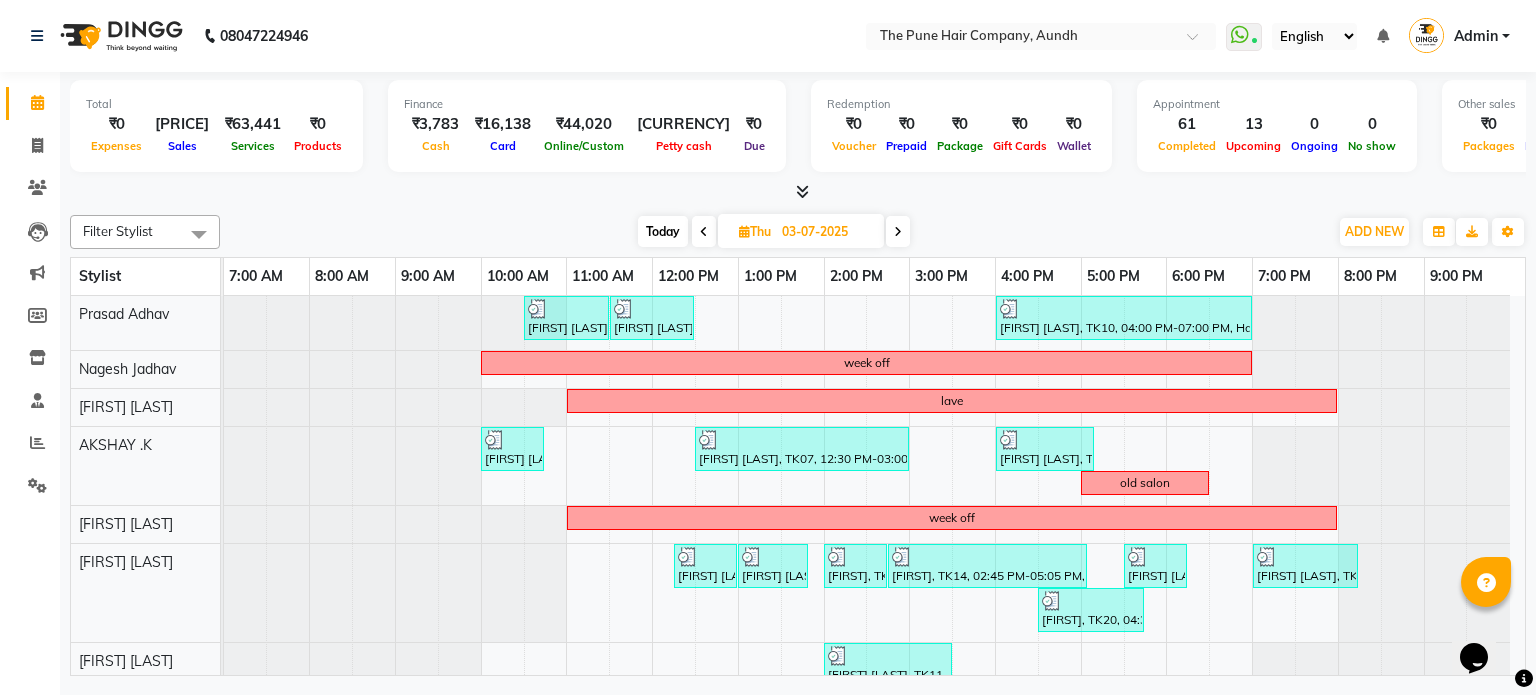 click at bounding box center [704, 231] 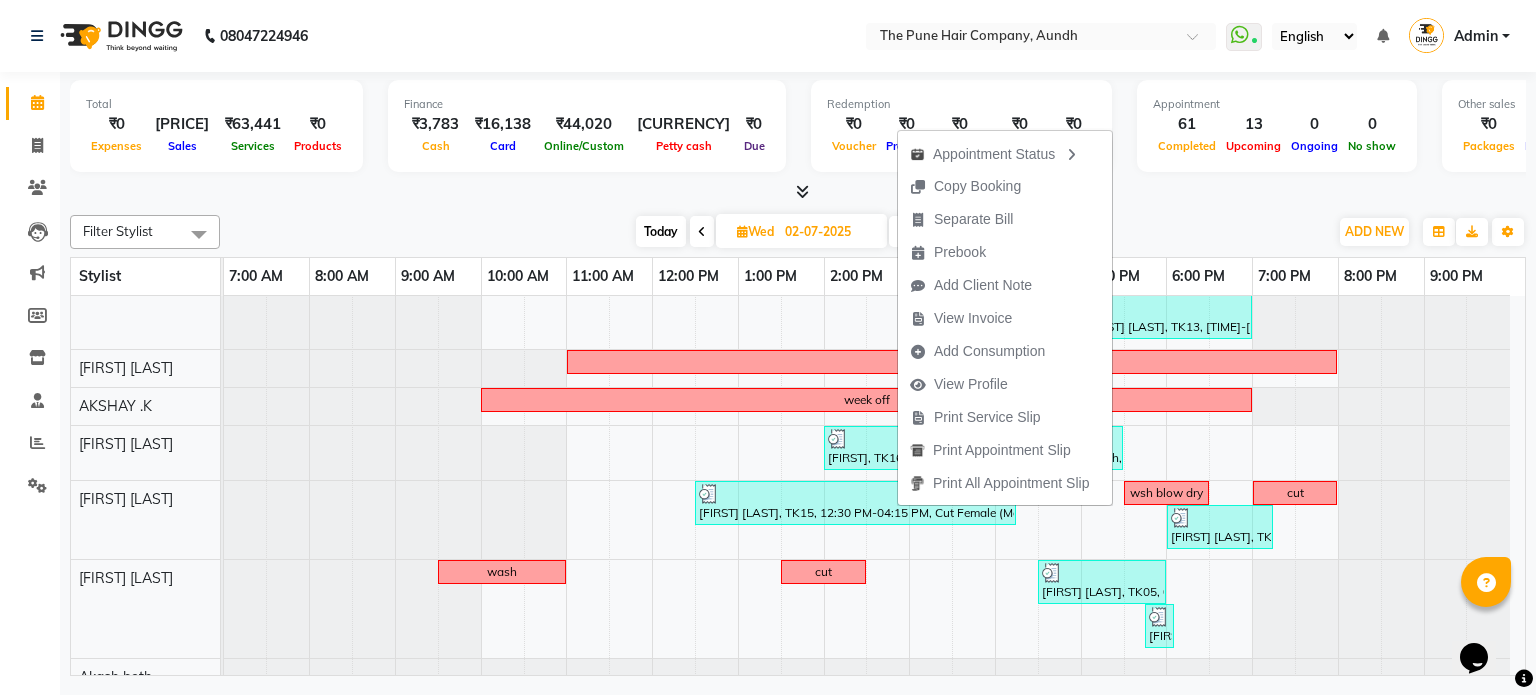 click on "Today  [DAY] [DATE]" at bounding box center (774, 232) 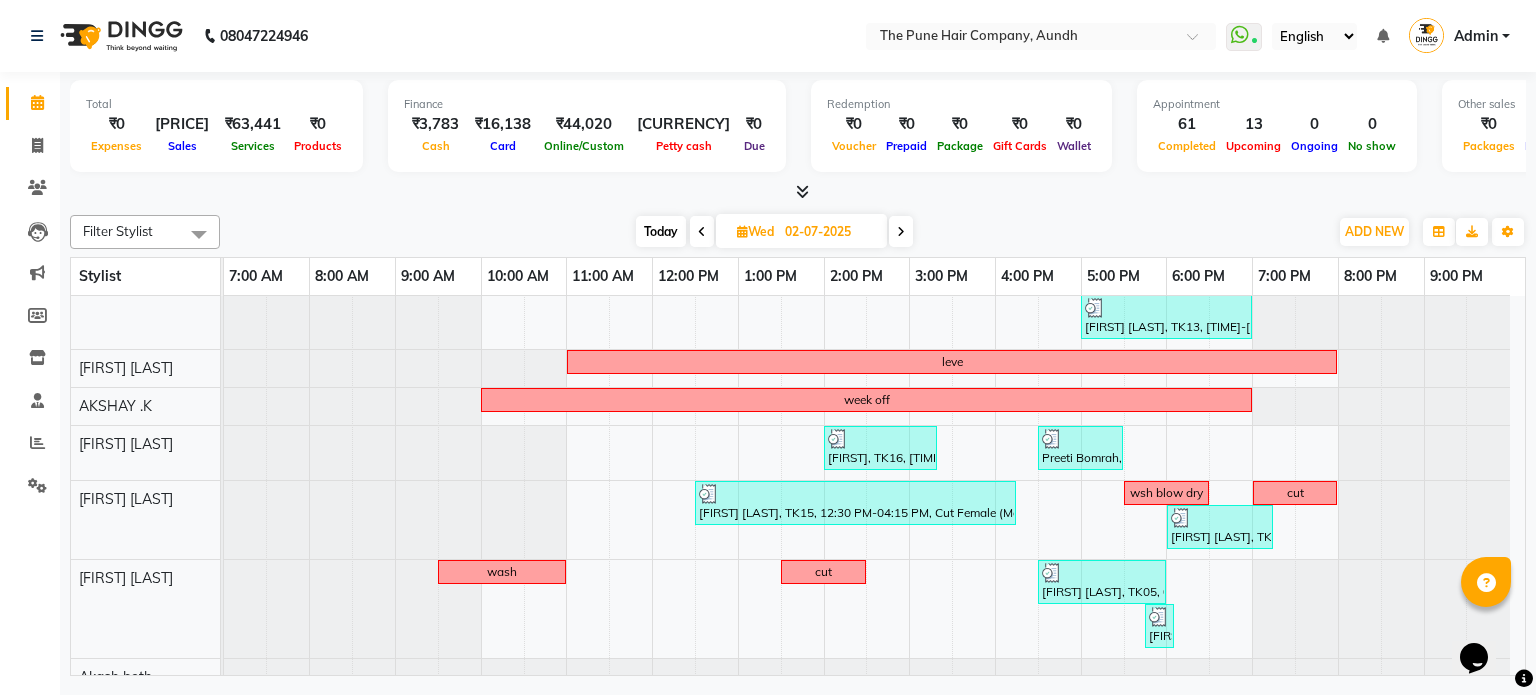 click at bounding box center (901, 232) 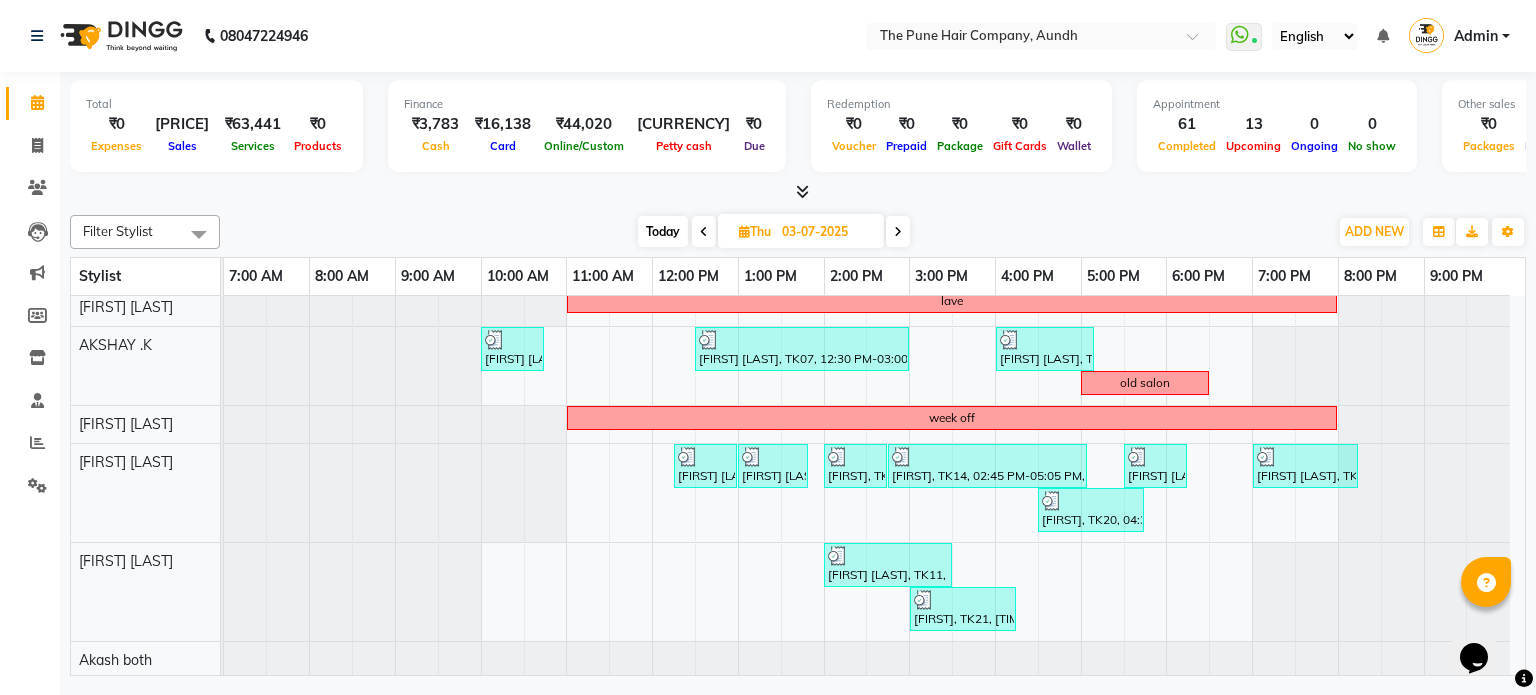 click at bounding box center [898, 232] 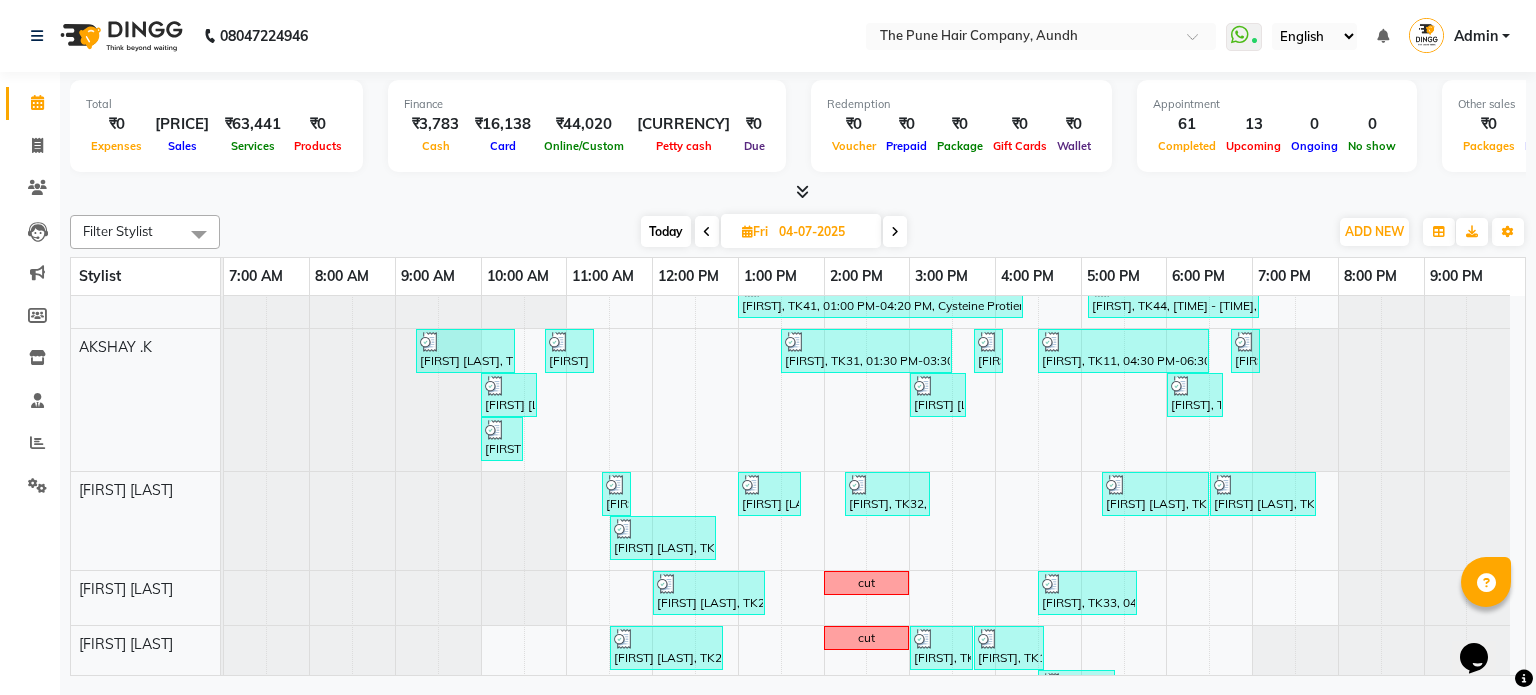 click at bounding box center (895, 231) 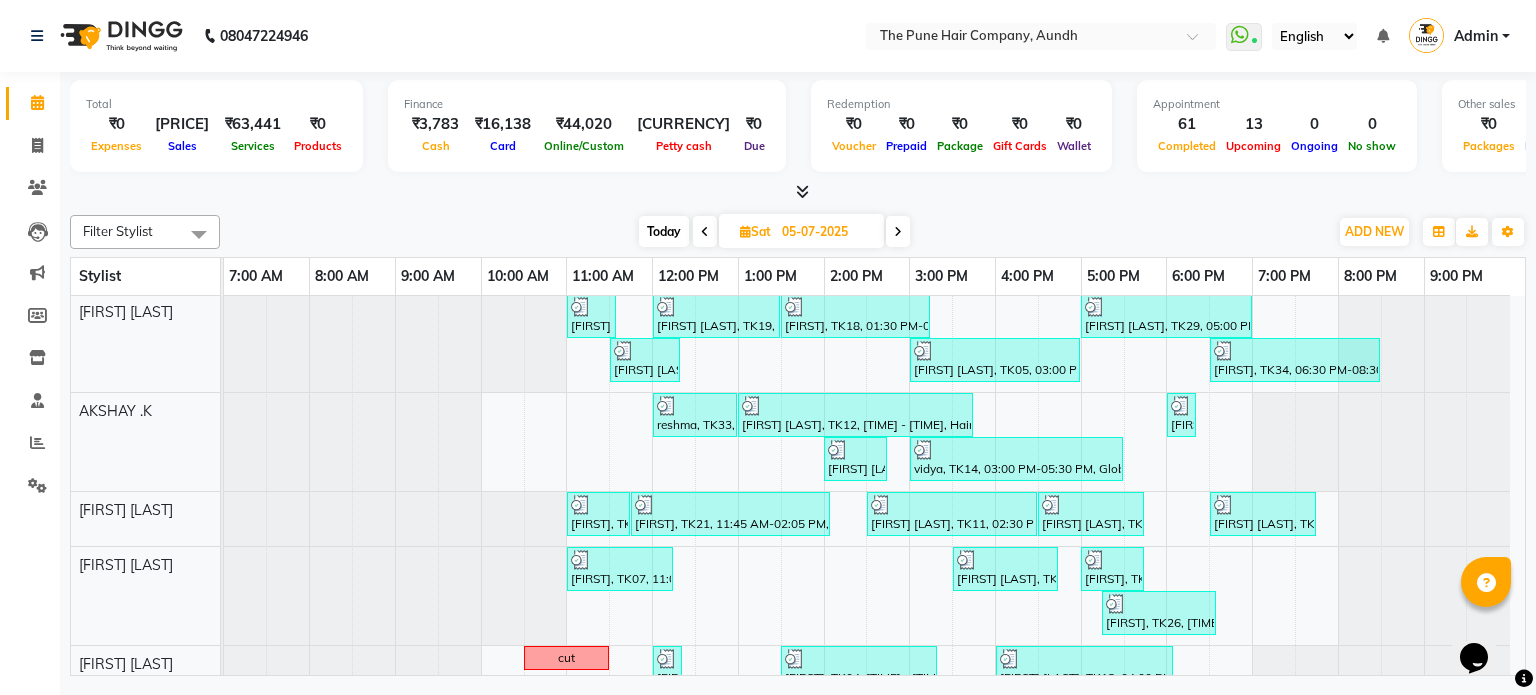 click at bounding box center (898, 232) 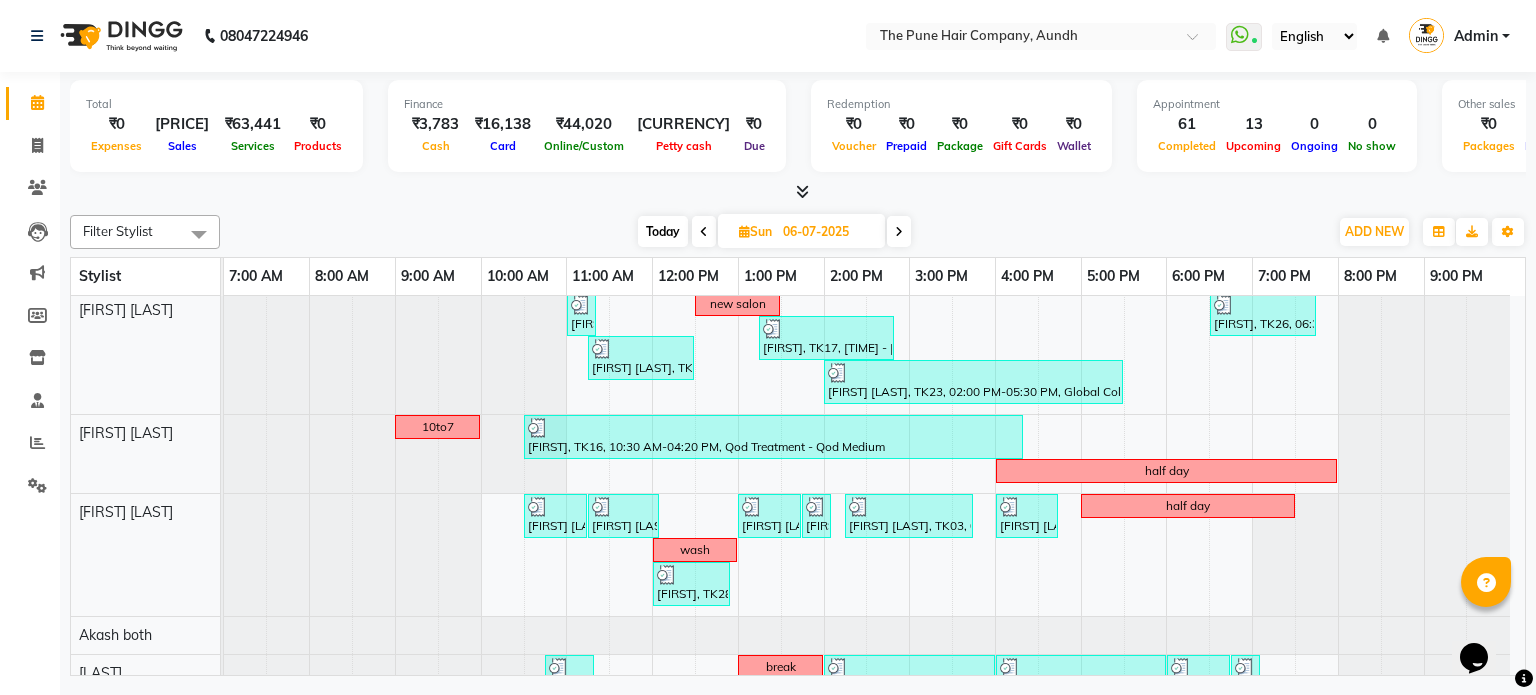 click at bounding box center [899, 232] 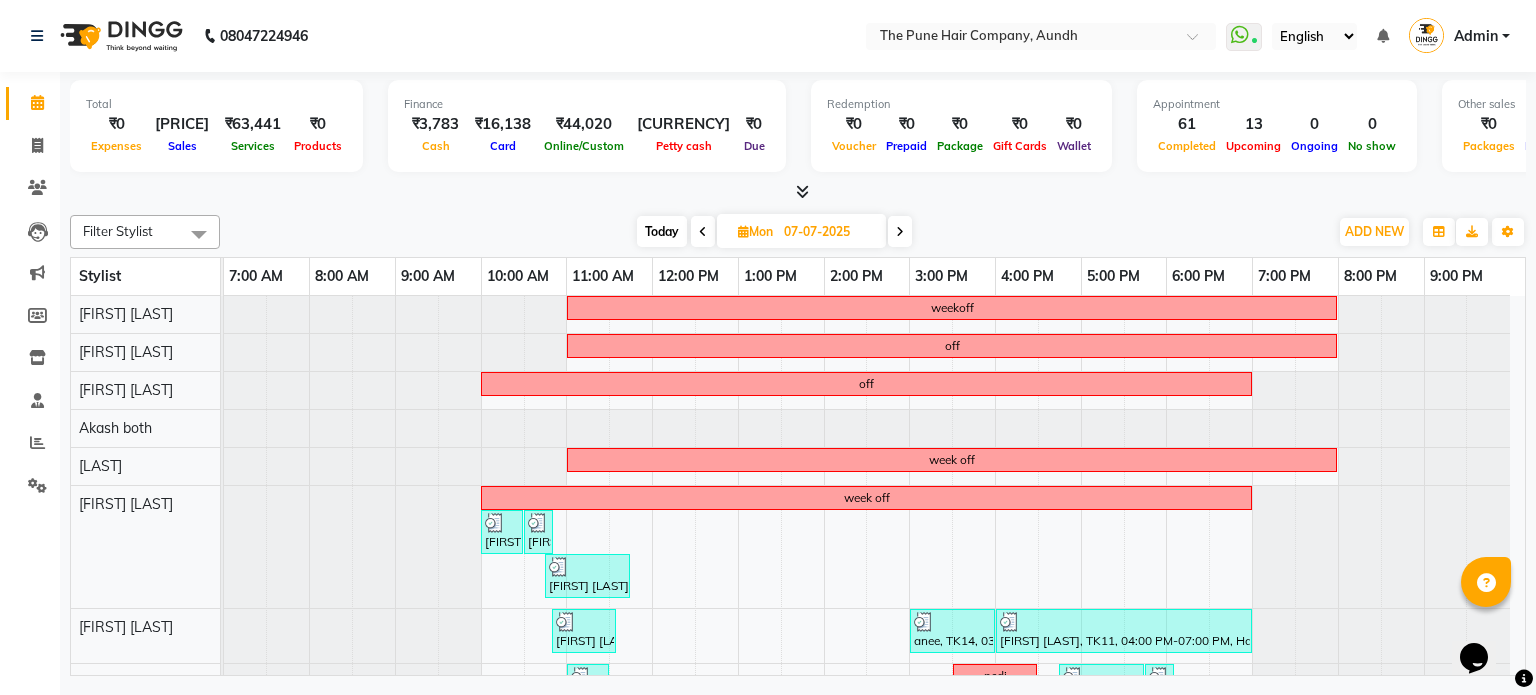 click at bounding box center (900, 231) 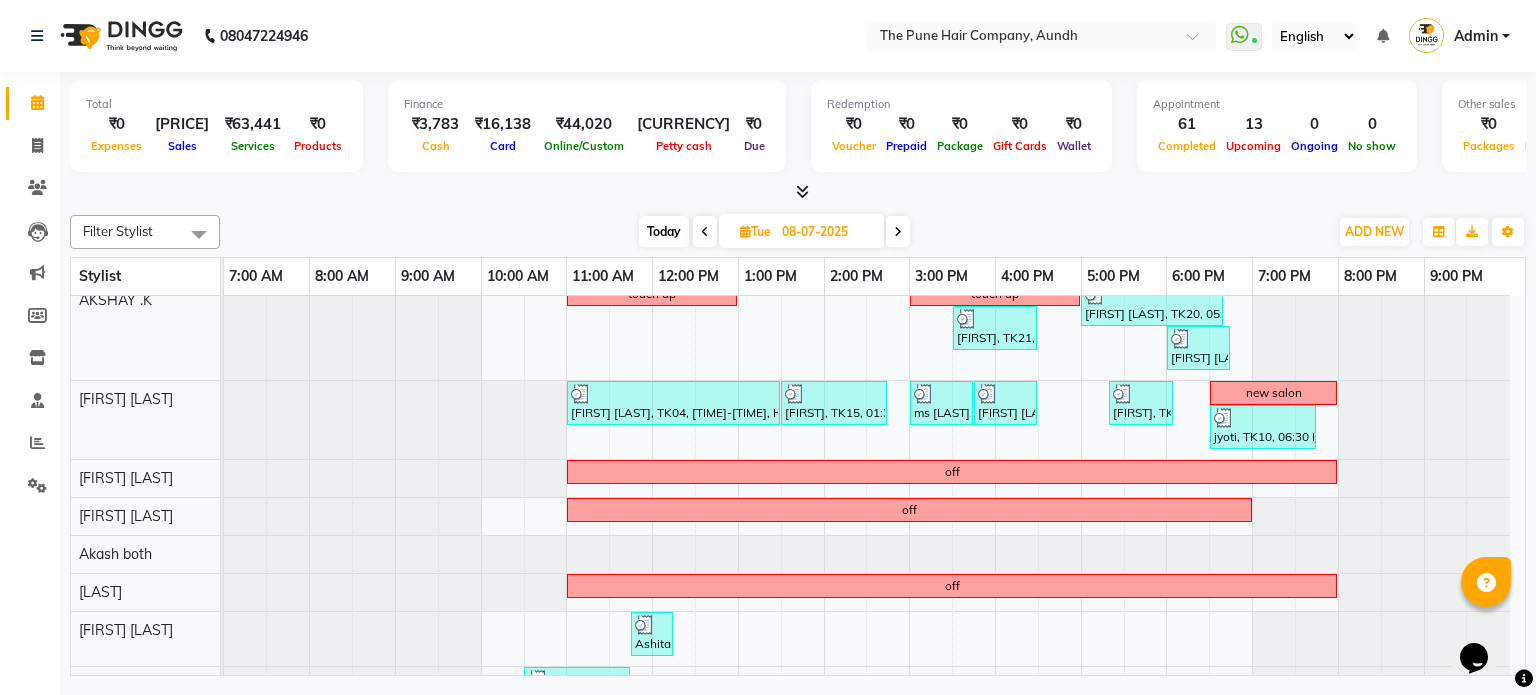 click at bounding box center (898, 232) 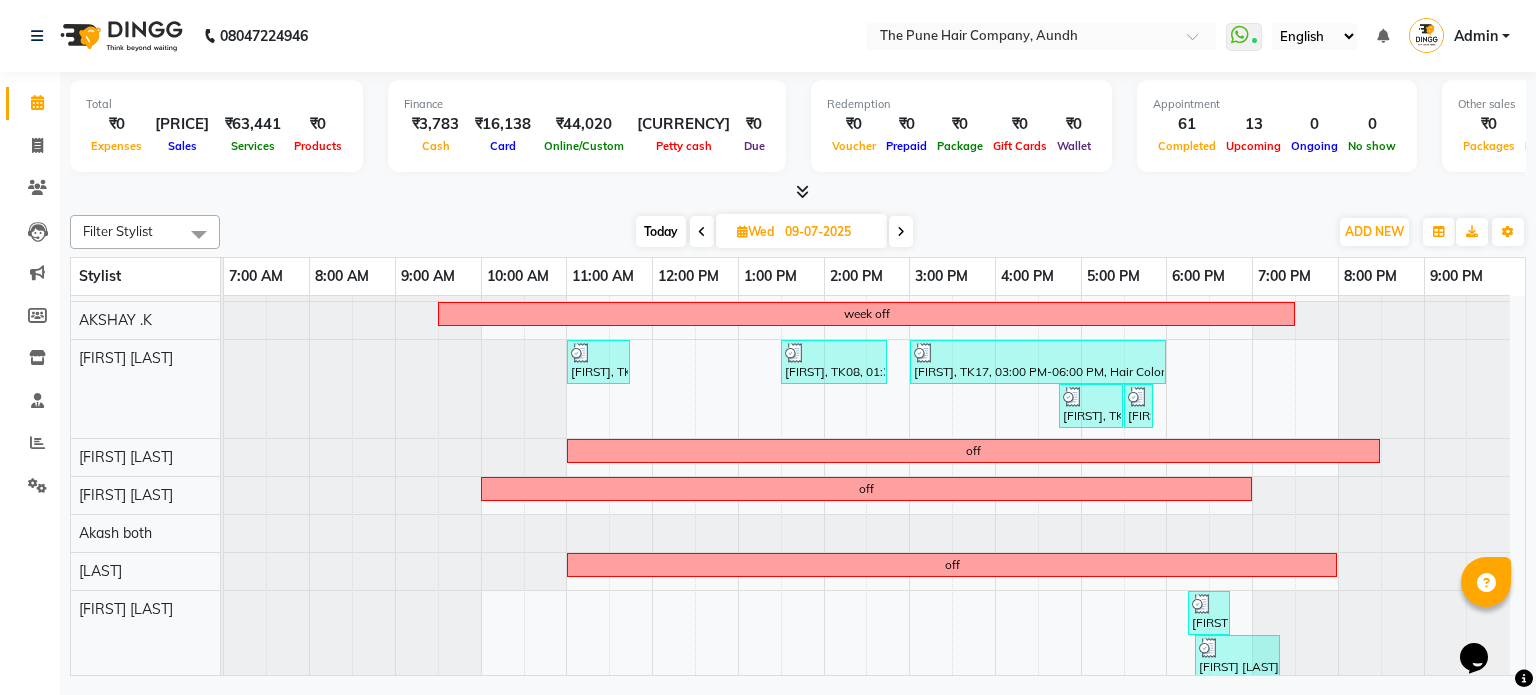 click at bounding box center (901, 232) 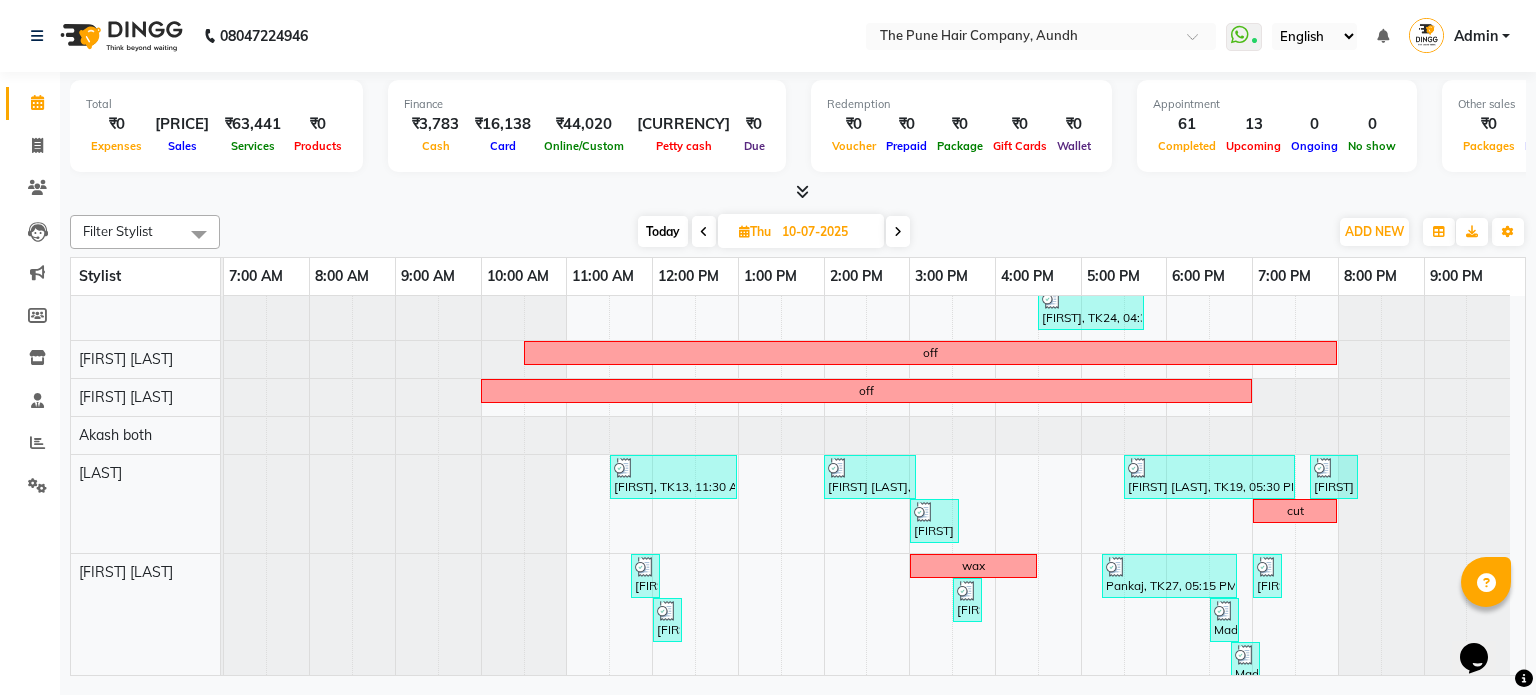 click at bounding box center [898, 232] 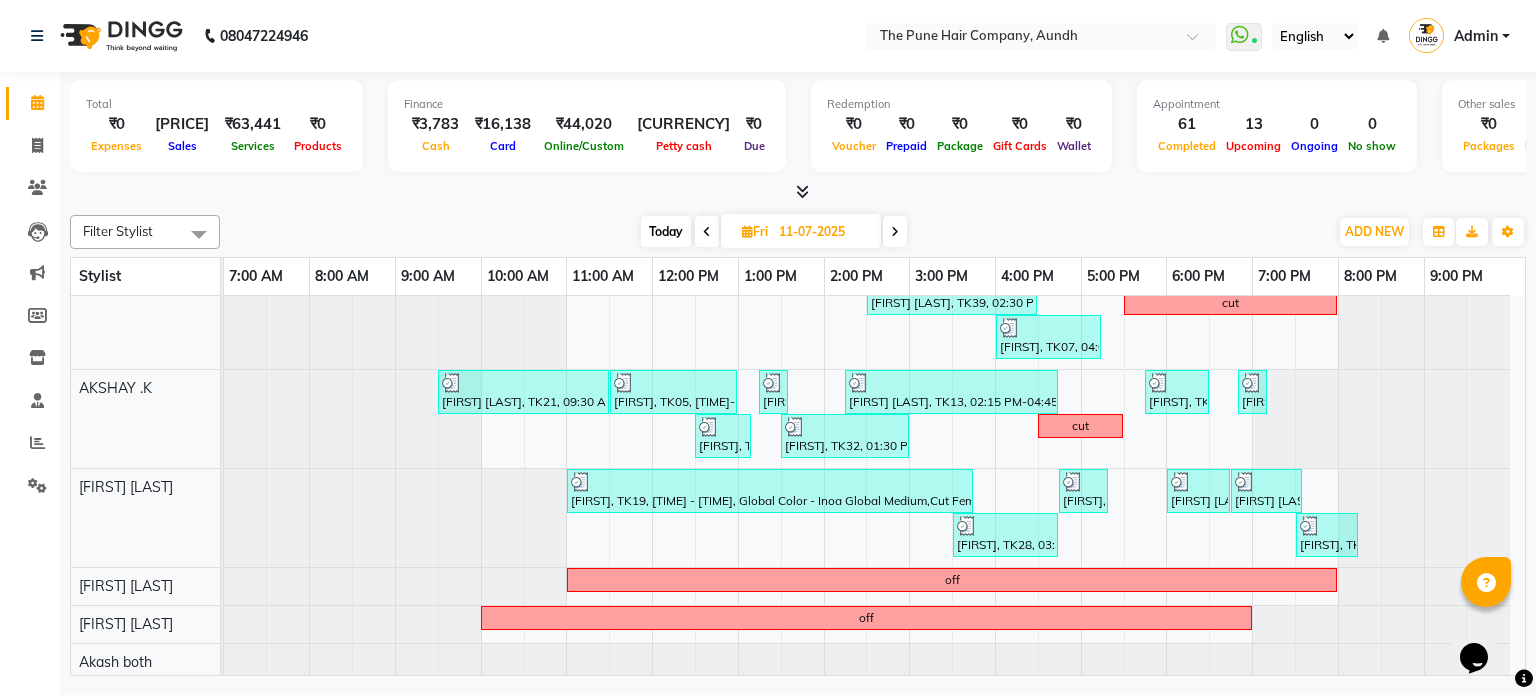 click at bounding box center [895, 232] 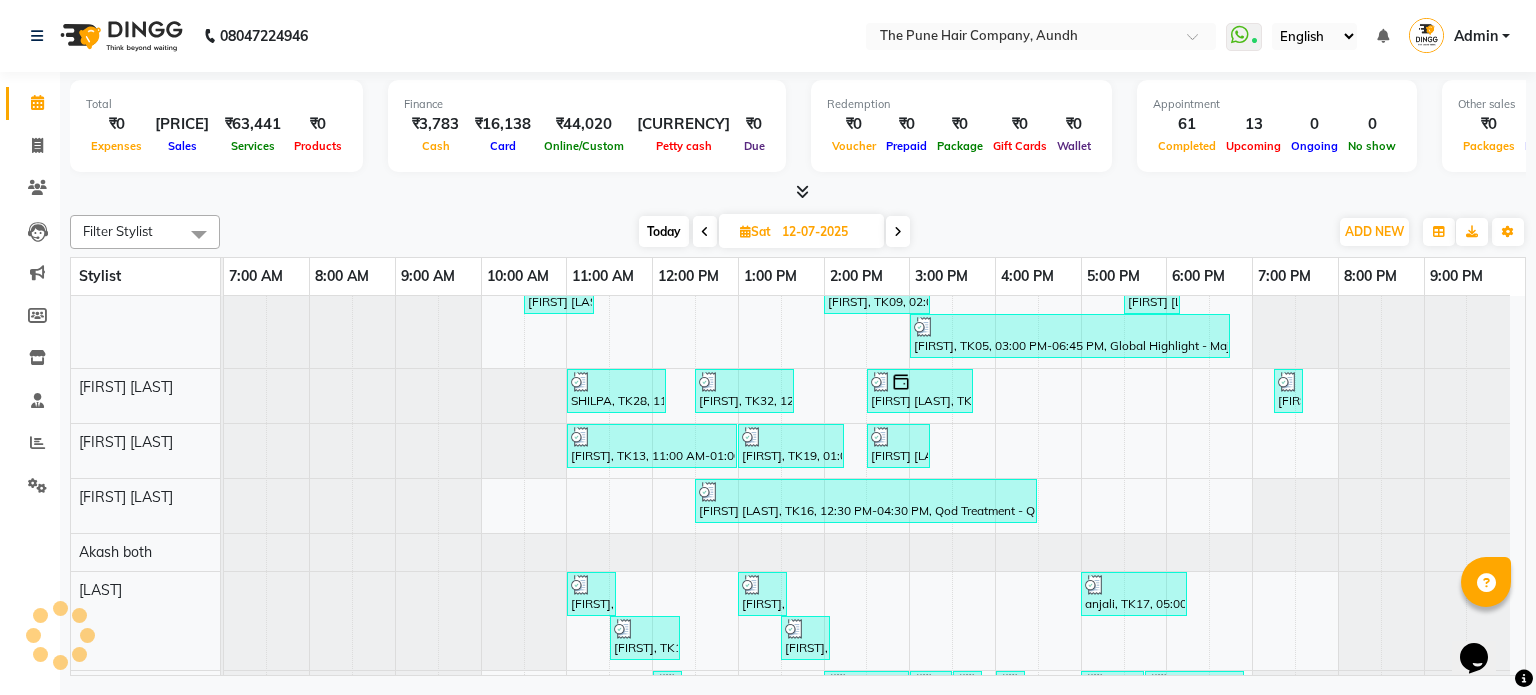 click at bounding box center (898, 232) 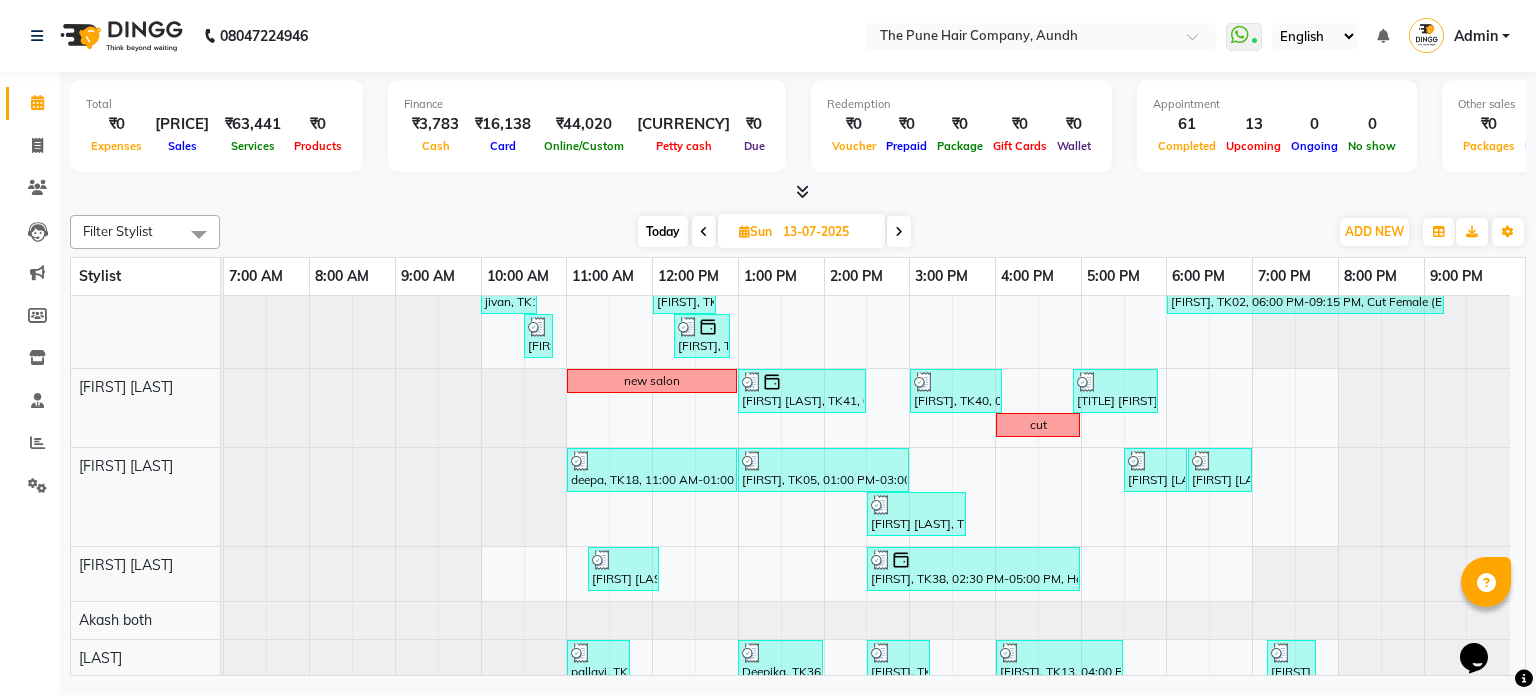 click at bounding box center (899, 232) 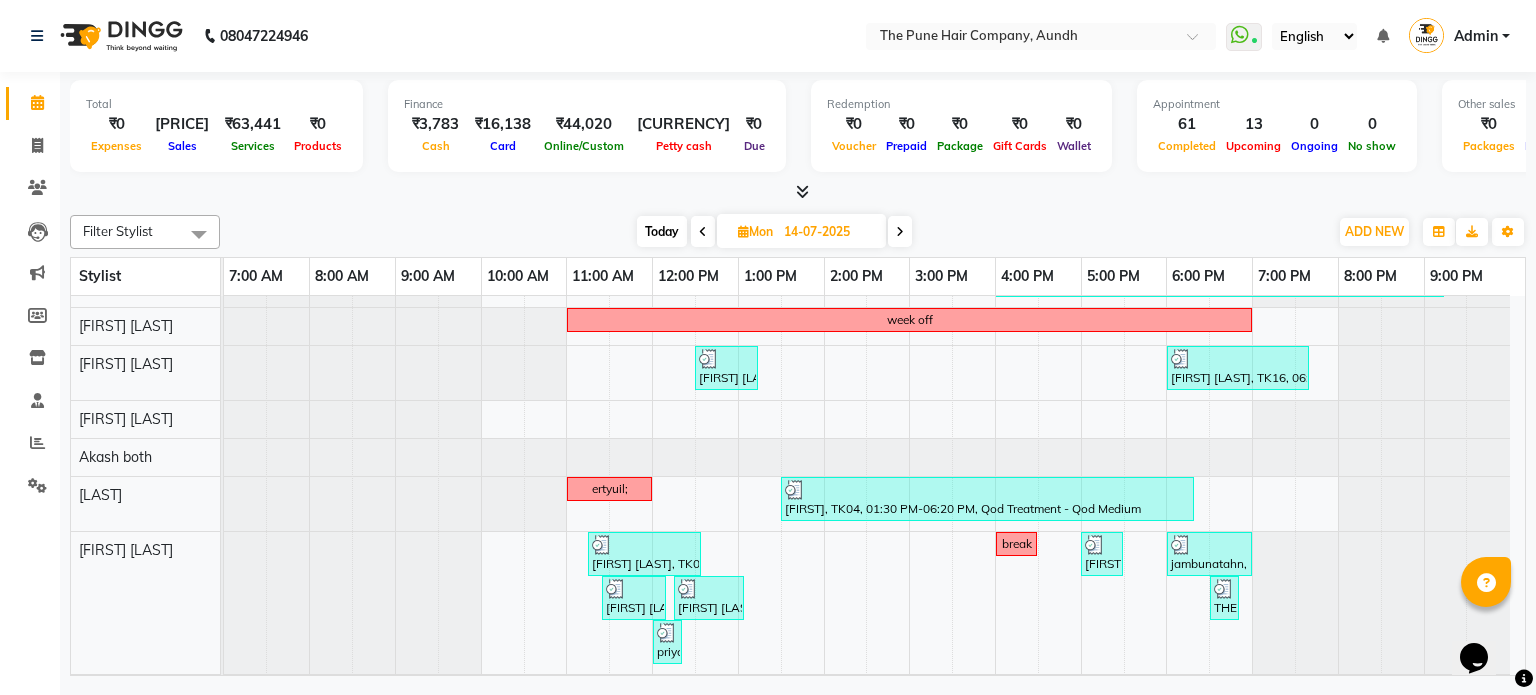 click at bounding box center [703, 231] 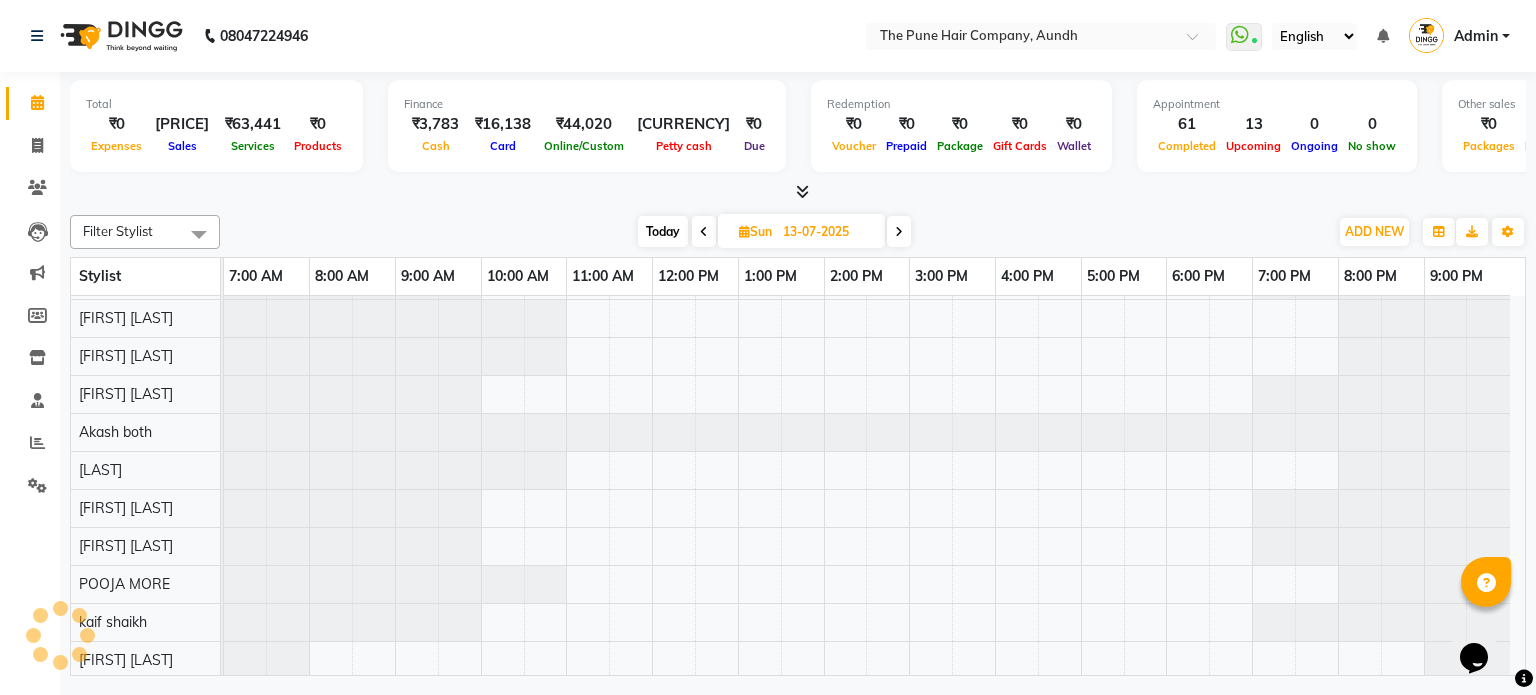 click at bounding box center (899, 231) 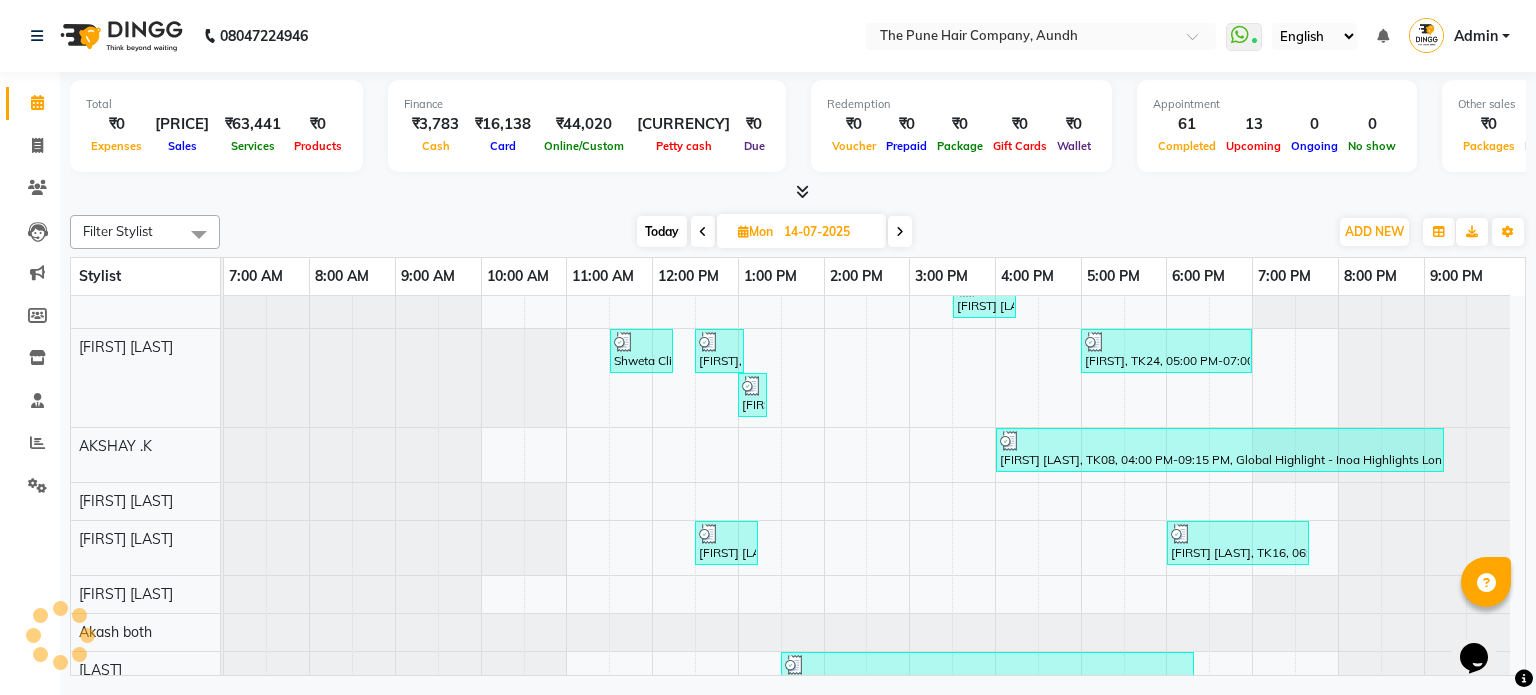 click at bounding box center [900, 231] 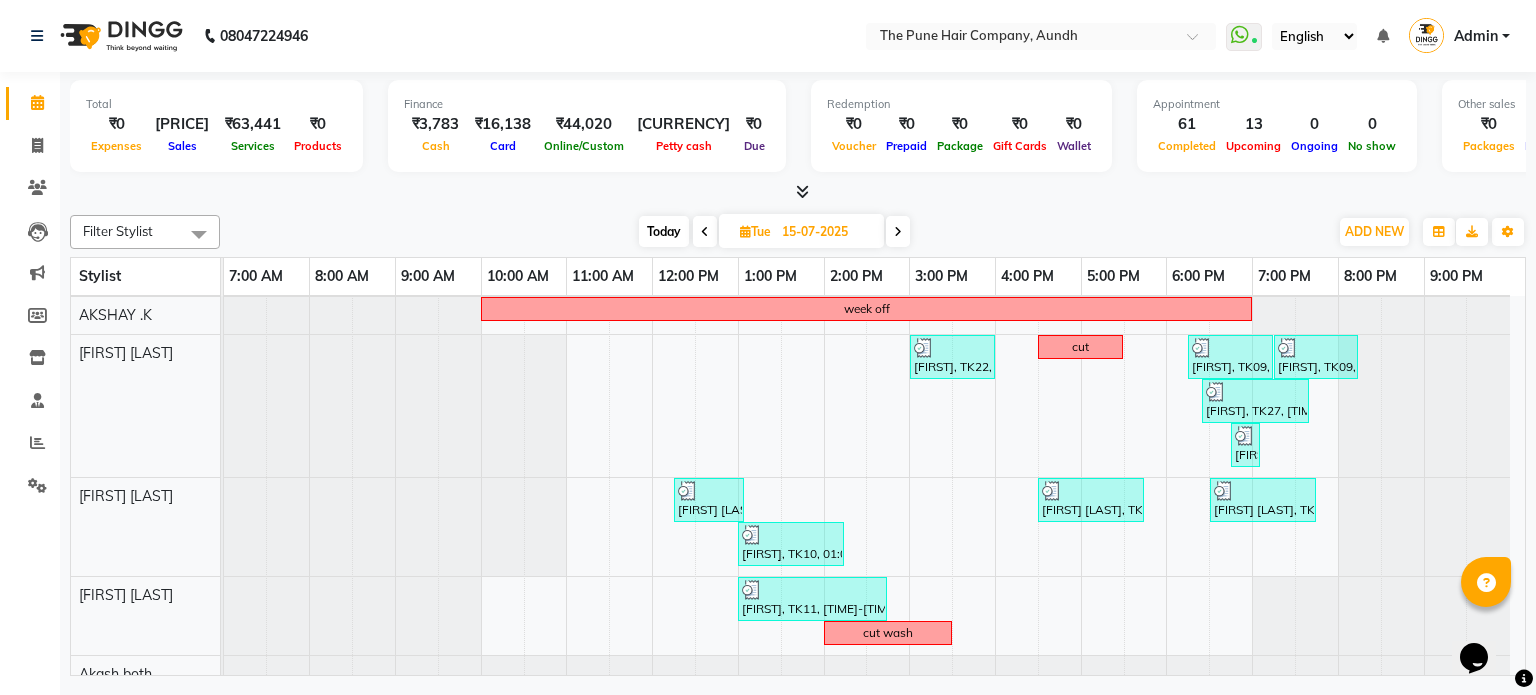 click at bounding box center [898, 232] 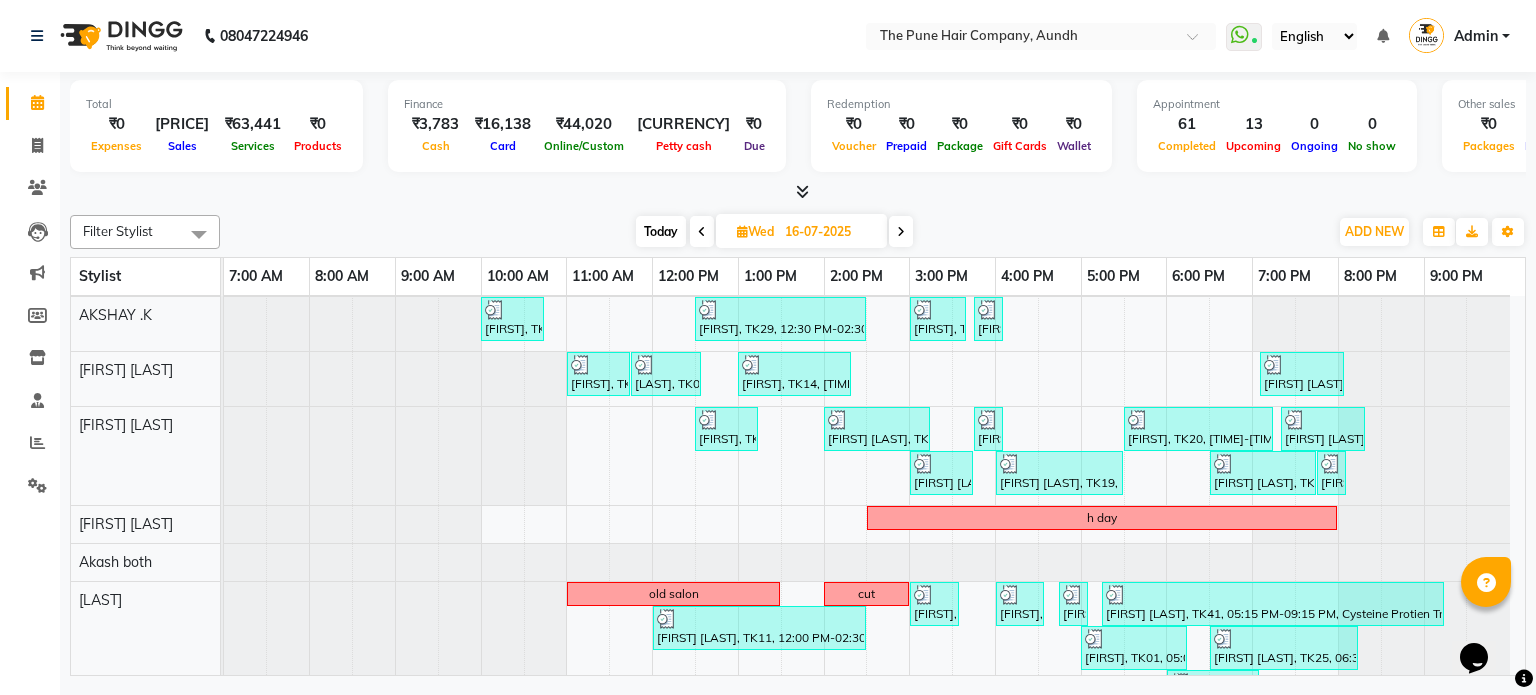 click at bounding box center [901, 231] 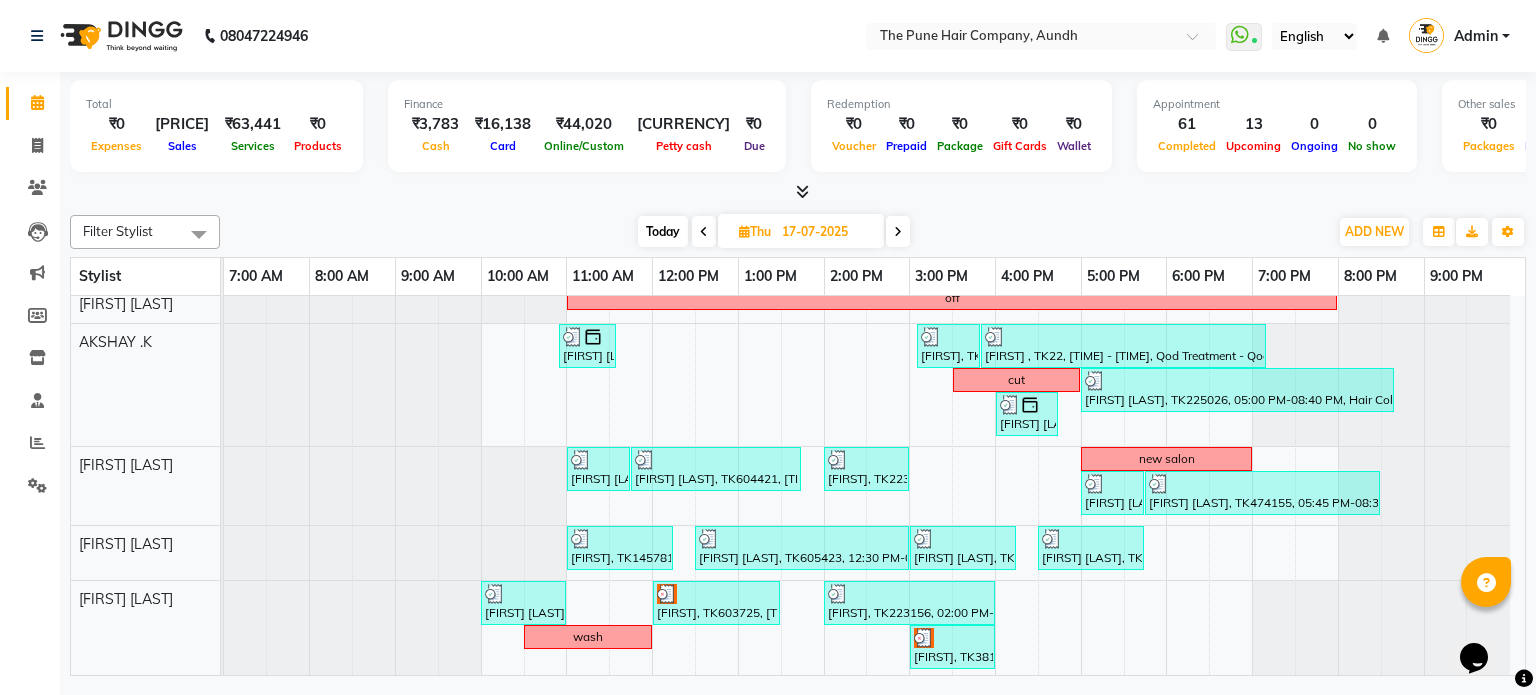 click at bounding box center [898, 232] 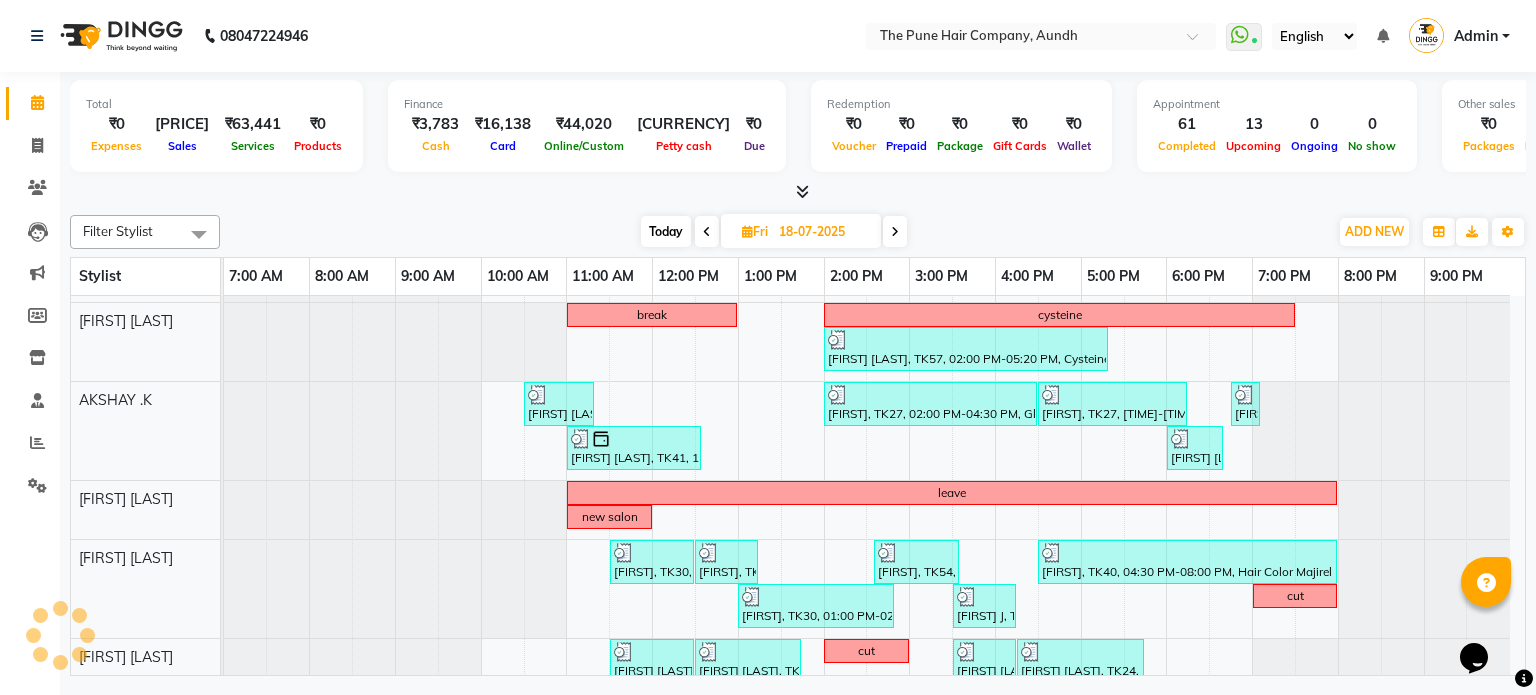 click at bounding box center [895, 232] 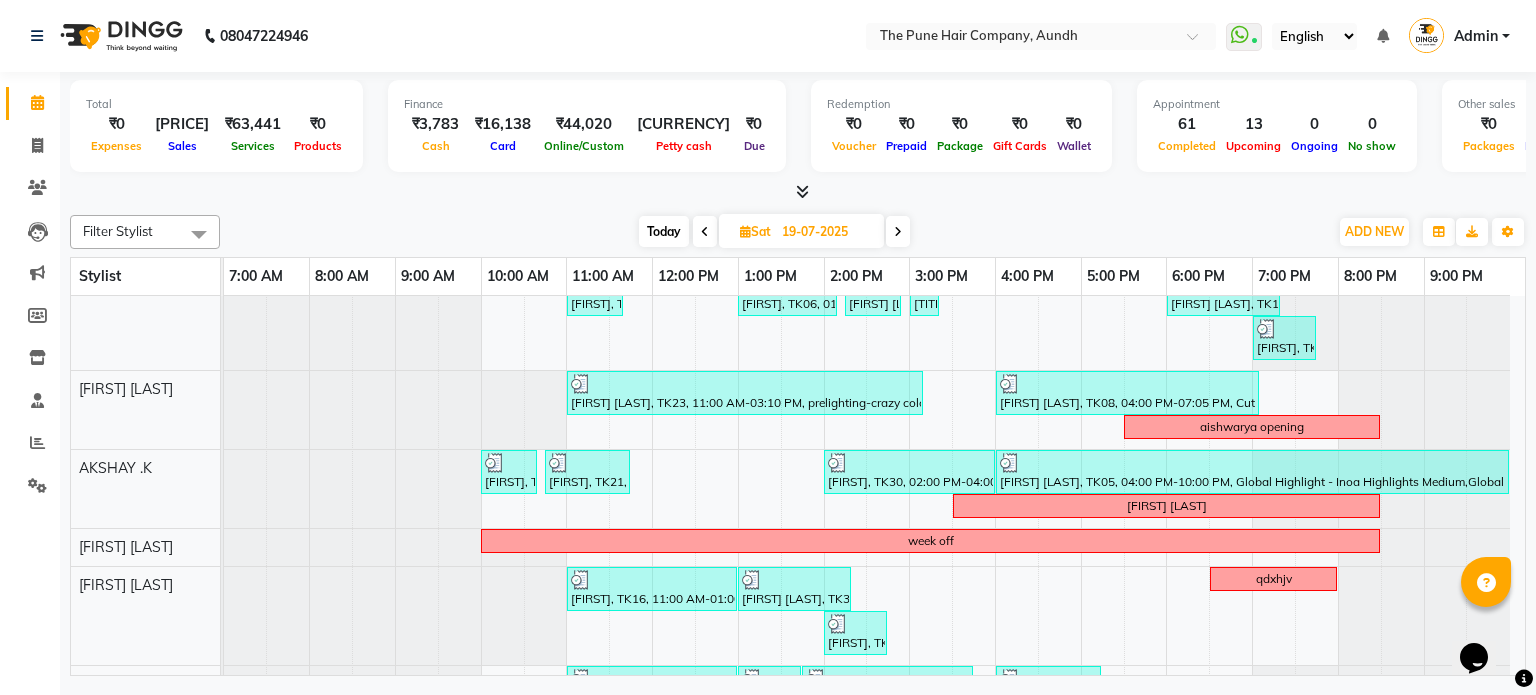 click at bounding box center [898, 232] 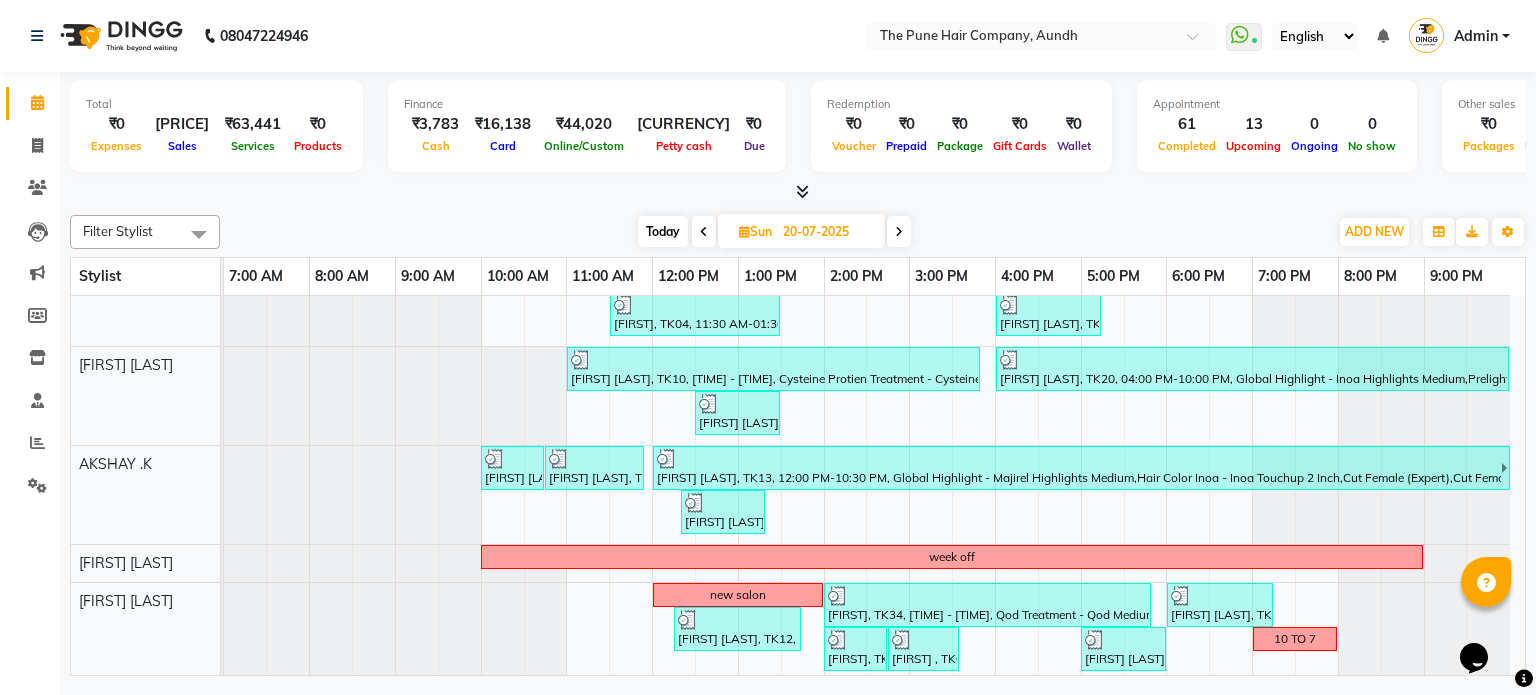 click at bounding box center [899, 232] 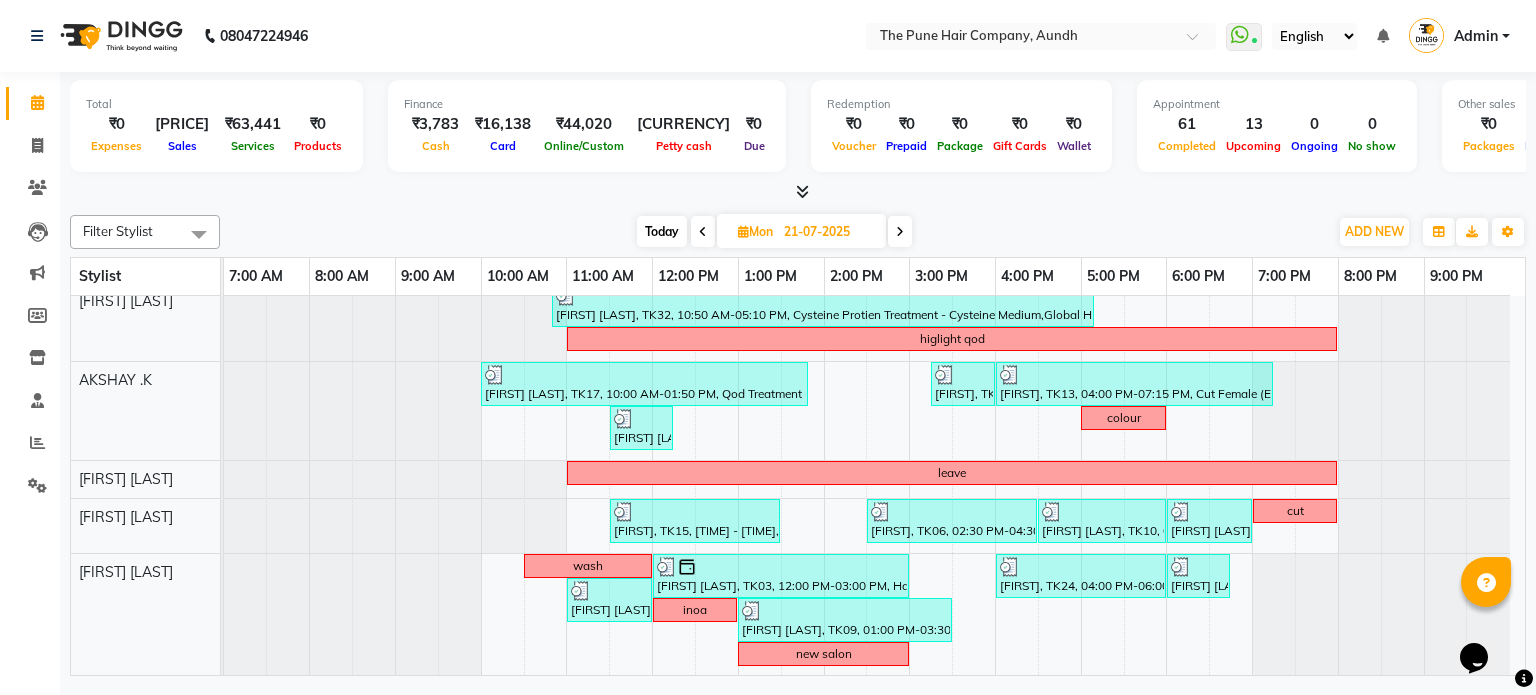 click at bounding box center (900, 232) 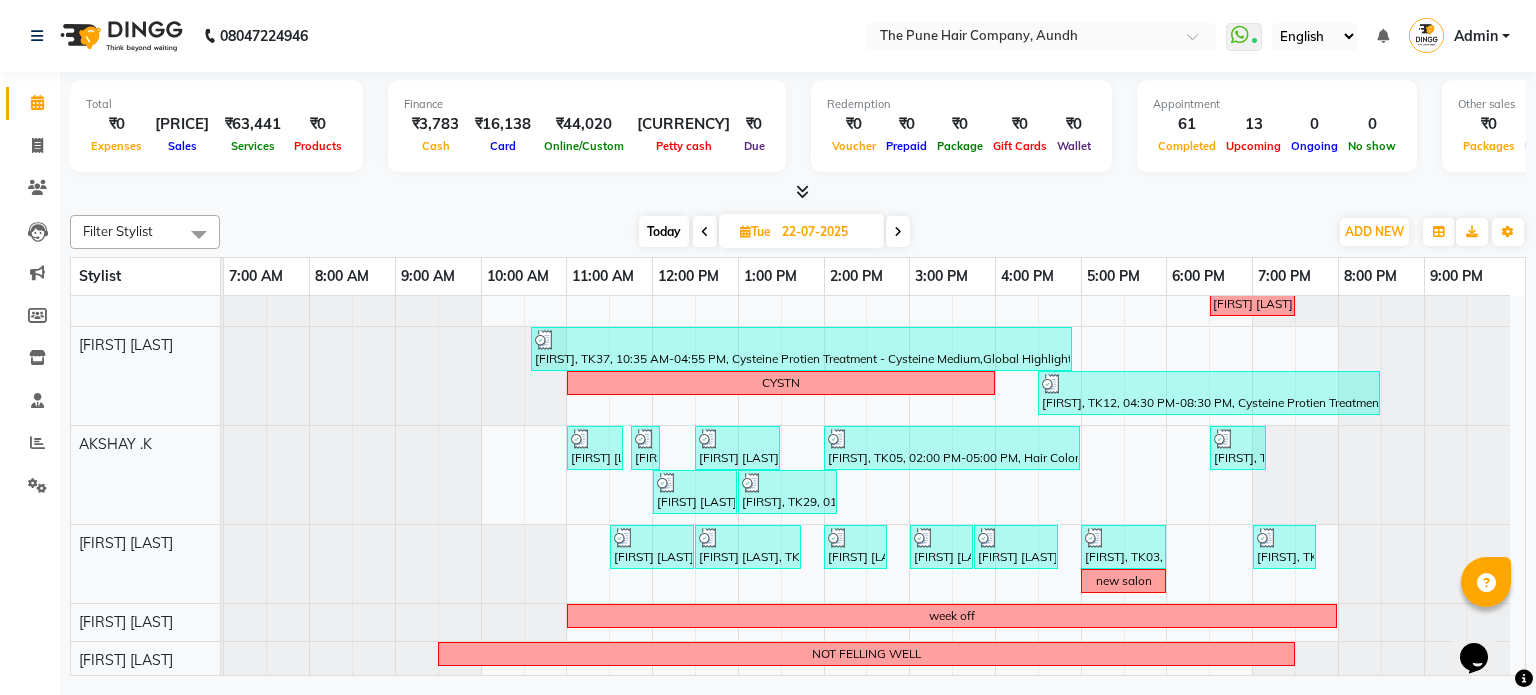 click at bounding box center (898, 232) 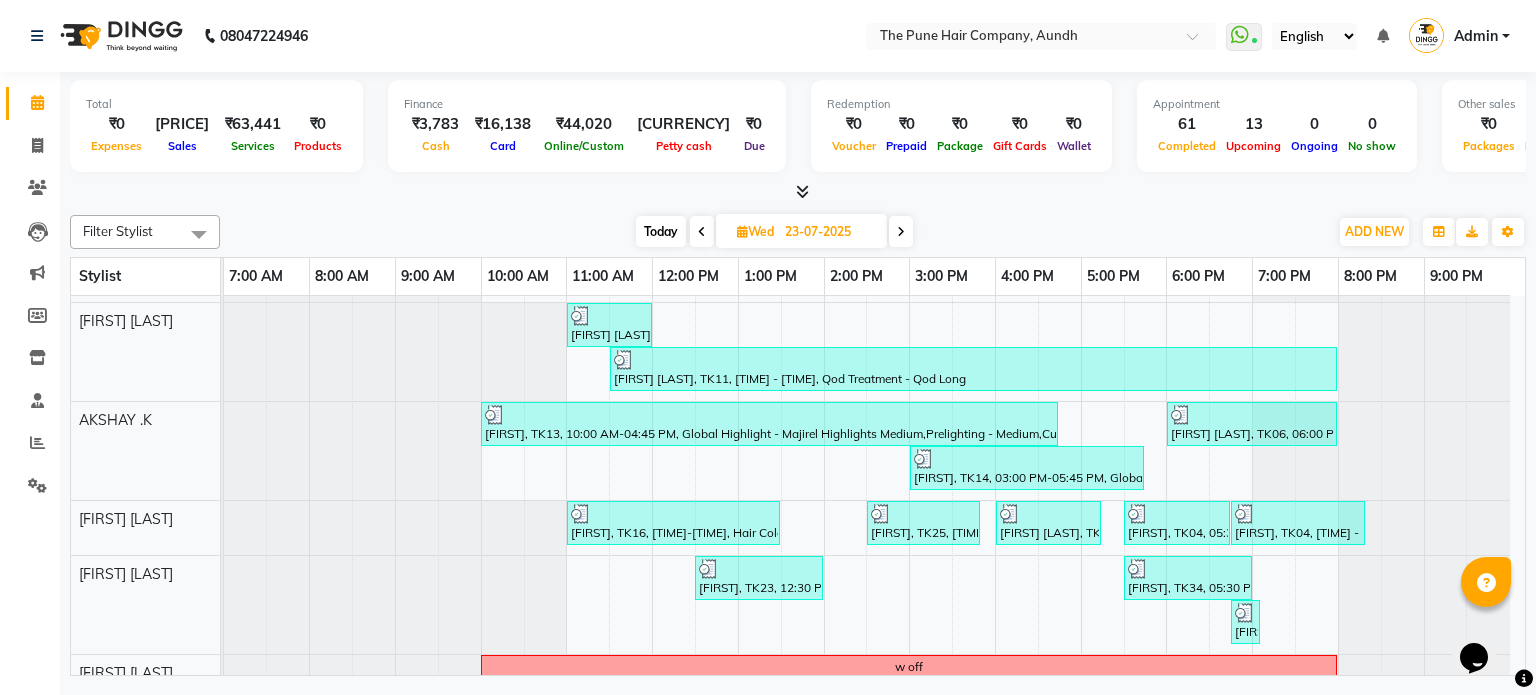 click at bounding box center [901, 232] 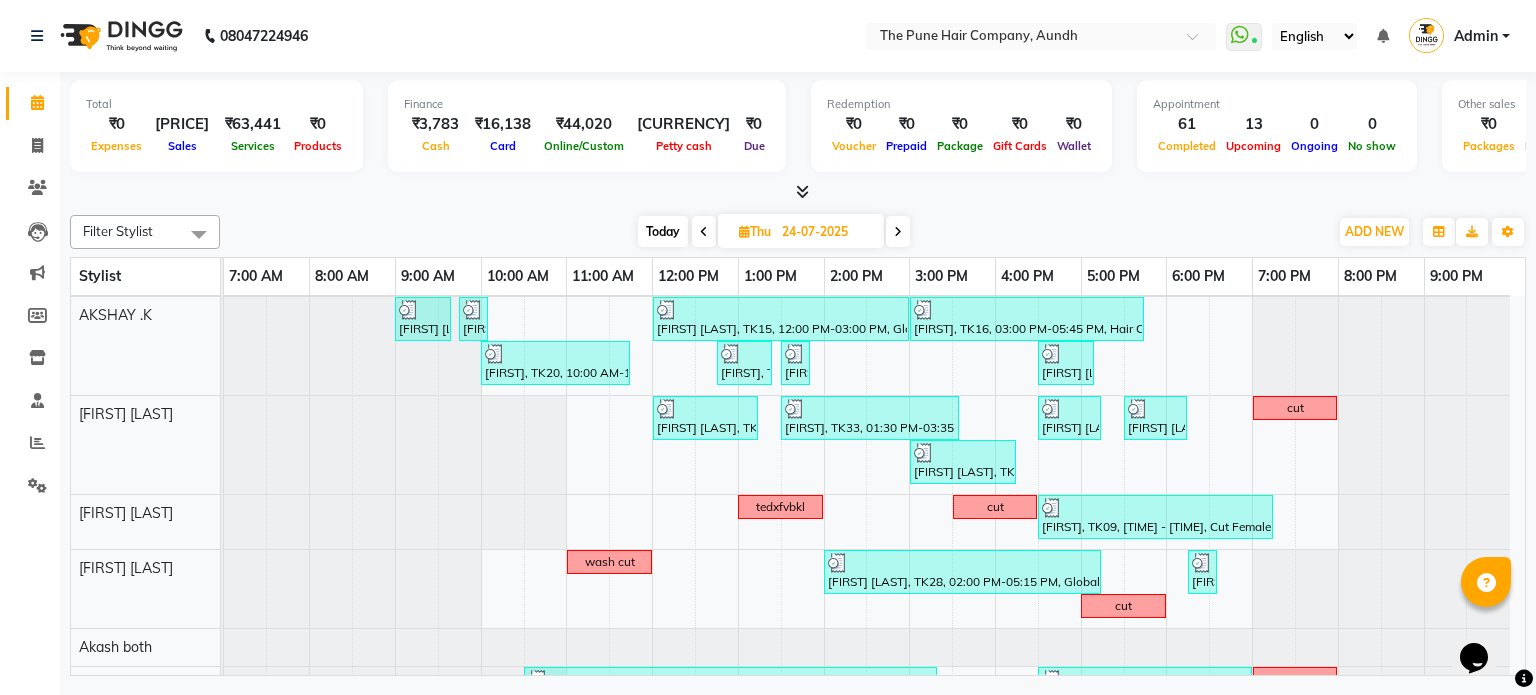 click at bounding box center (898, 232) 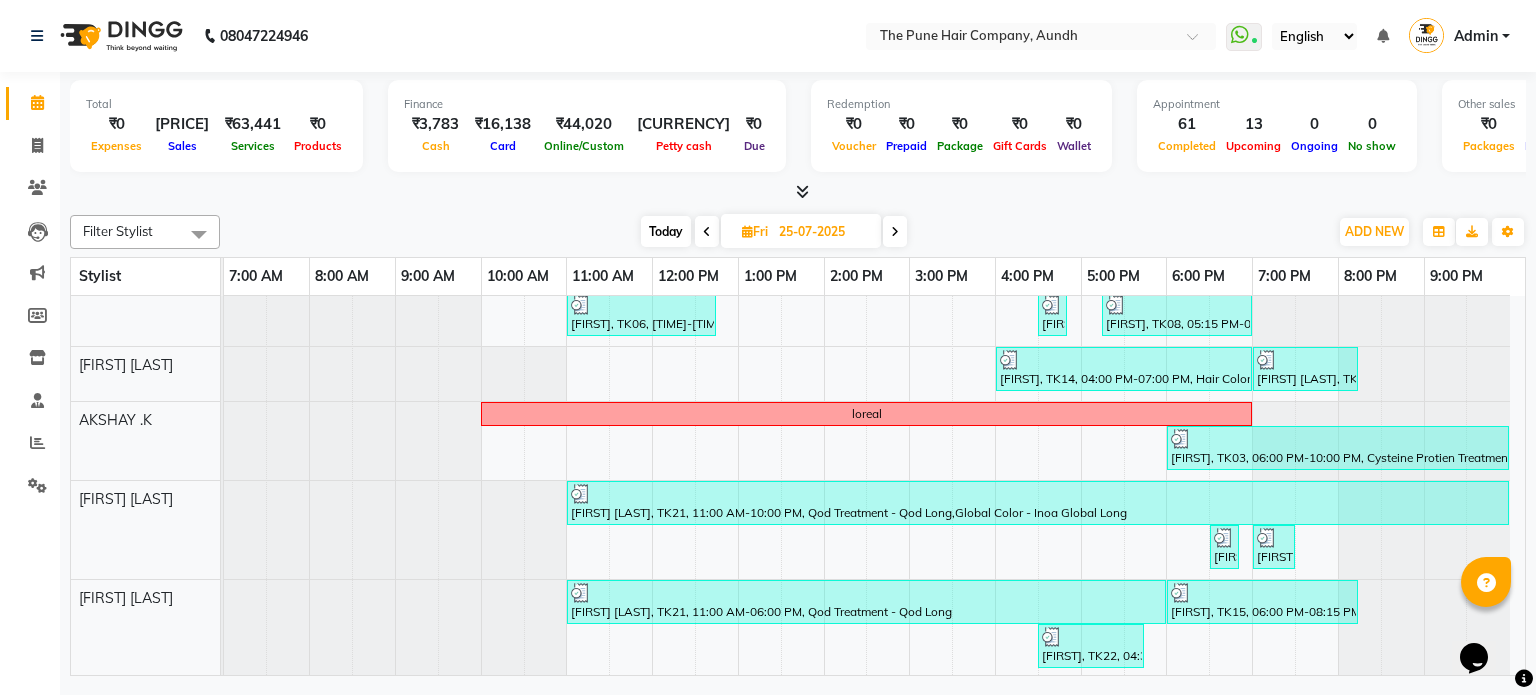 click at bounding box center (895, 231) 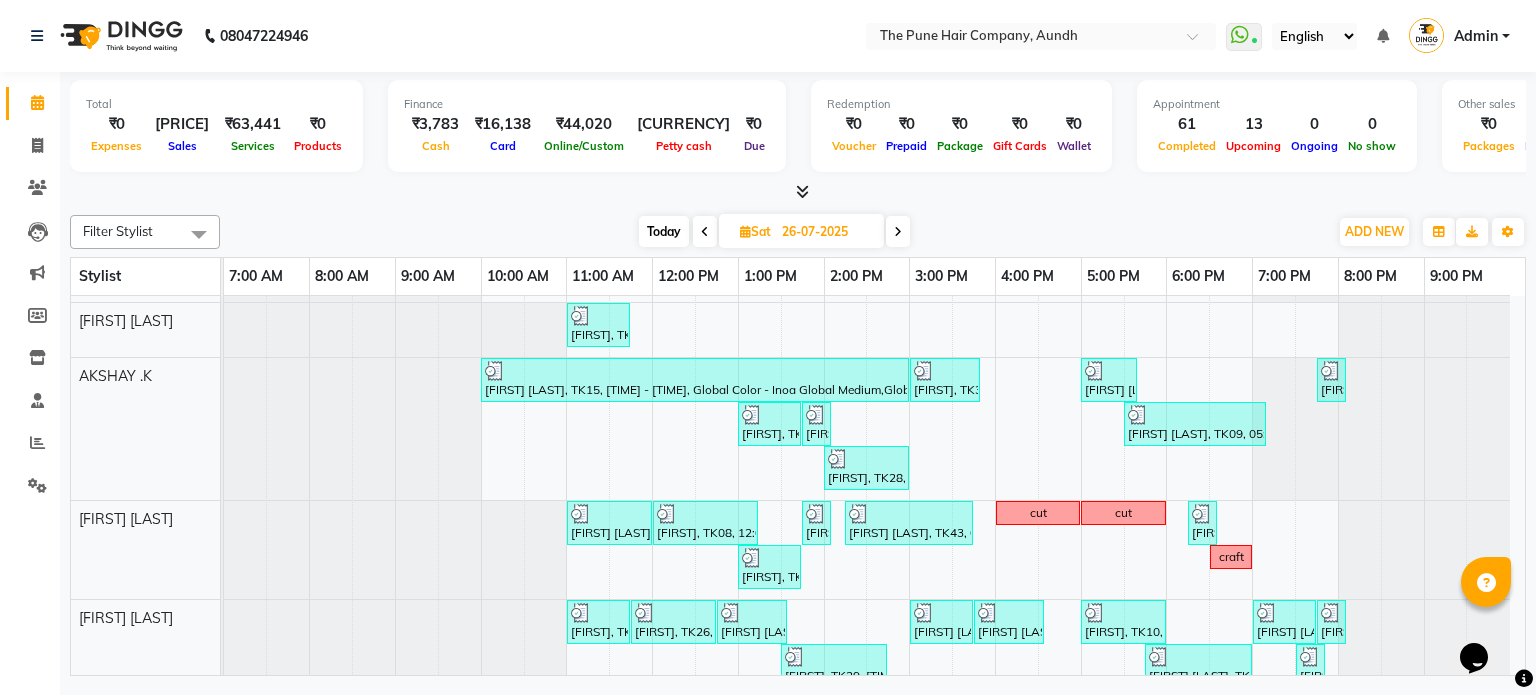 click at bounding box center (898, 232) 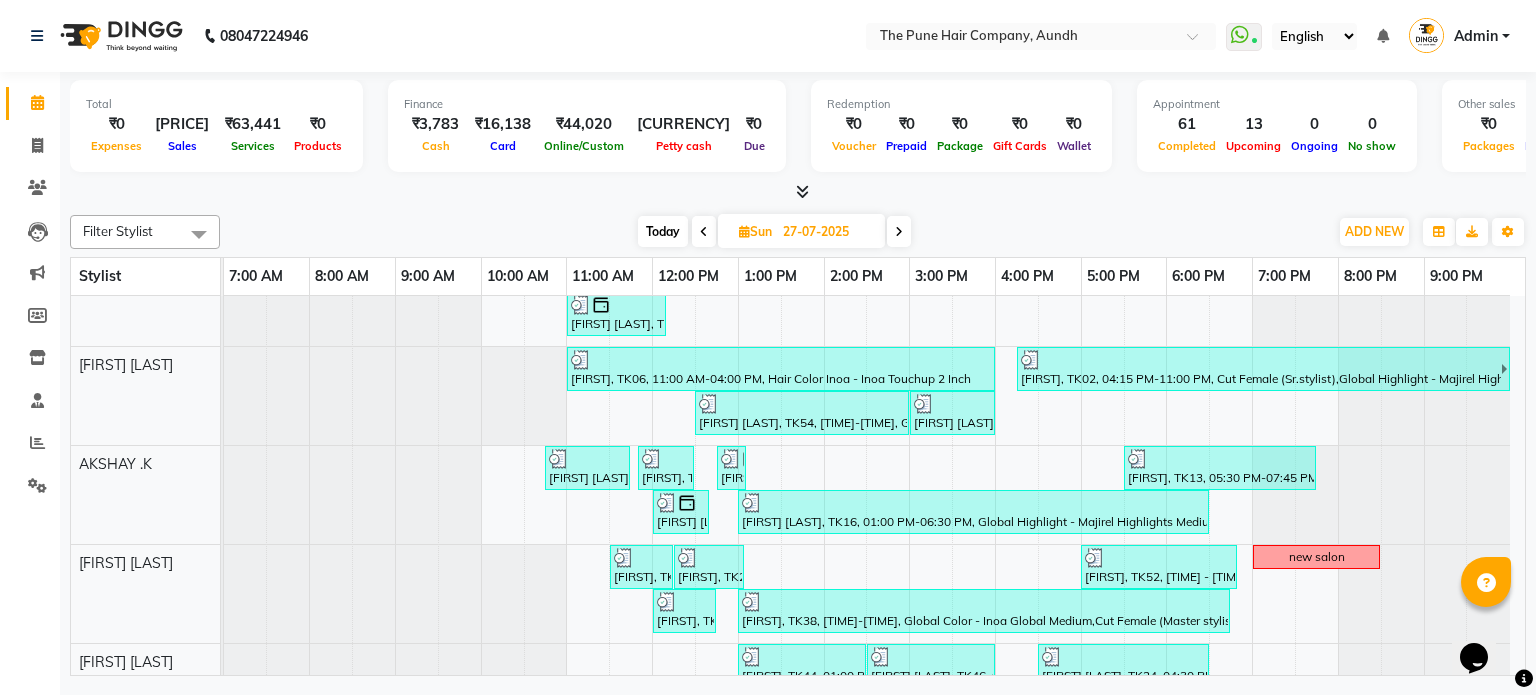 click at bounding box center (899, 232) 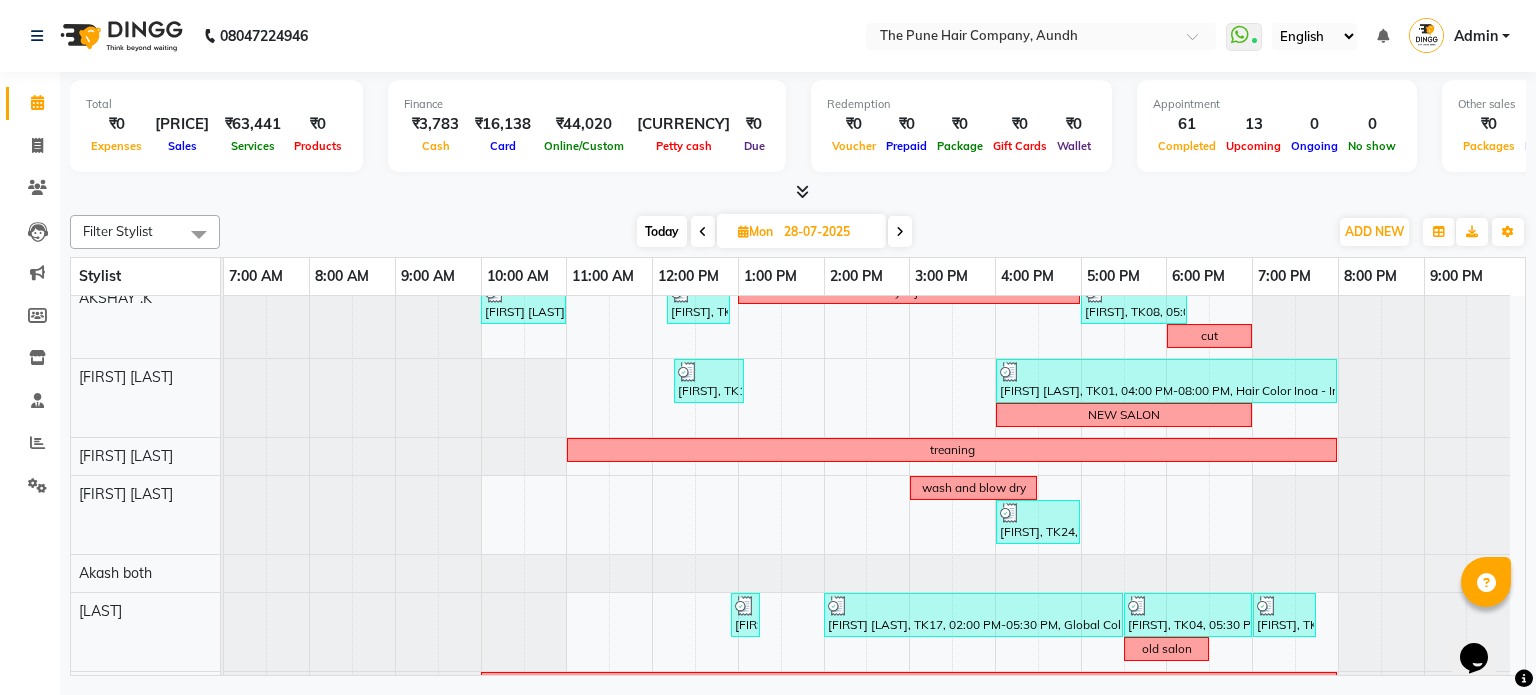 scroll, scrollTop: 247, scrollLeft: 0, axis: vertical 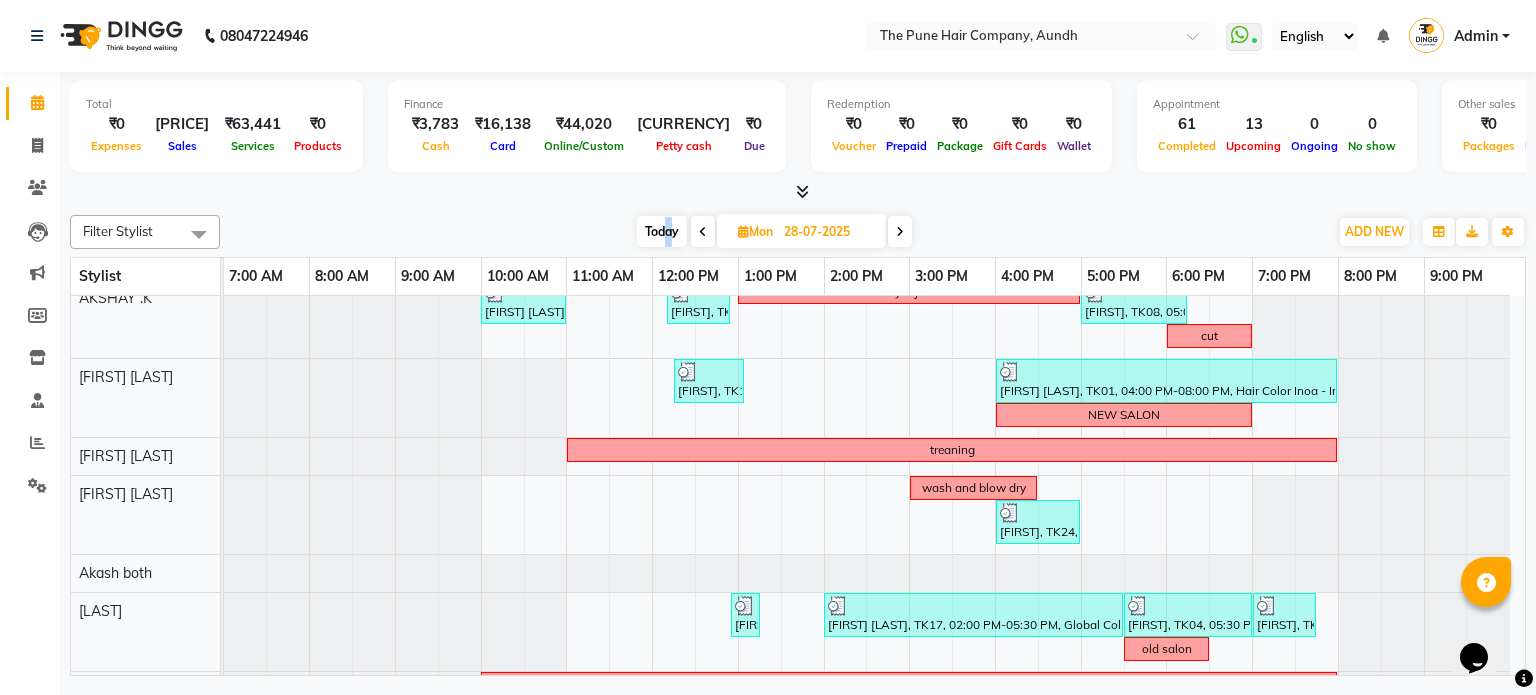 drag, startPoint x: 660, startPoint y: 235, endPoint x: 672, endPoint y: 235, distance: 12 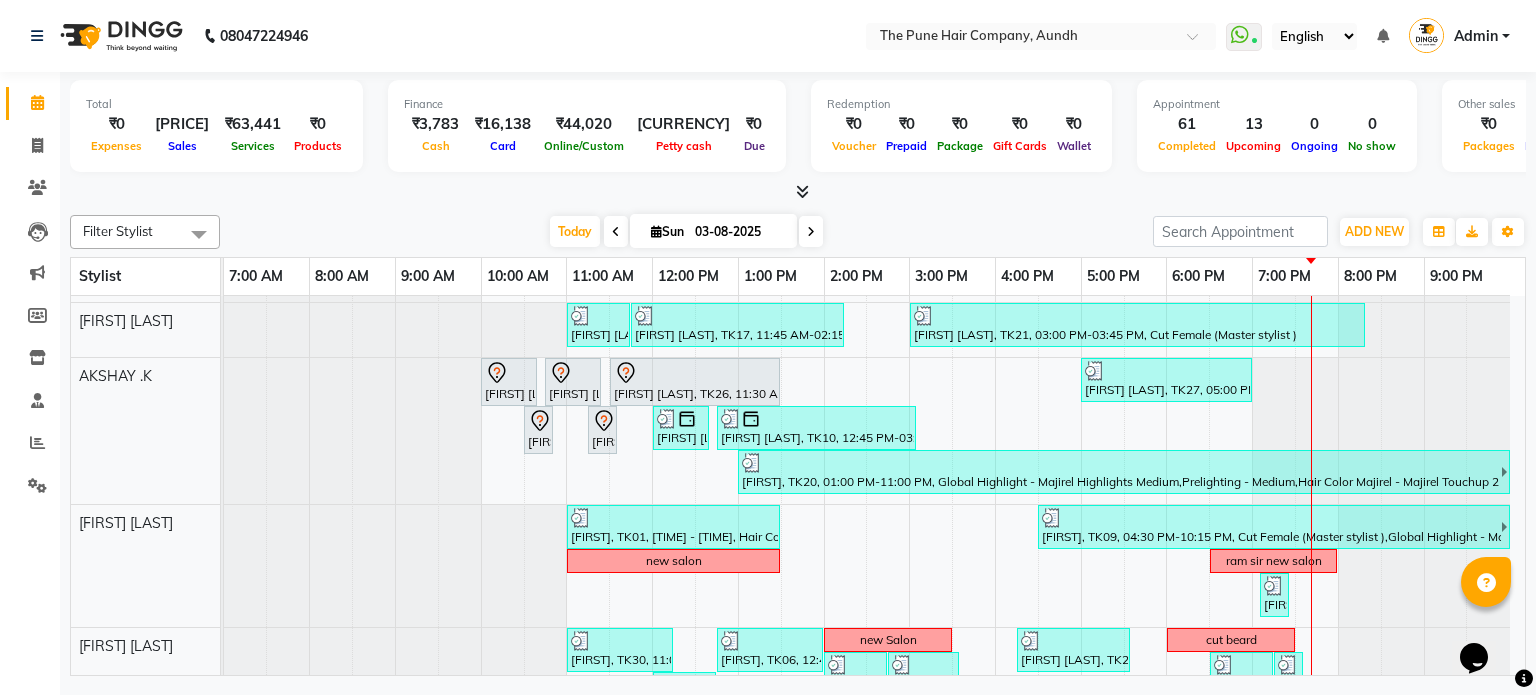click on "Filter Stylist Select All [FIRST] both [FIRST] .K [FIRST] [LAST] [FIRST] [LAST] [FIRST] [LAST] [FIRST] [LAST] [FIRST] [LAST] [FIRST] [LAST] [FIRST] [LAST] [FIRST] [LAST] [FIRST] [LAST] [FIRST] [LAST] [FIRST] [LAST] Today Sun 03-08-2025 Toggle Dropdown Add Appointment Add Invoice Add Expense Add Attendance Add Client Add Transaction Toggle Dropdown Add Appointment Add Invoice Add Expense Add Attendance Add Client ADD NEW Toggle Dropdown Add Appointment Add Invoice Add Expense Add Attendance Add Client Add Transaction Filter Stylist Select All [FIRST] both [FIRST] .K [FIRST] [LAST] [FIRST] [LAST] [FIRST] [LAST] [FIRST] [LAST] [FIRST] [LAST] [FIRST] [LAST] [FIRST] [LAST] [FIRST] [LAST] [FIRST] [LAST] [FIRST] [LAST] [FIRST] [LAST] Group By Staff View Room View View as Vertical Vertical - Week View Horizontal Horizontal - Week View List Toggle Dropdown Calendar Settings Manage Tags Arrange Stylists Reset Stylists Full Screen Show Available Stylist Appointment Form Zoom 50% Stylist 7:00 AM 8:00 AM" 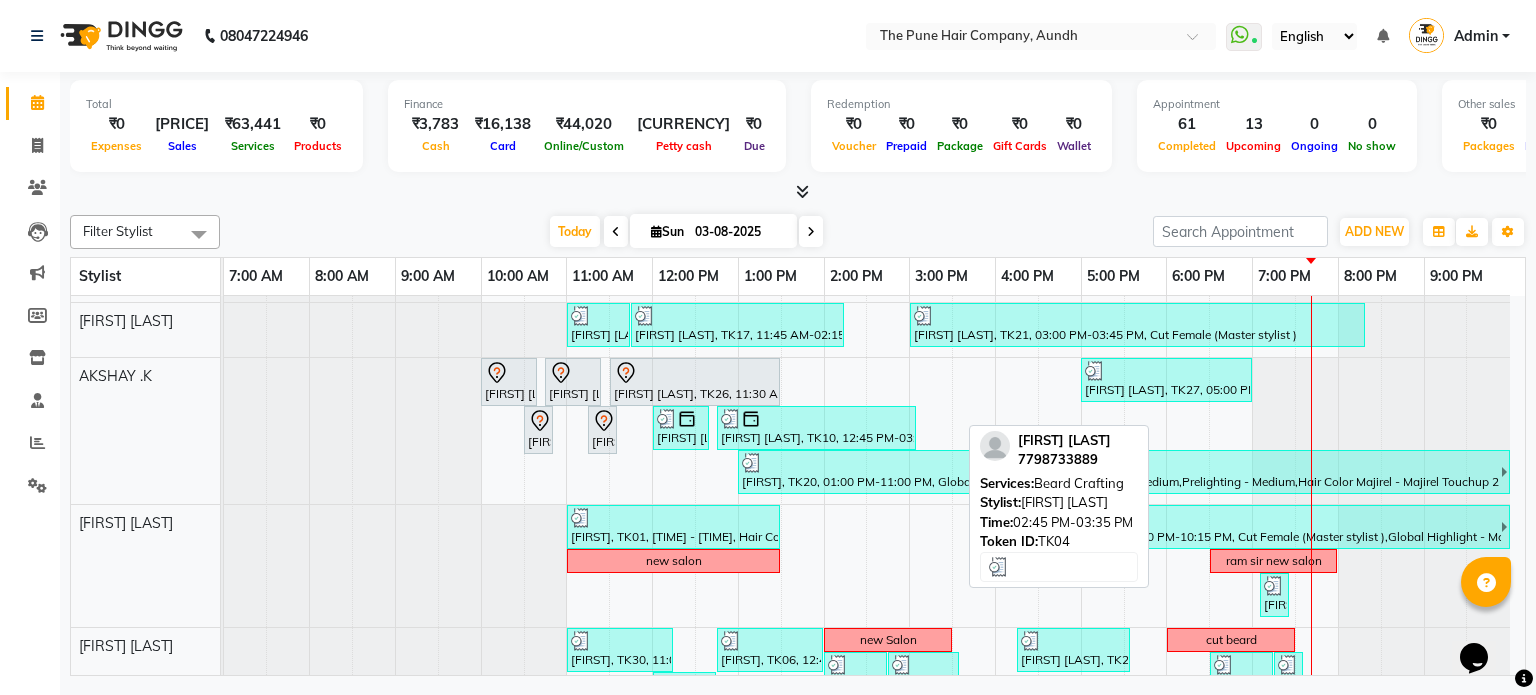 scroll, scrollTop: 272, scrollLeft: 0, axis: vertical 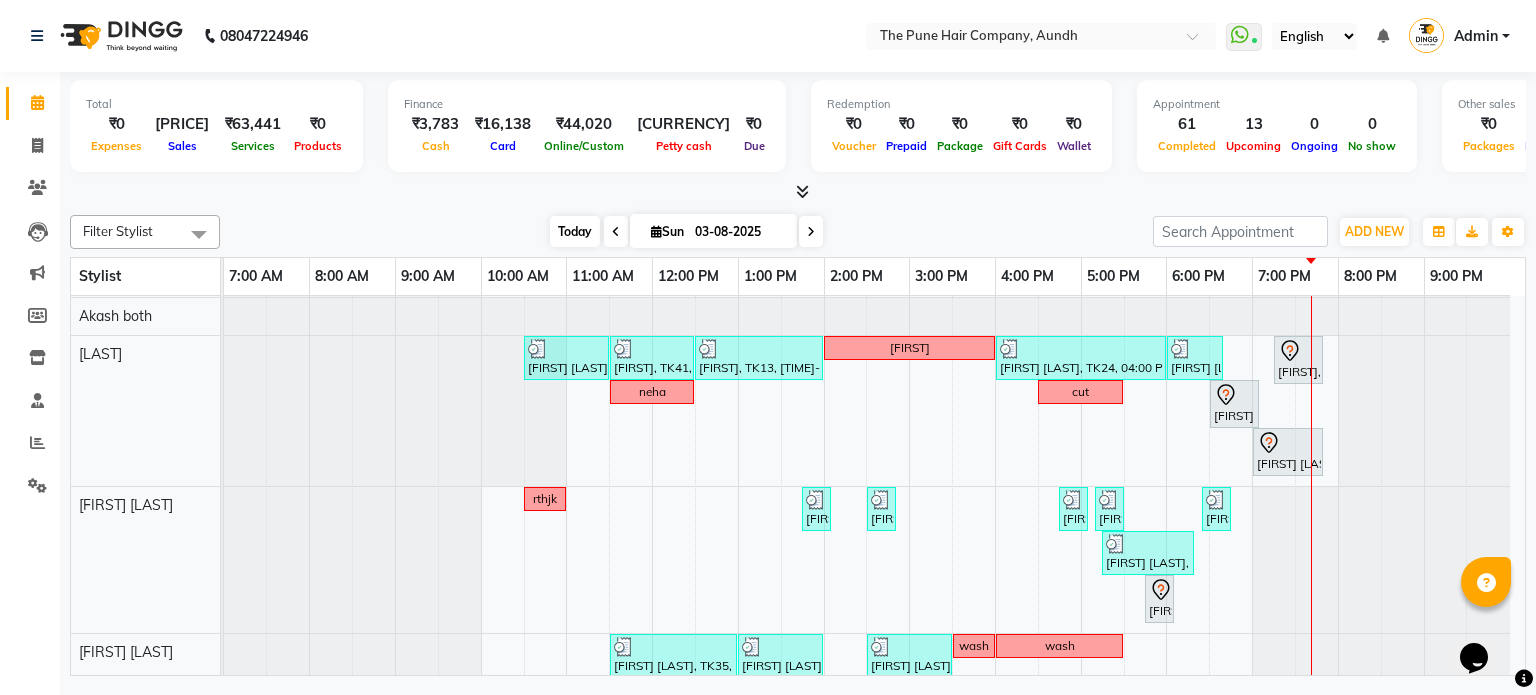 click on "Today" at bounding box center [575, 231] 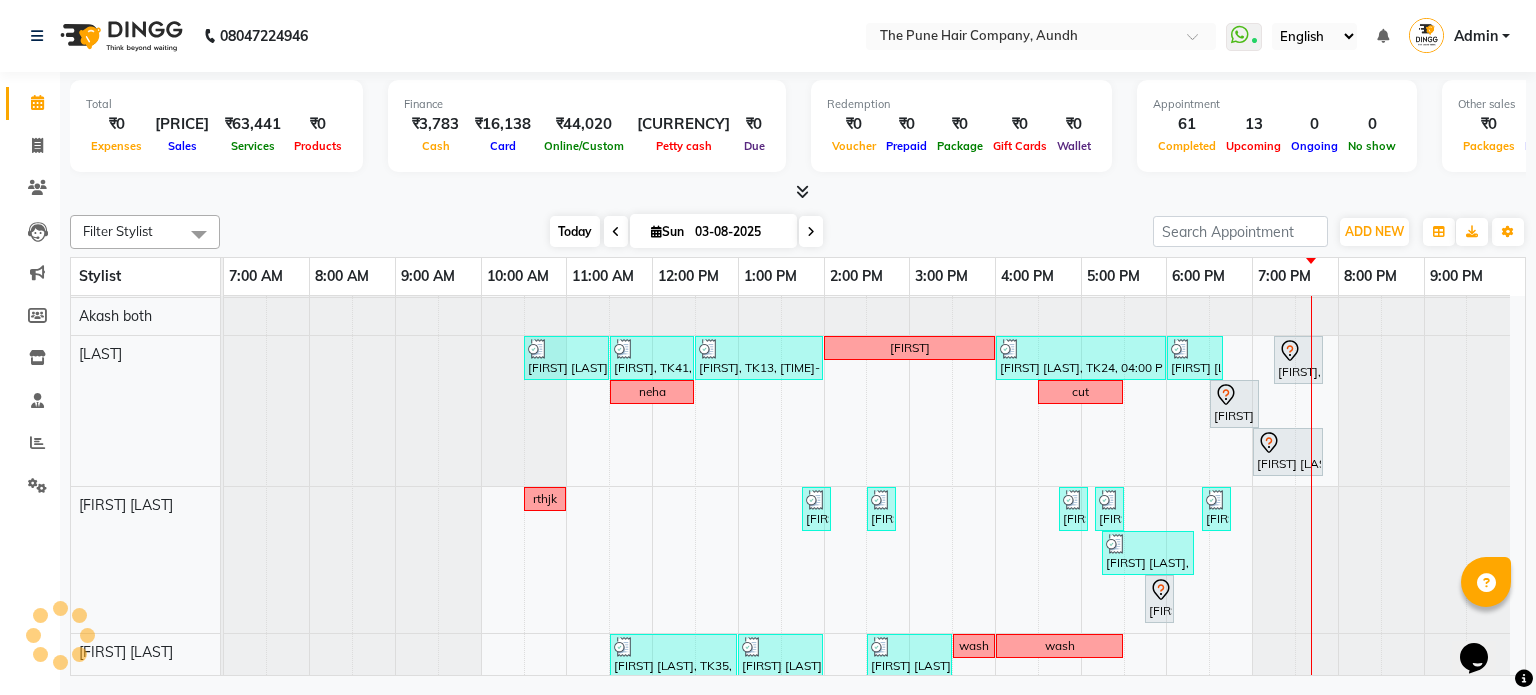 click on "Today" at bounding box center (575, 231) 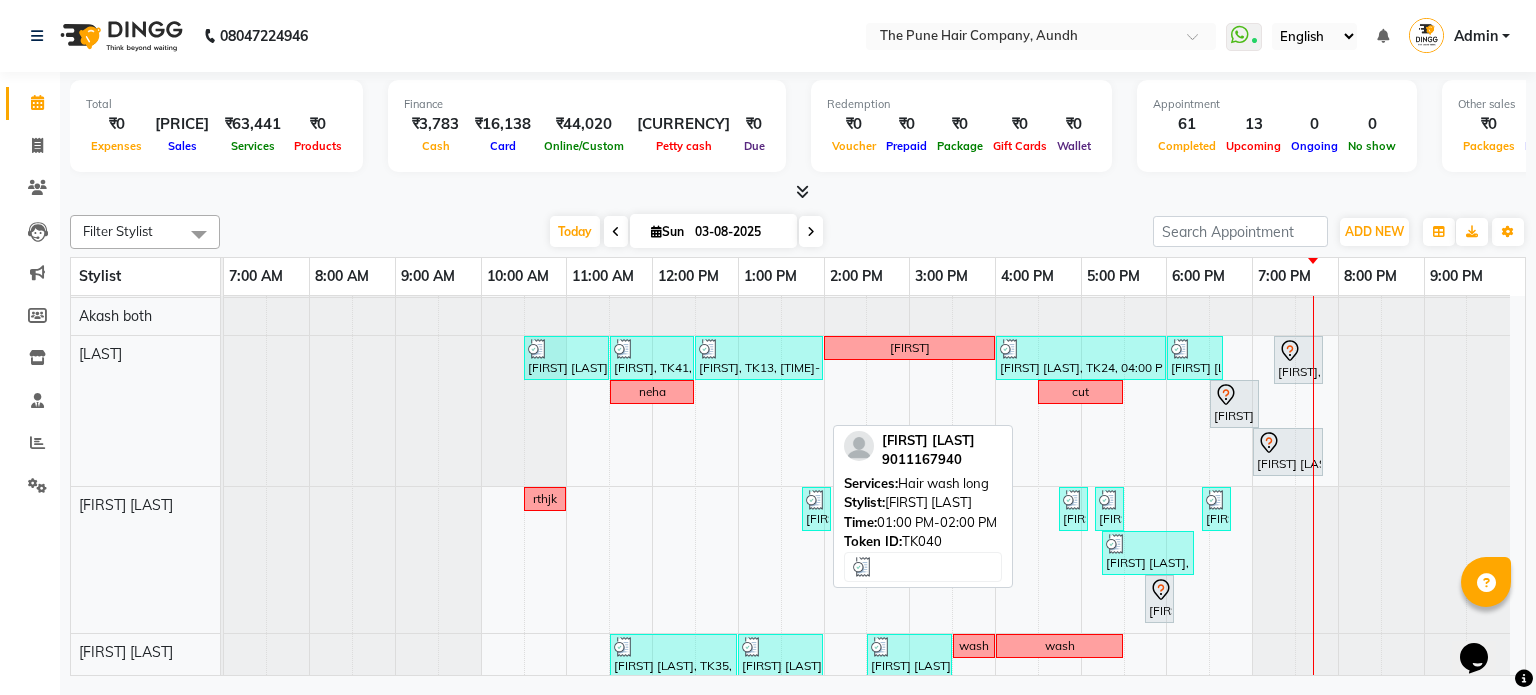scroll, scrollTop: 520, scrollLeft: 0, axis: vertical 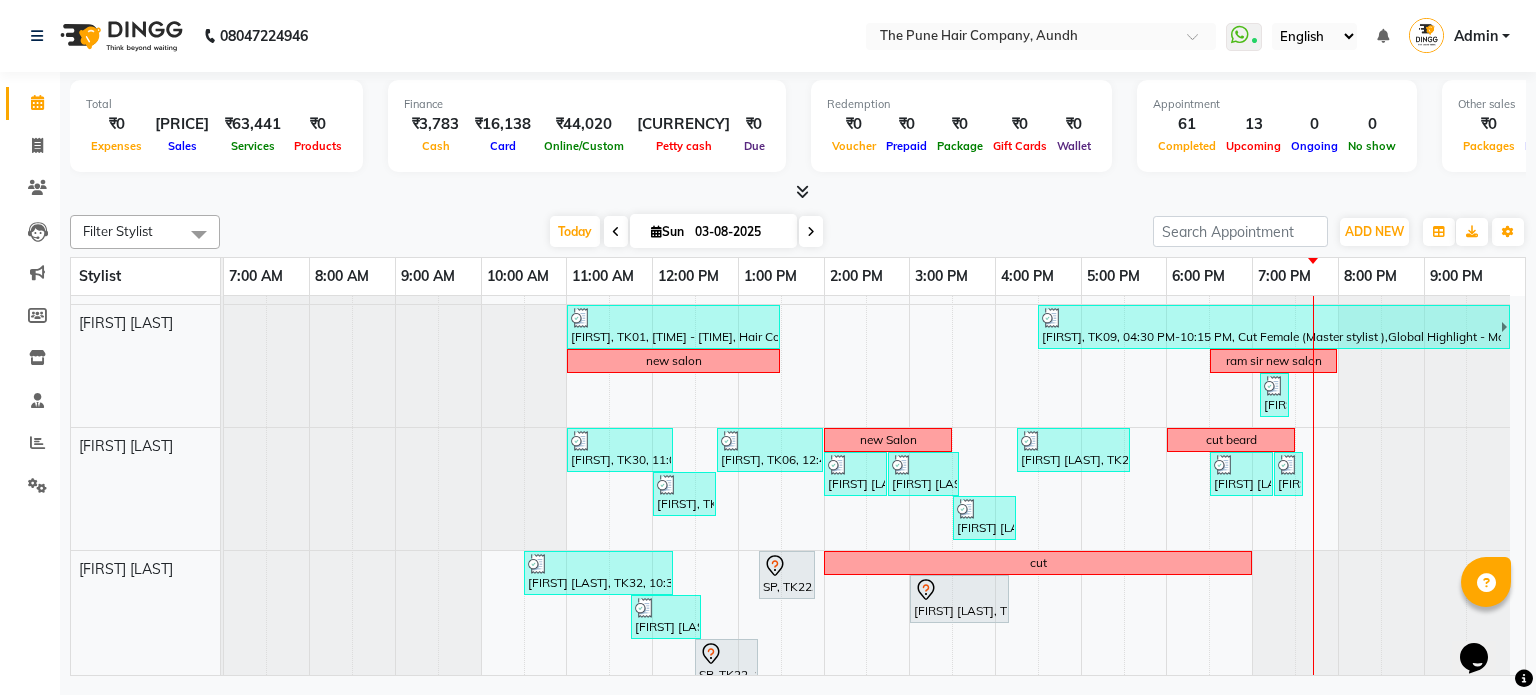 click at bounding box center [656, 231] 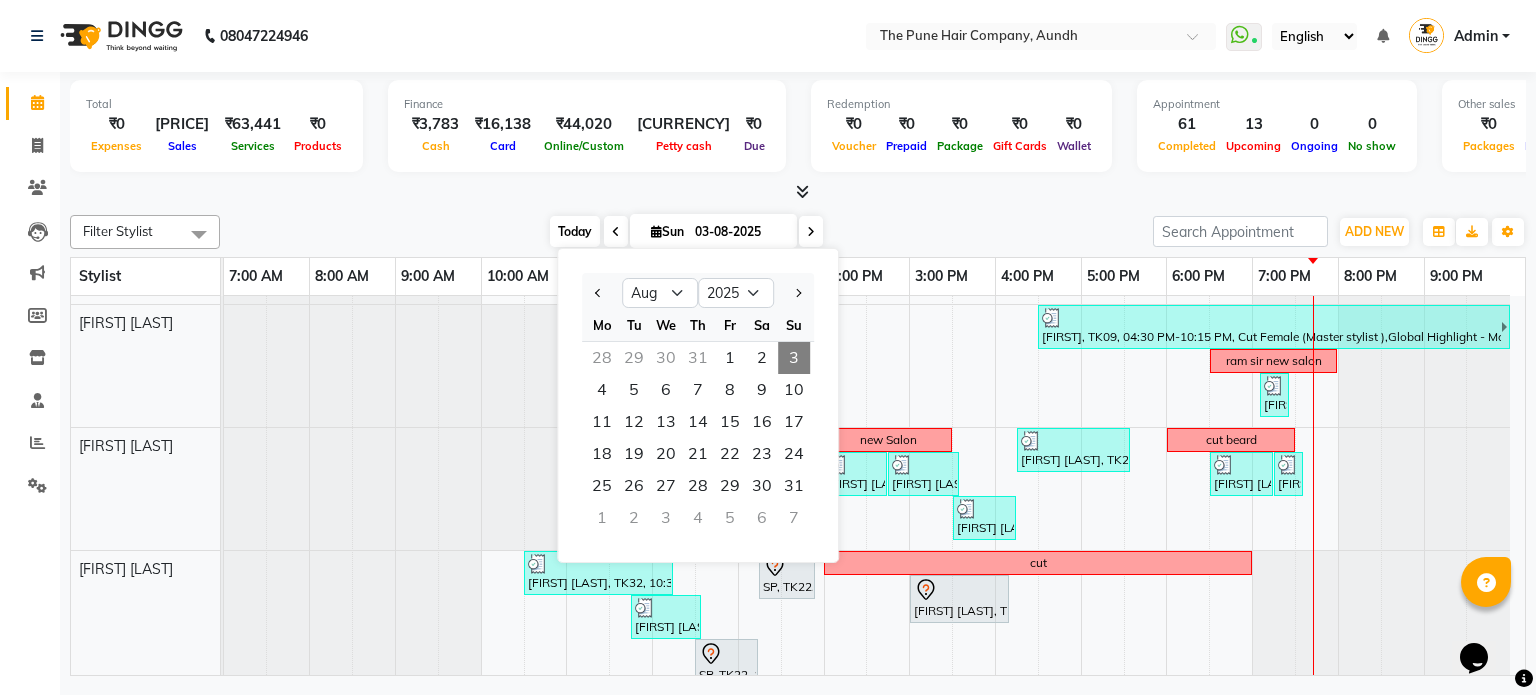 click on "Today" at bounding box center (575, 231) 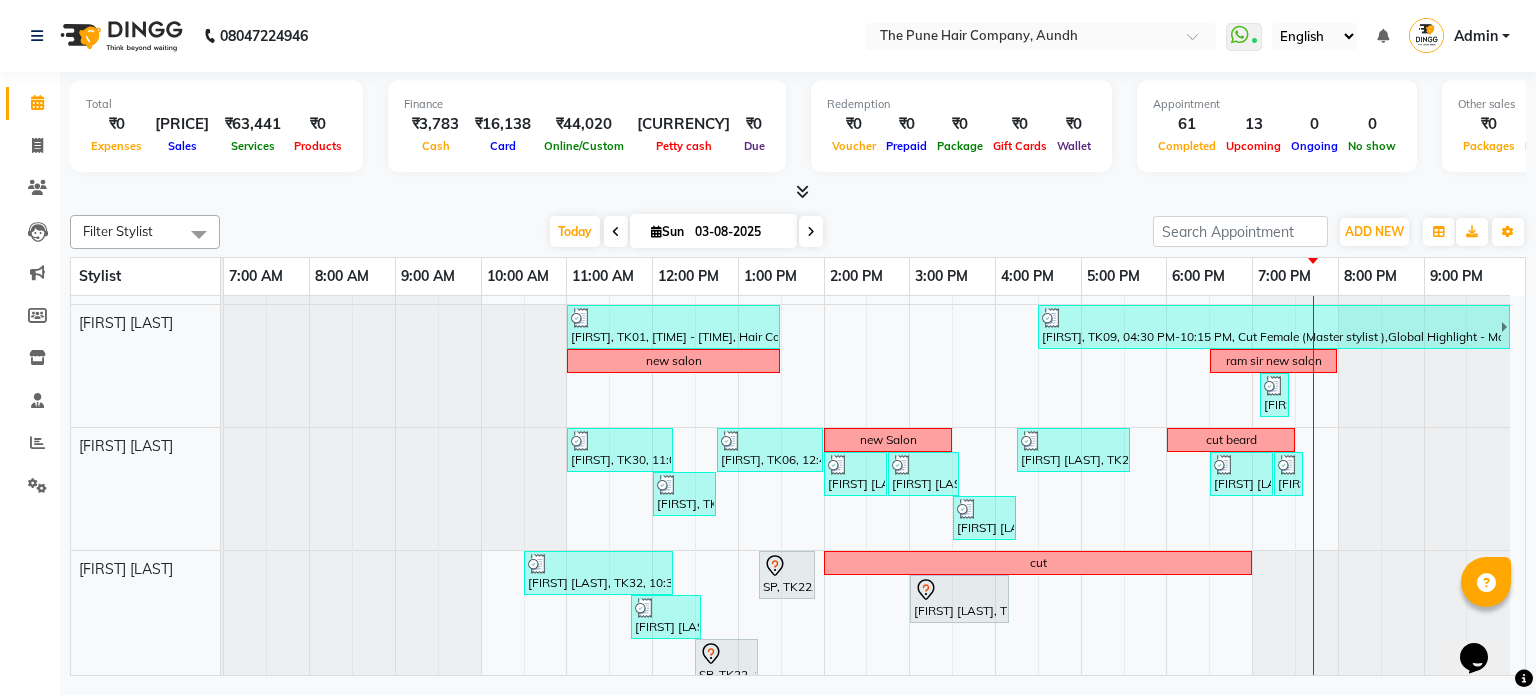 click at bounding box center (811, 232) 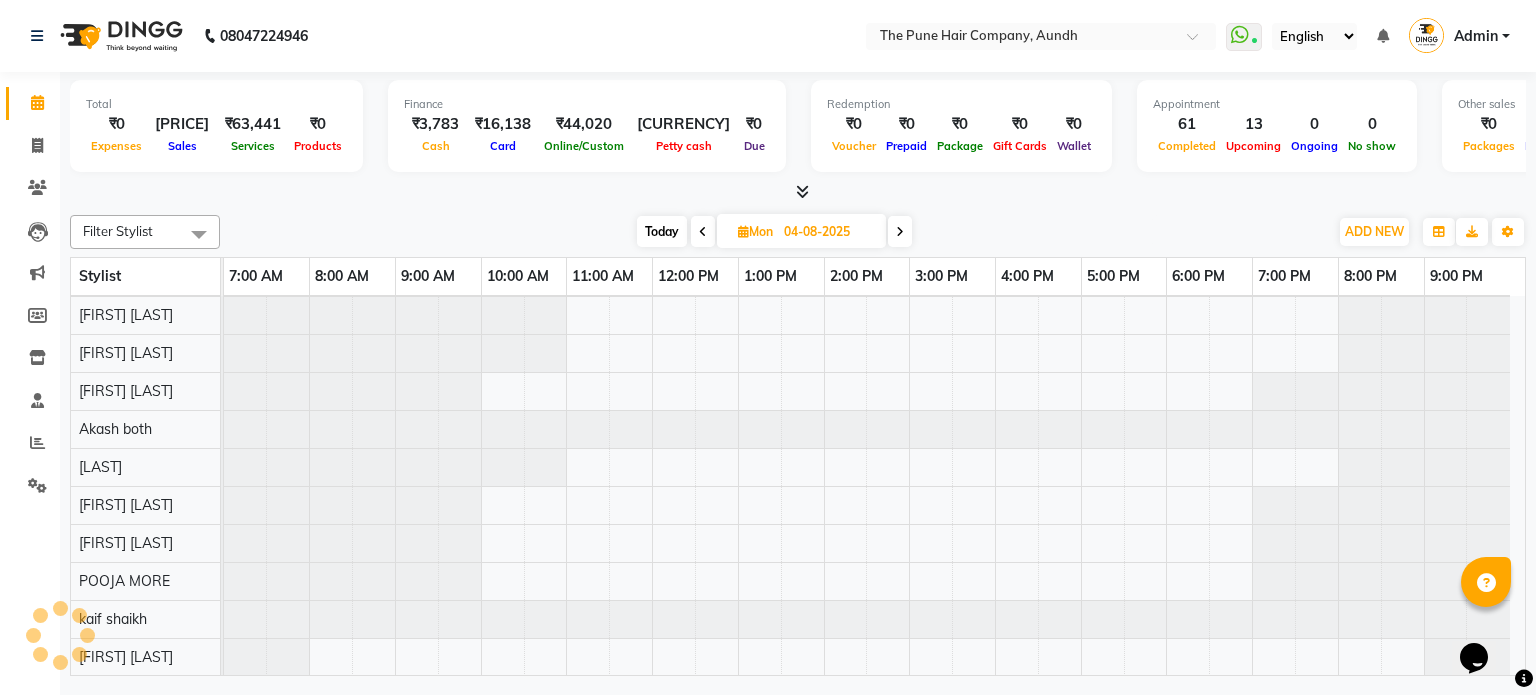 scroll, scrollTop: 148, scrollLeft: 0, axis: vertical 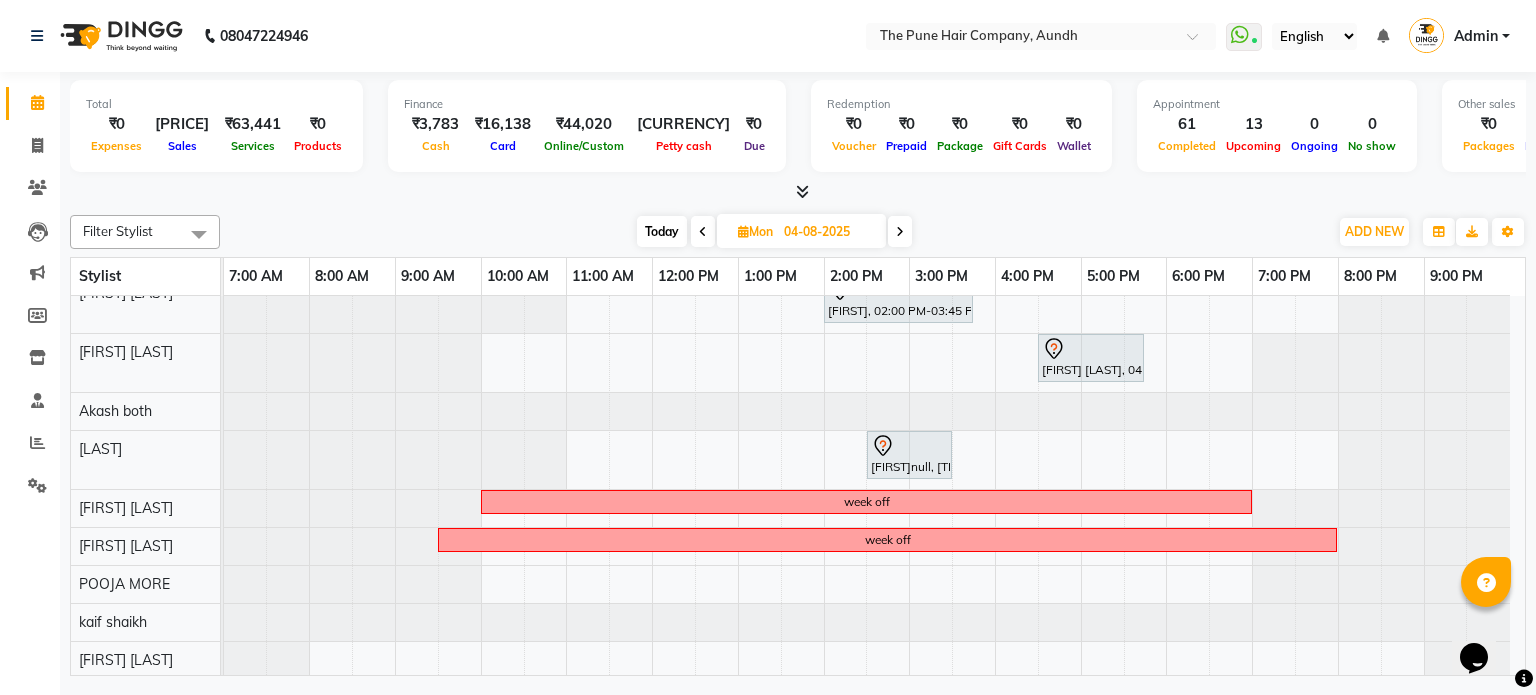 click at bounding box center [703, 232] 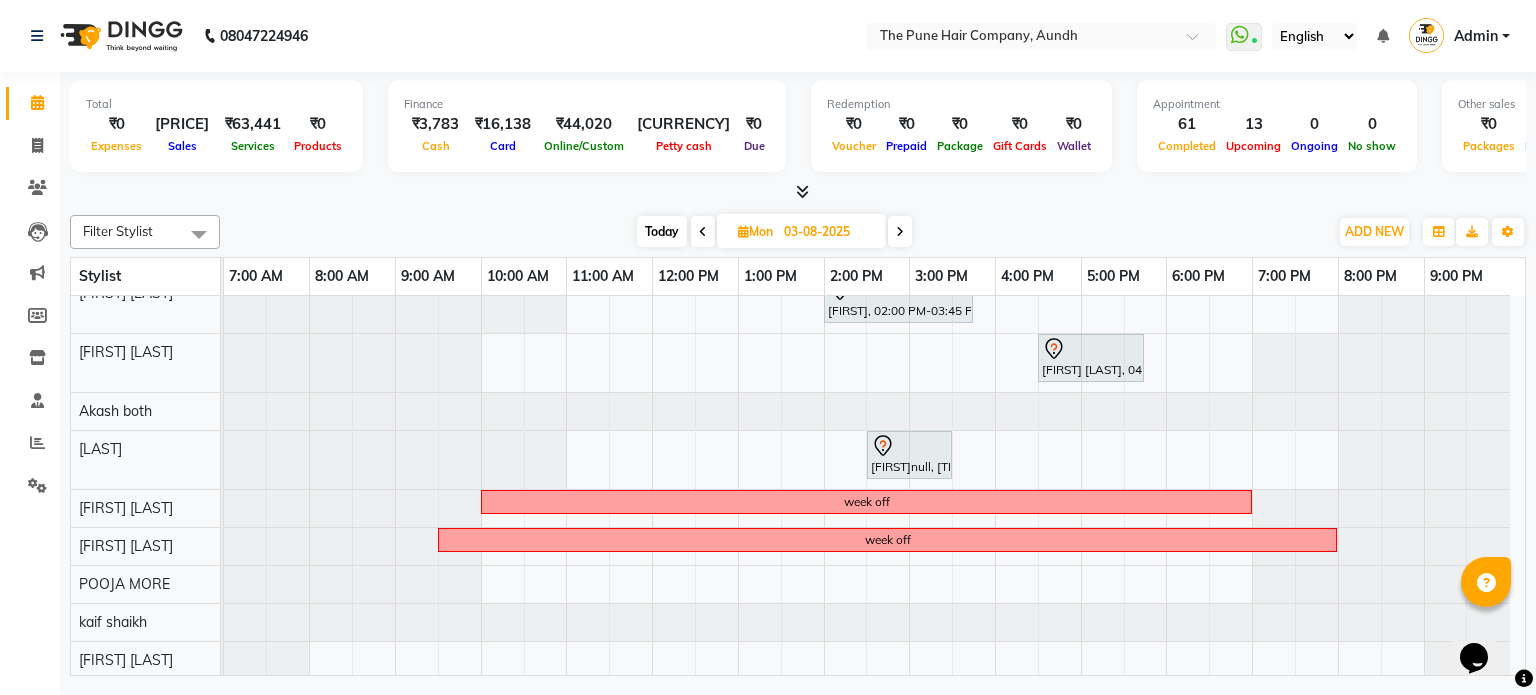 scroll, scrollTop: 148, scrollLeft: 0, axis: vertical 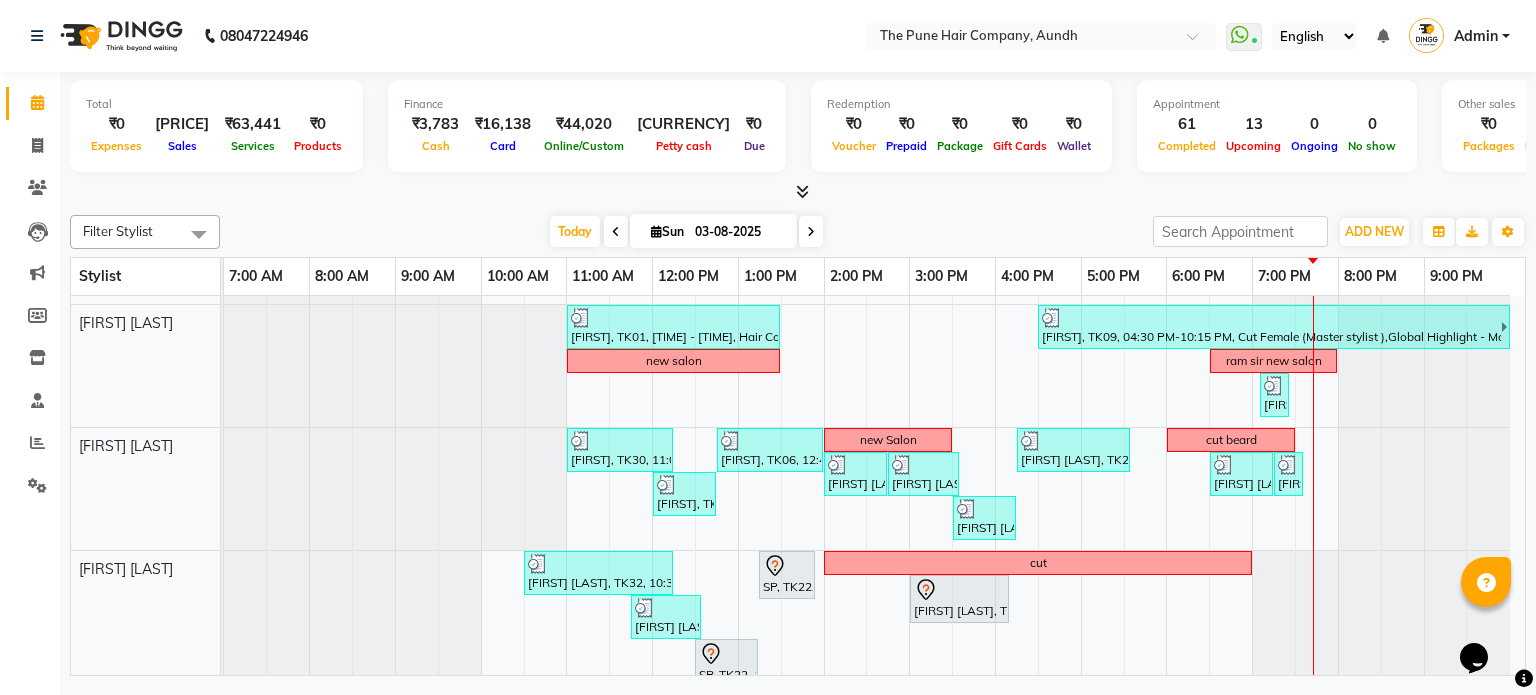 click at bounding box center [811, 232] 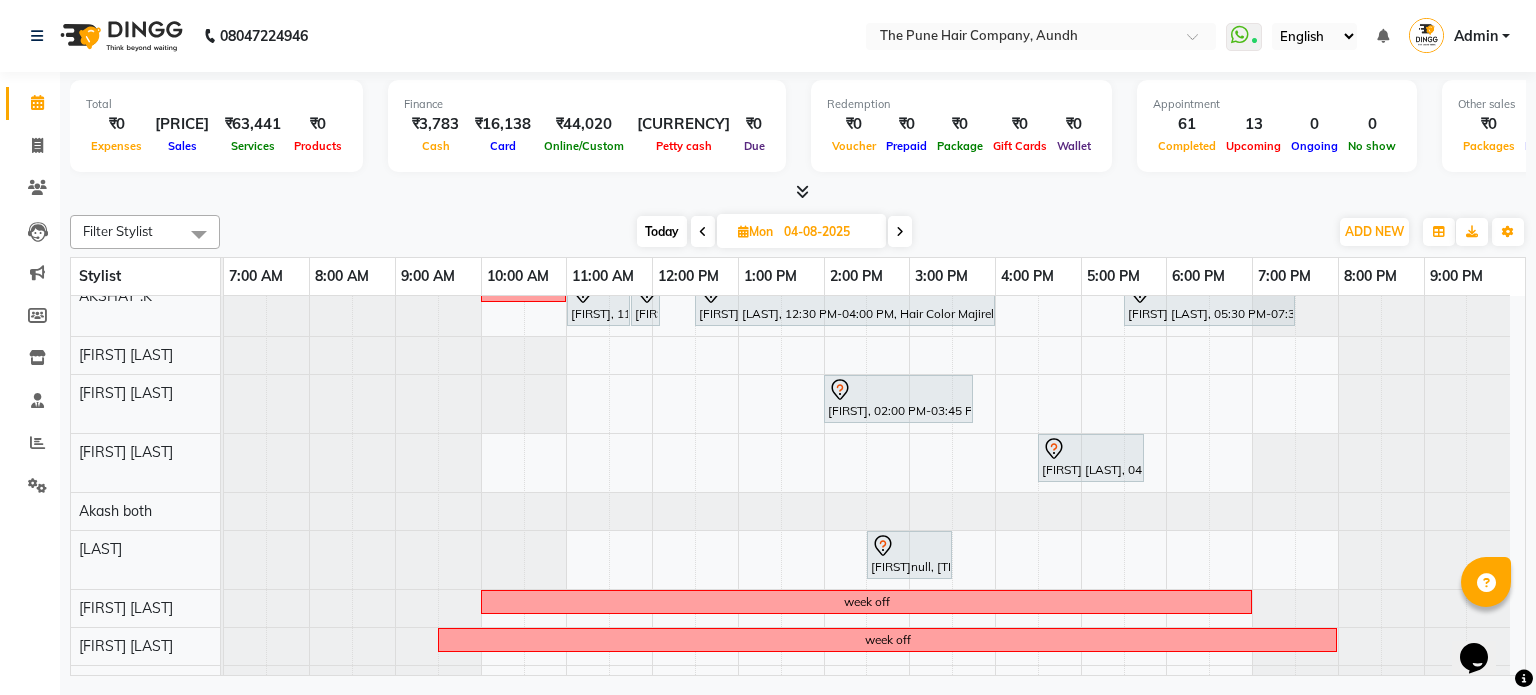 click at bounding box center (900, 232) 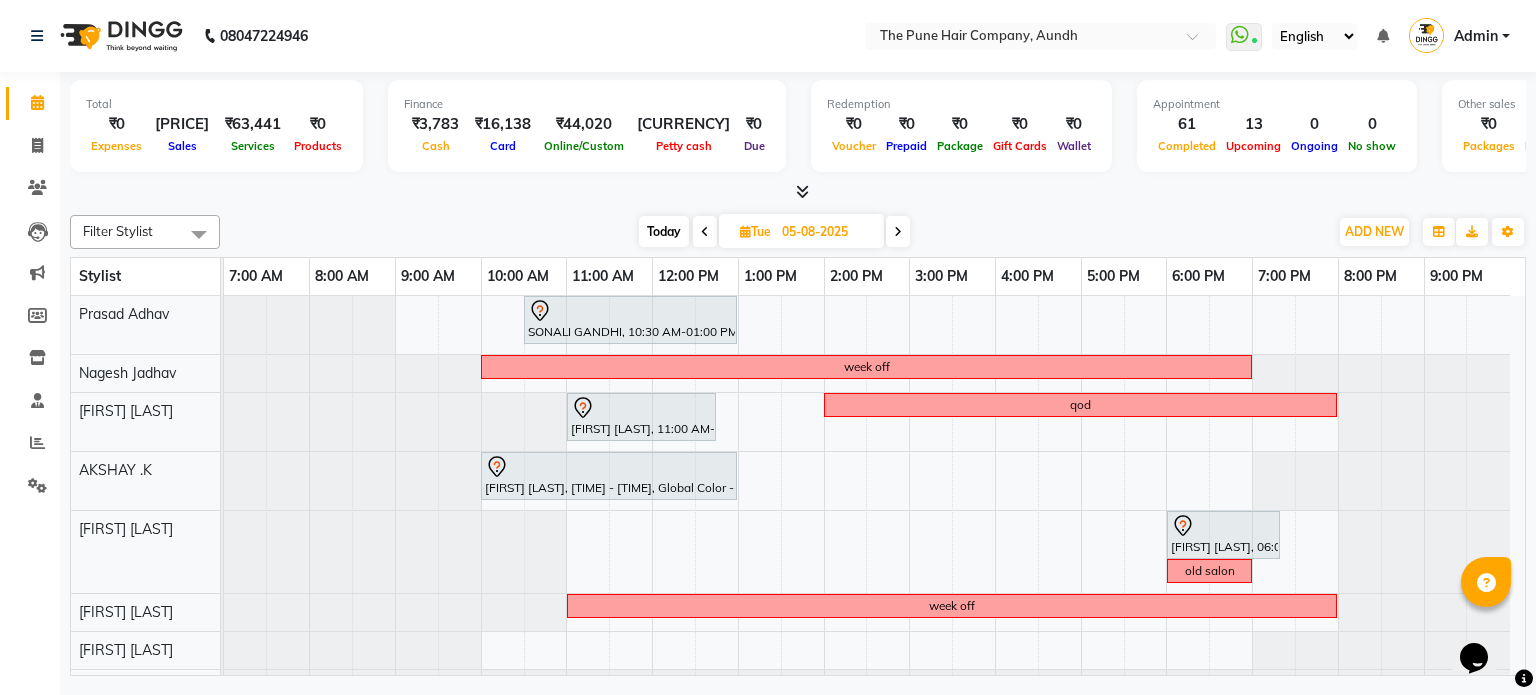 click at bounding box center (898, 231) 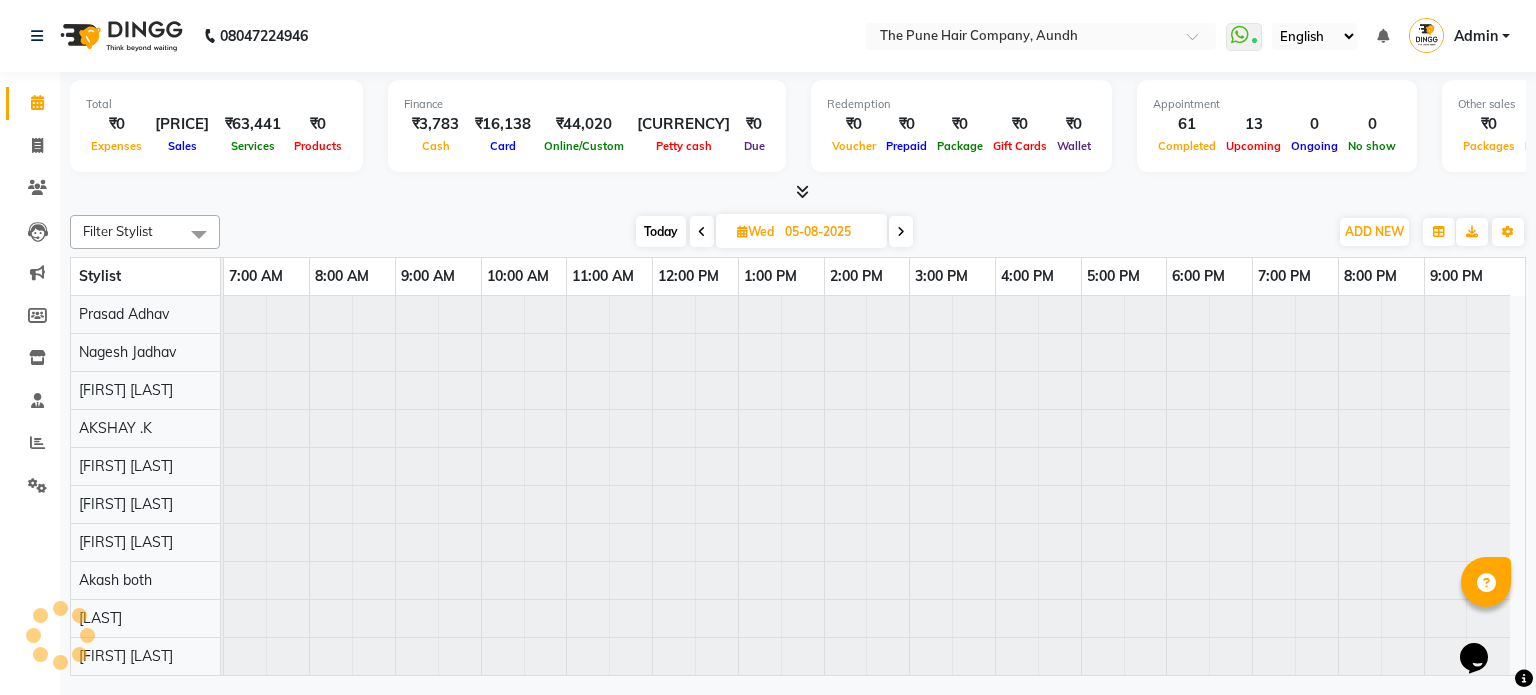 type on "06-08-2025" 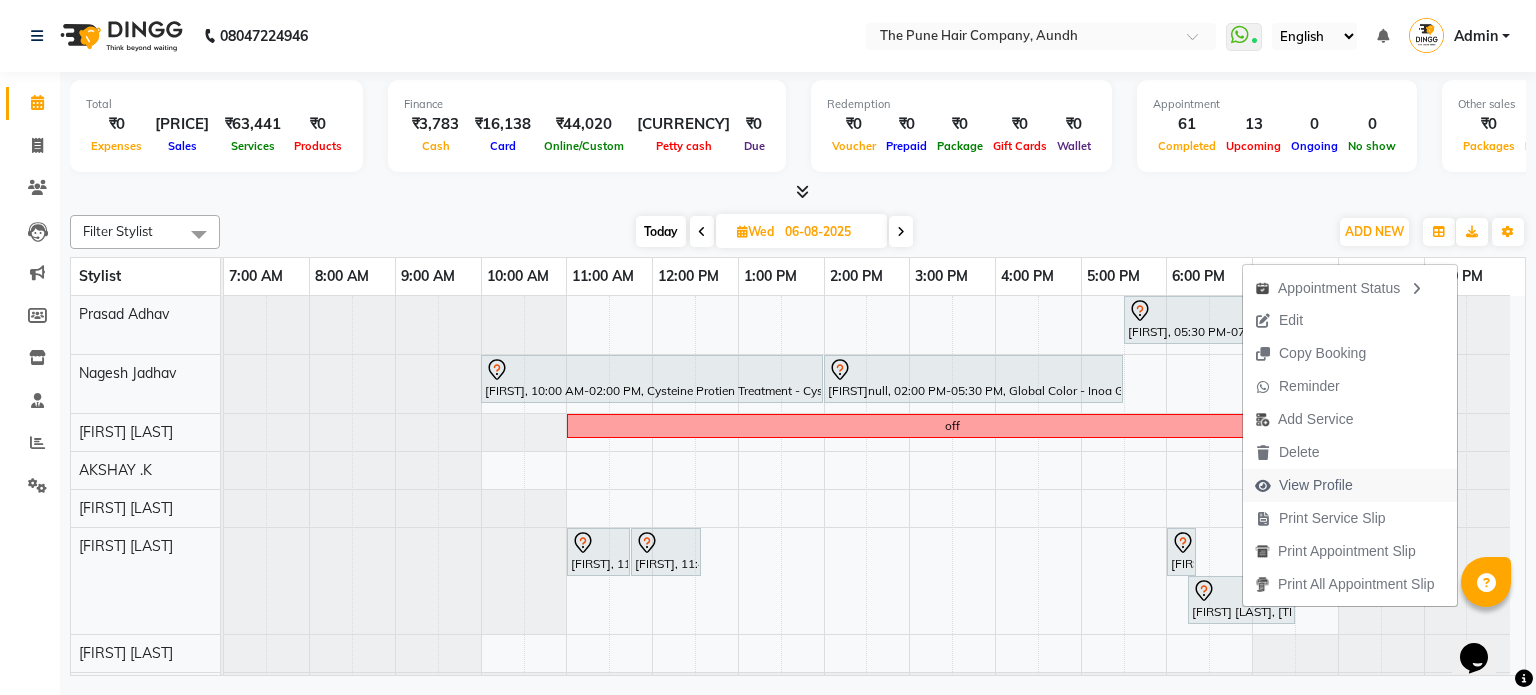 click on "View Profile" at bounding box center [1316, 485] 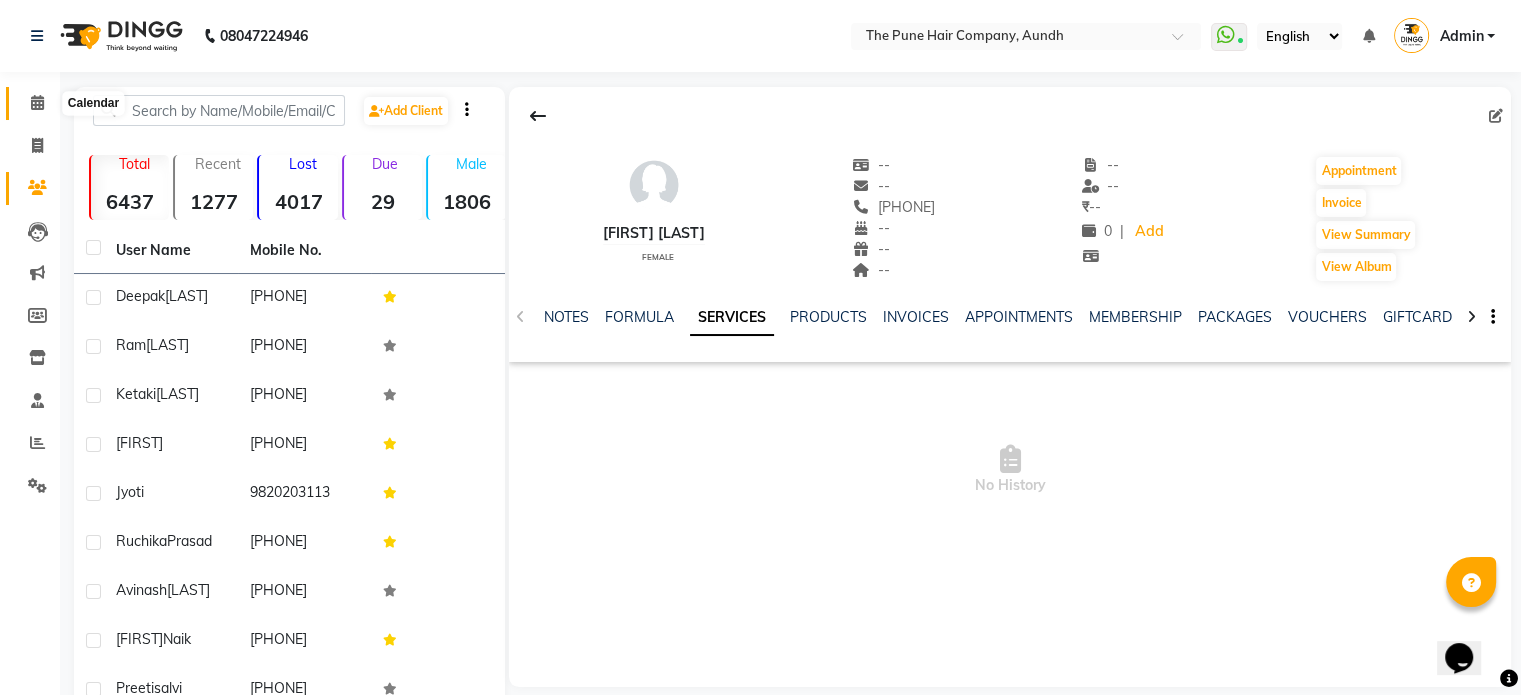 click 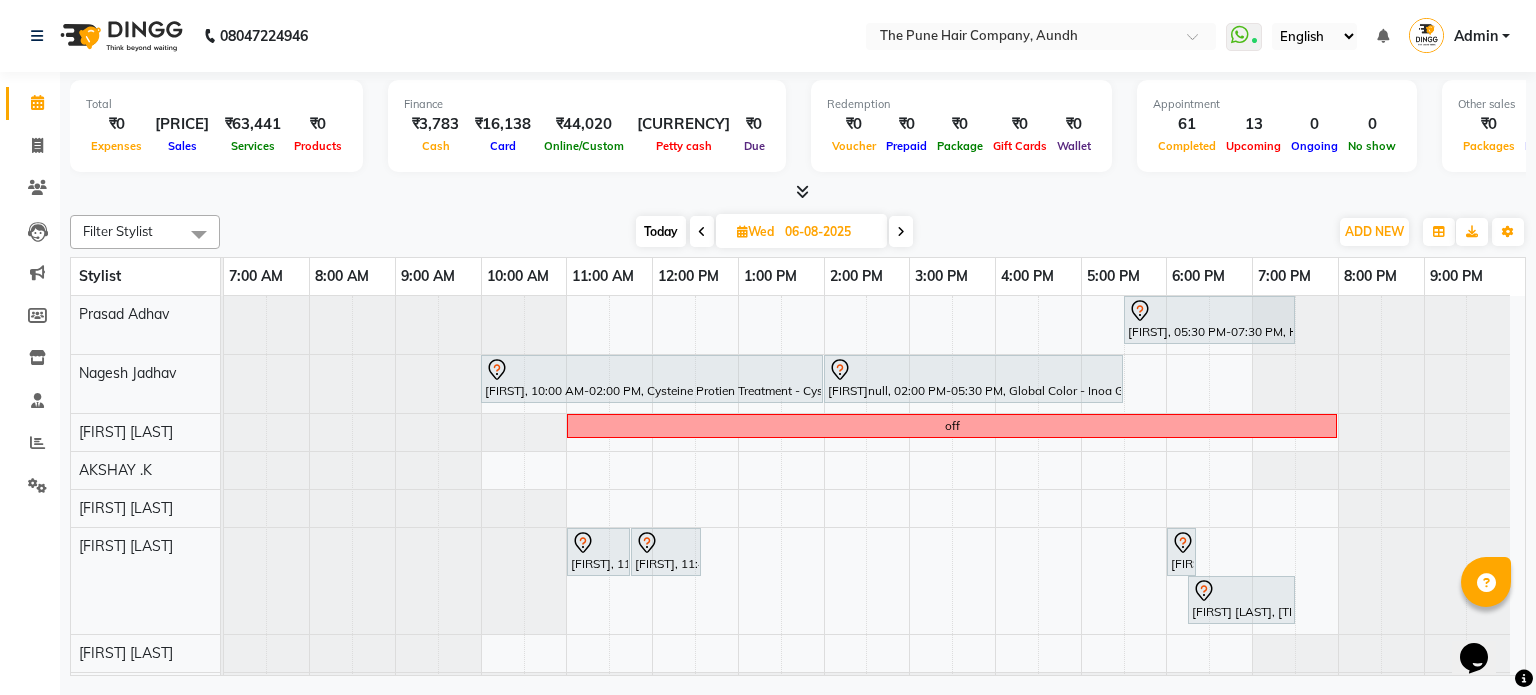 click on "Today" at bounding box center (661, 231) 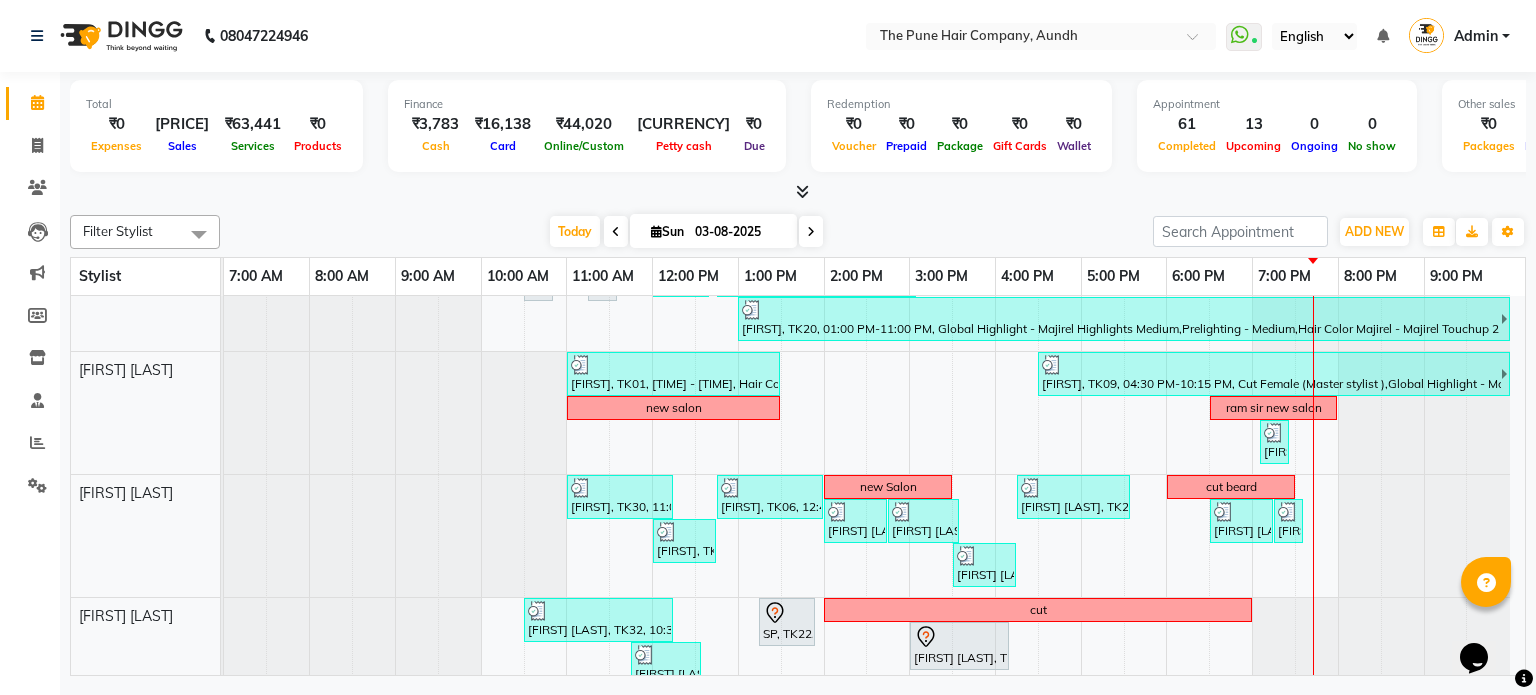 click at bounding box center (811, 232) 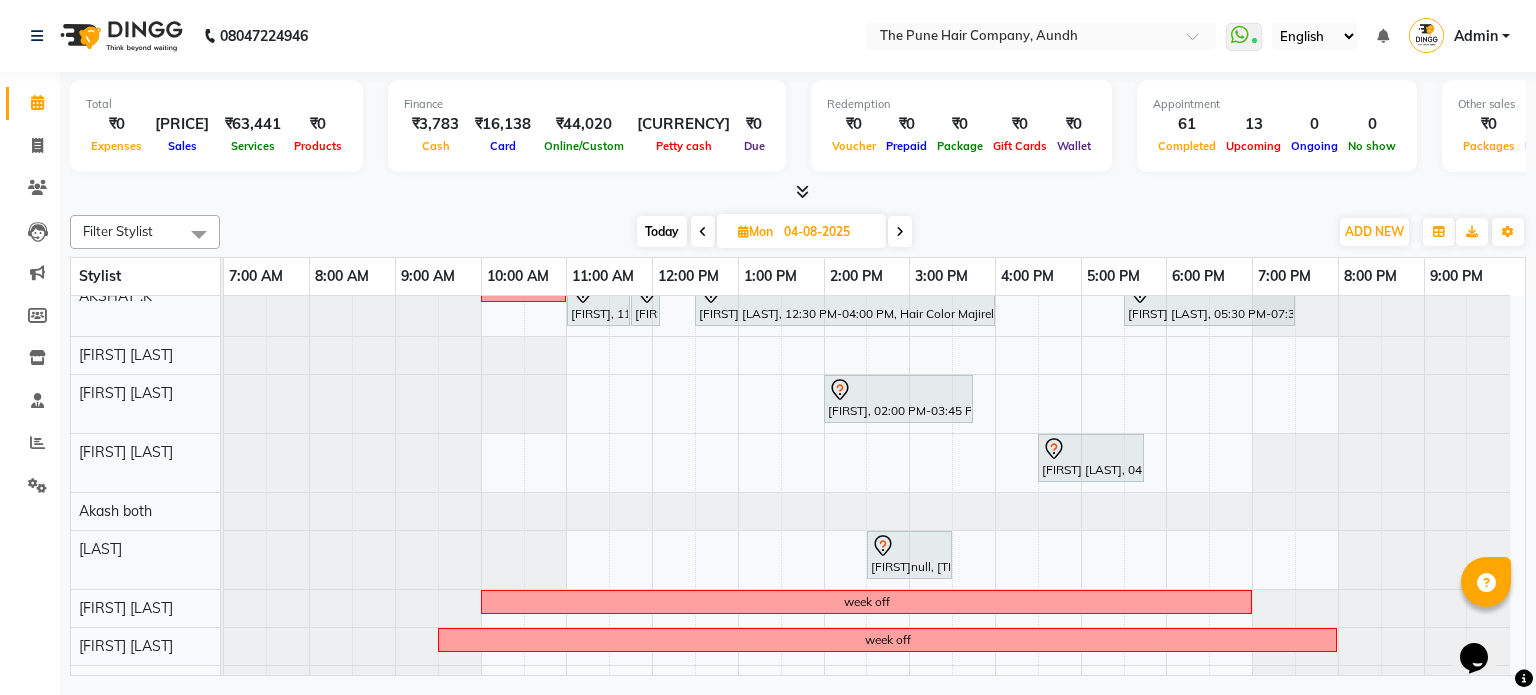 click at bounding box center [900, 231] 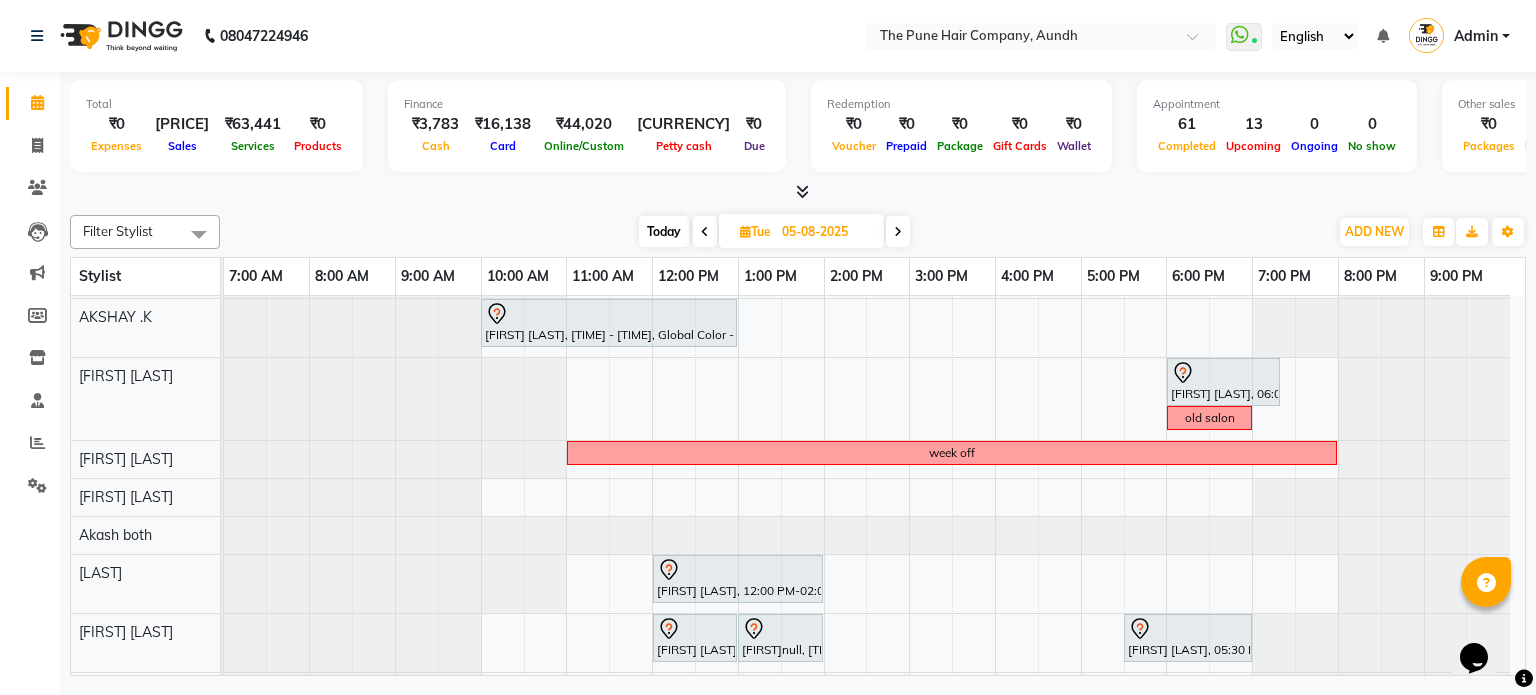 click on "Today" at bounding box center (664, 231) 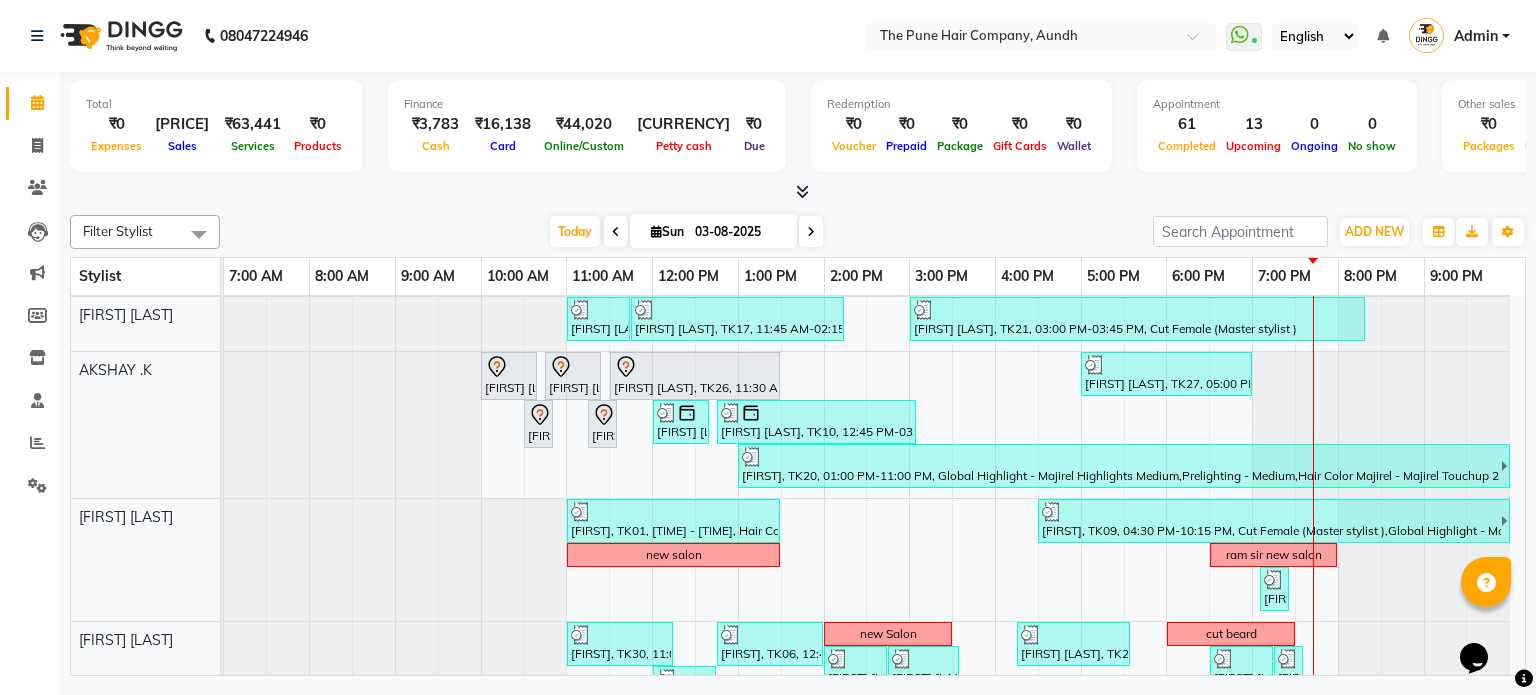 click at bounding box center (811, 231) 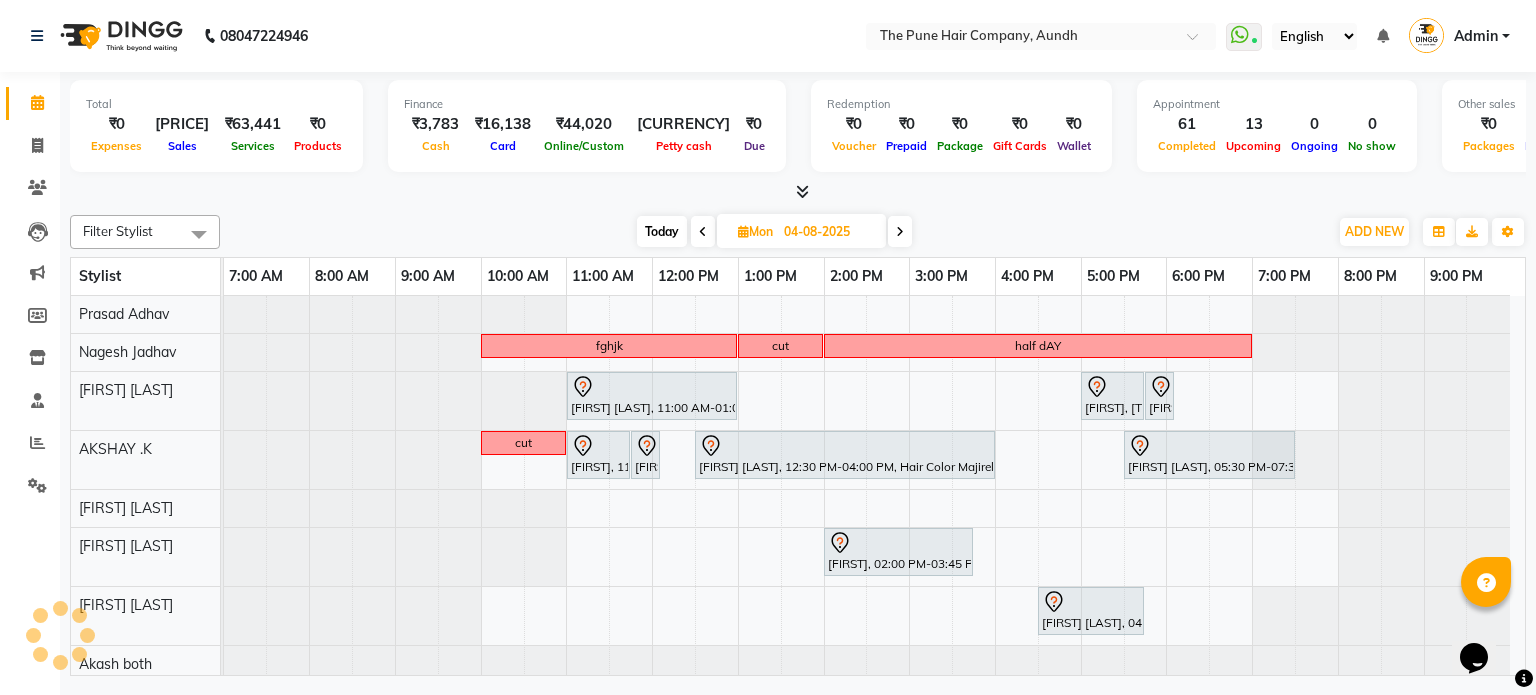 click at bounding box center (900, 231) 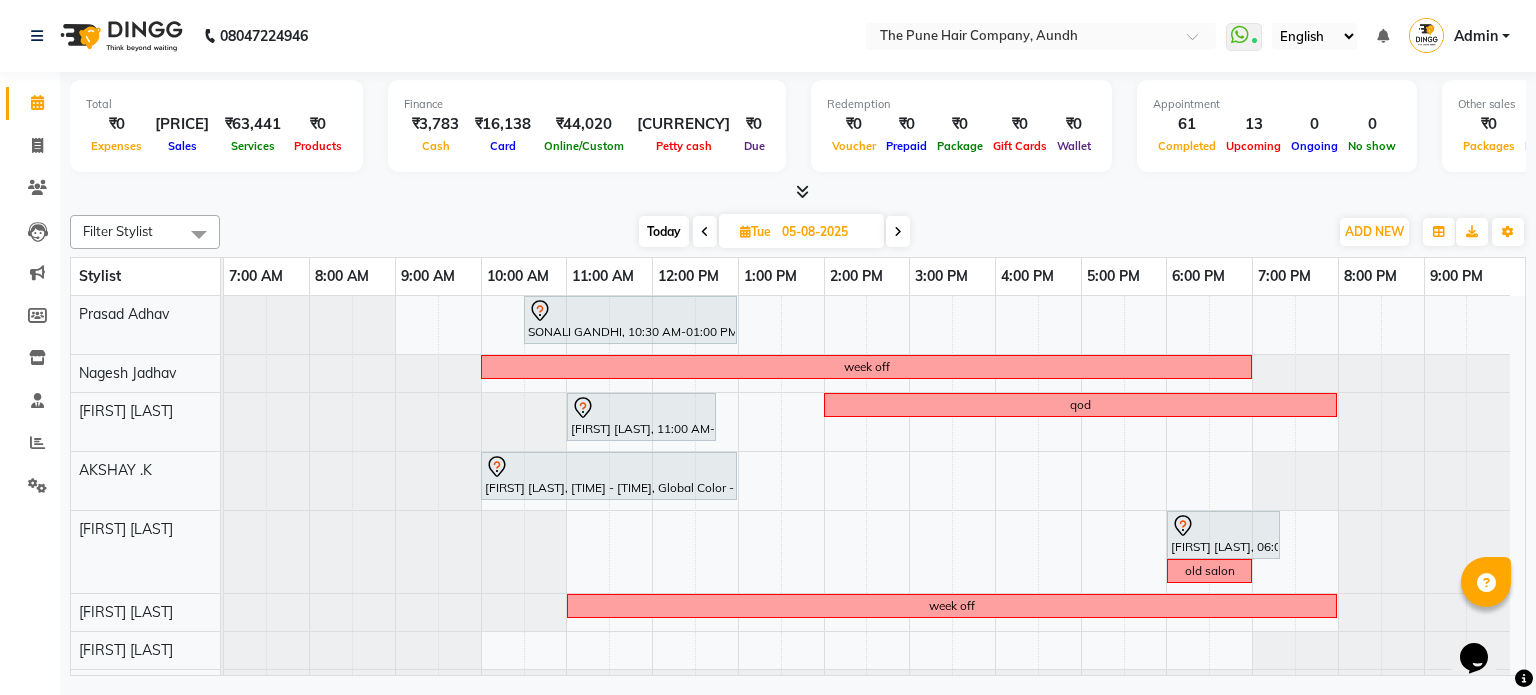 click at bounding box center (898, 231) 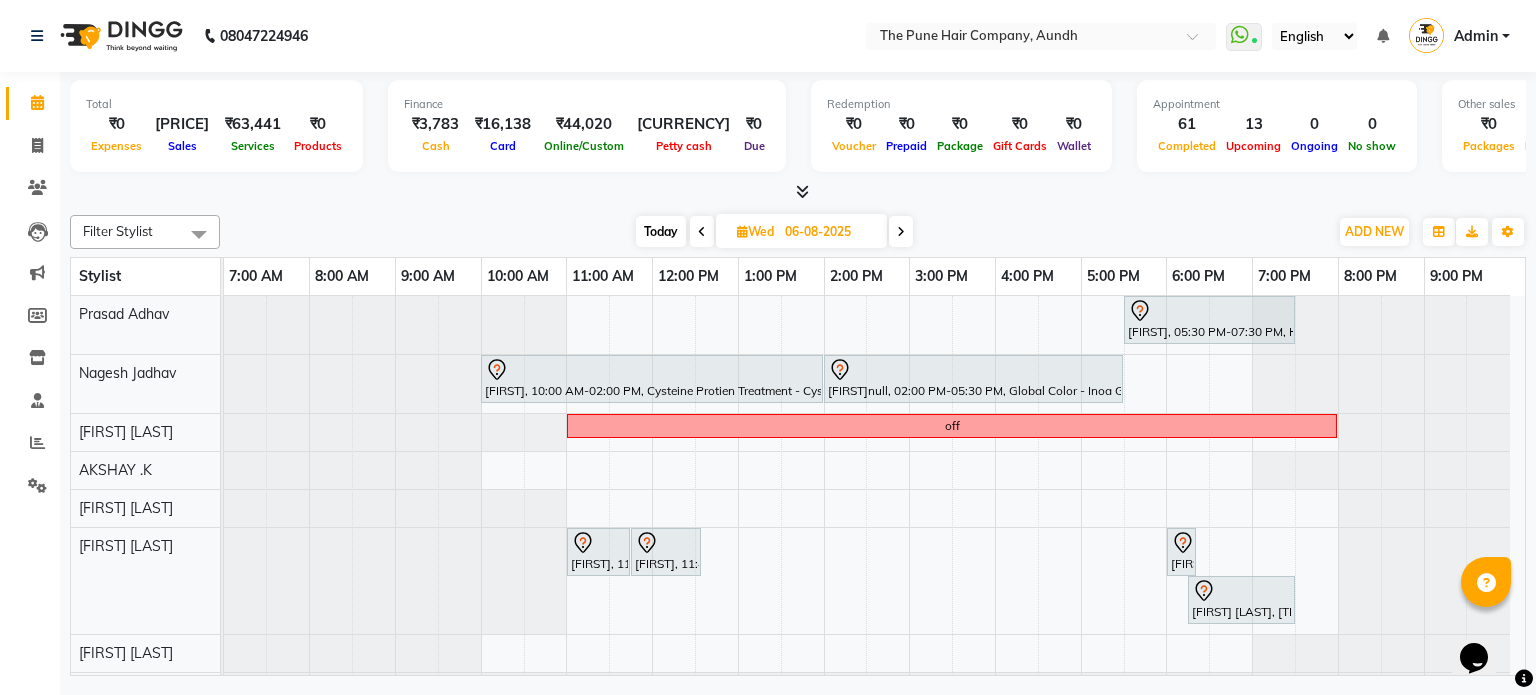 click at bounding box center [901, 231] 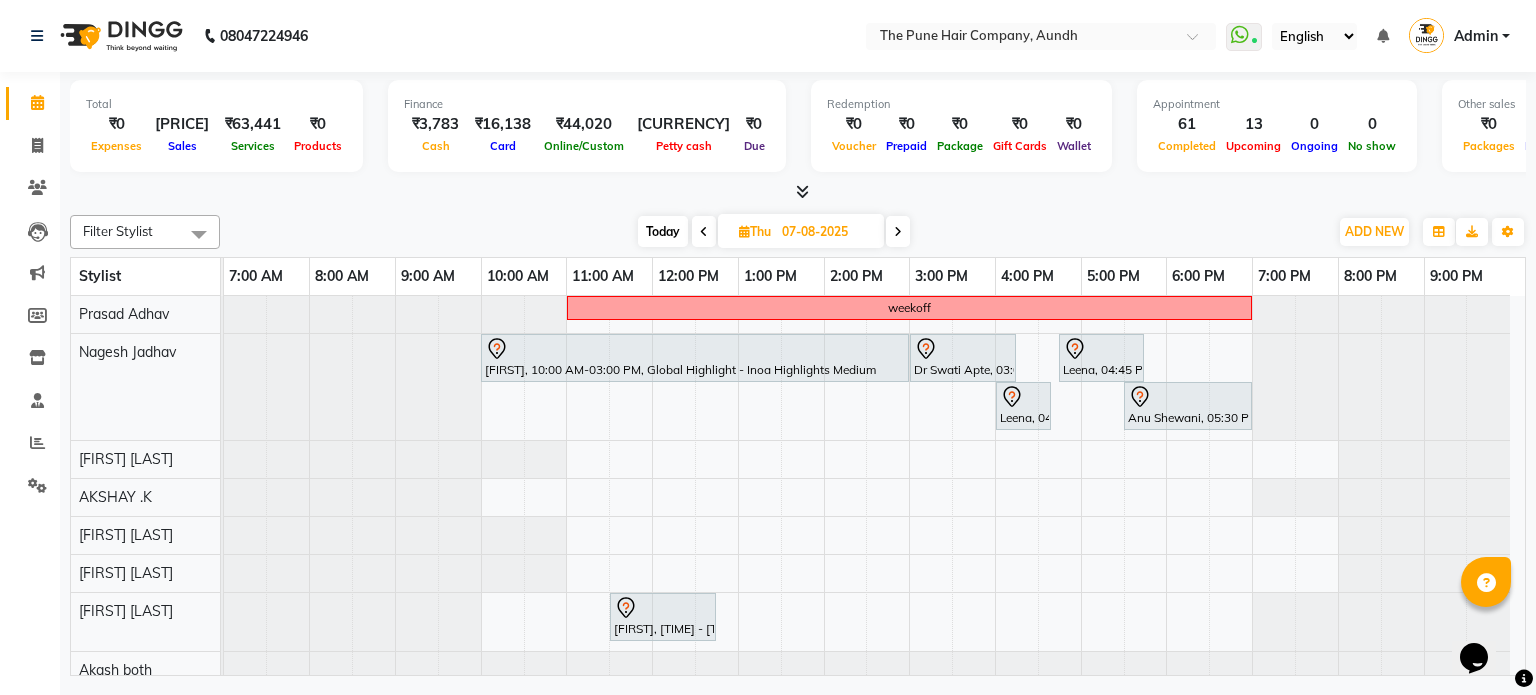 click at bounding box center [898, 231] 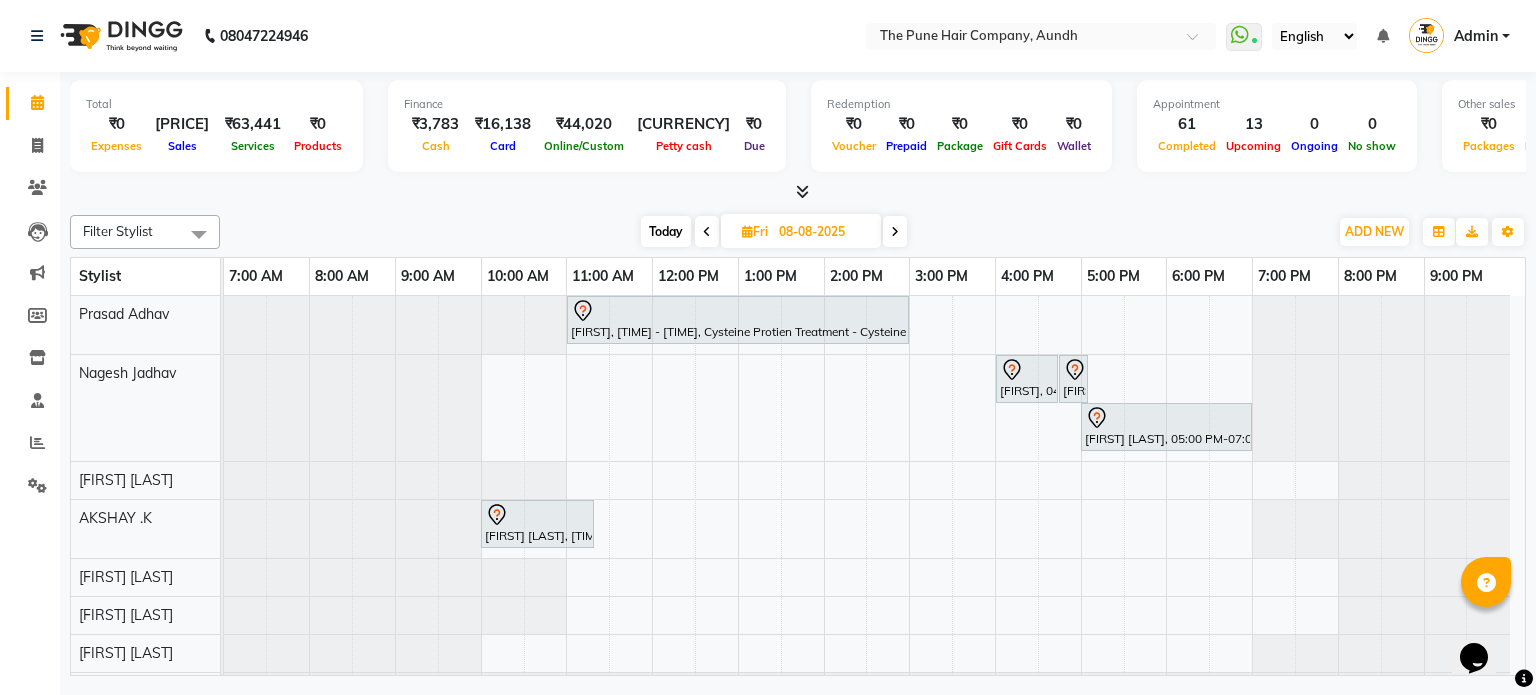 click at bounding box center (895, 232) 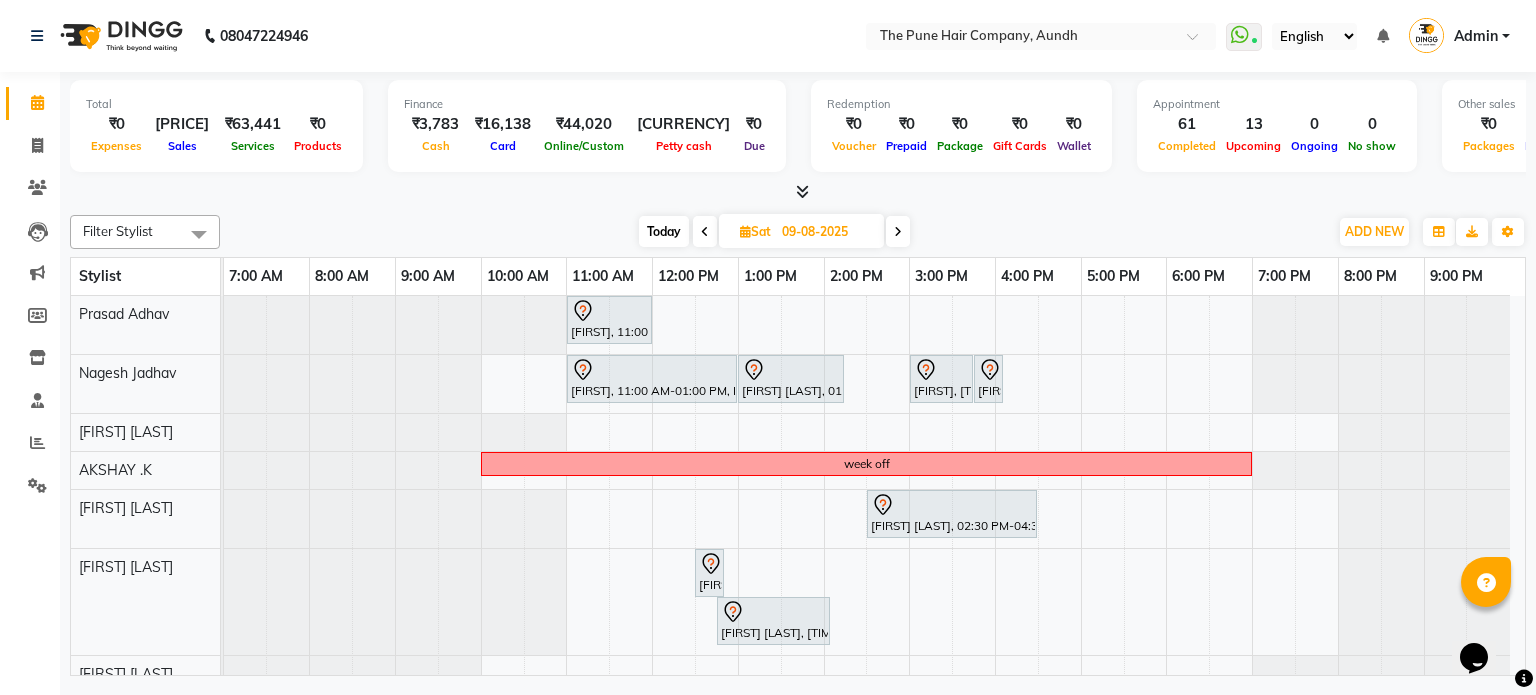 click at bounding box center (898, 232) 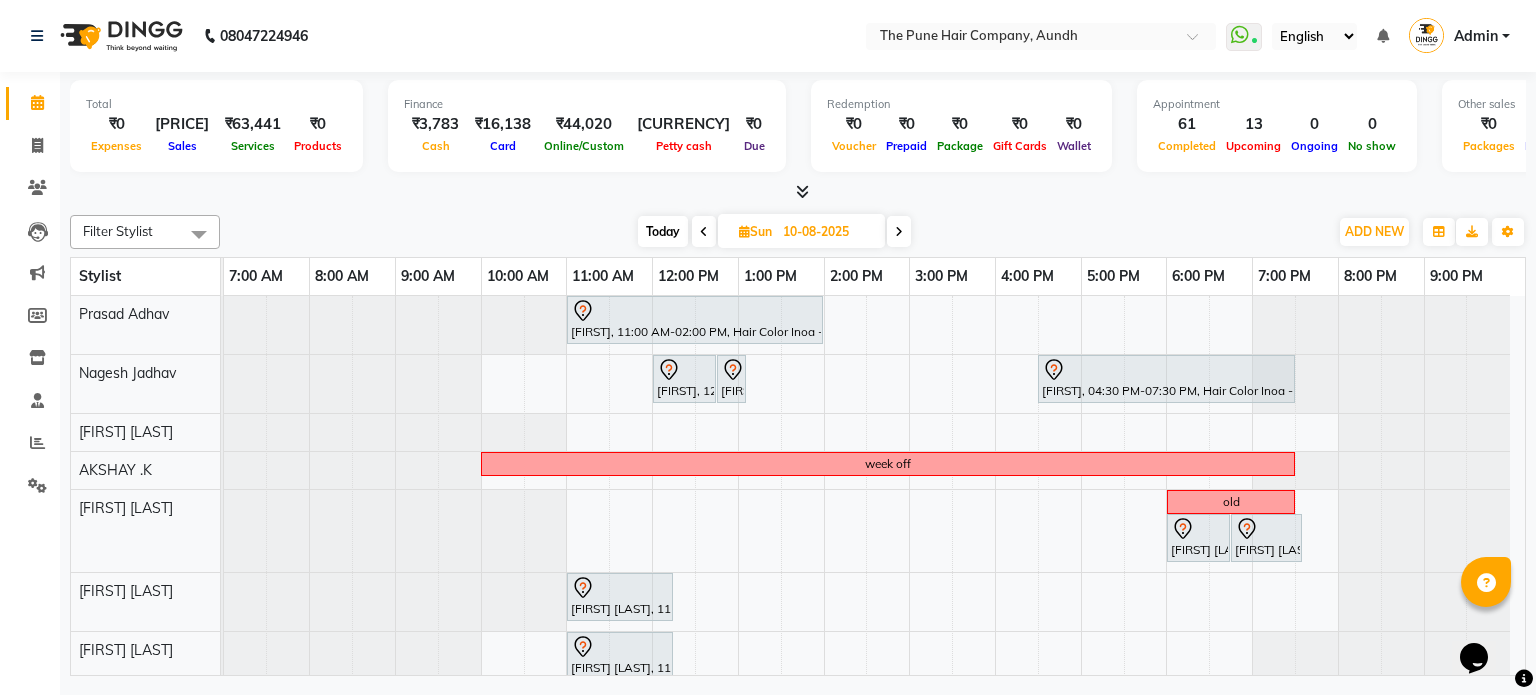 click at bounding box center (899, 232) 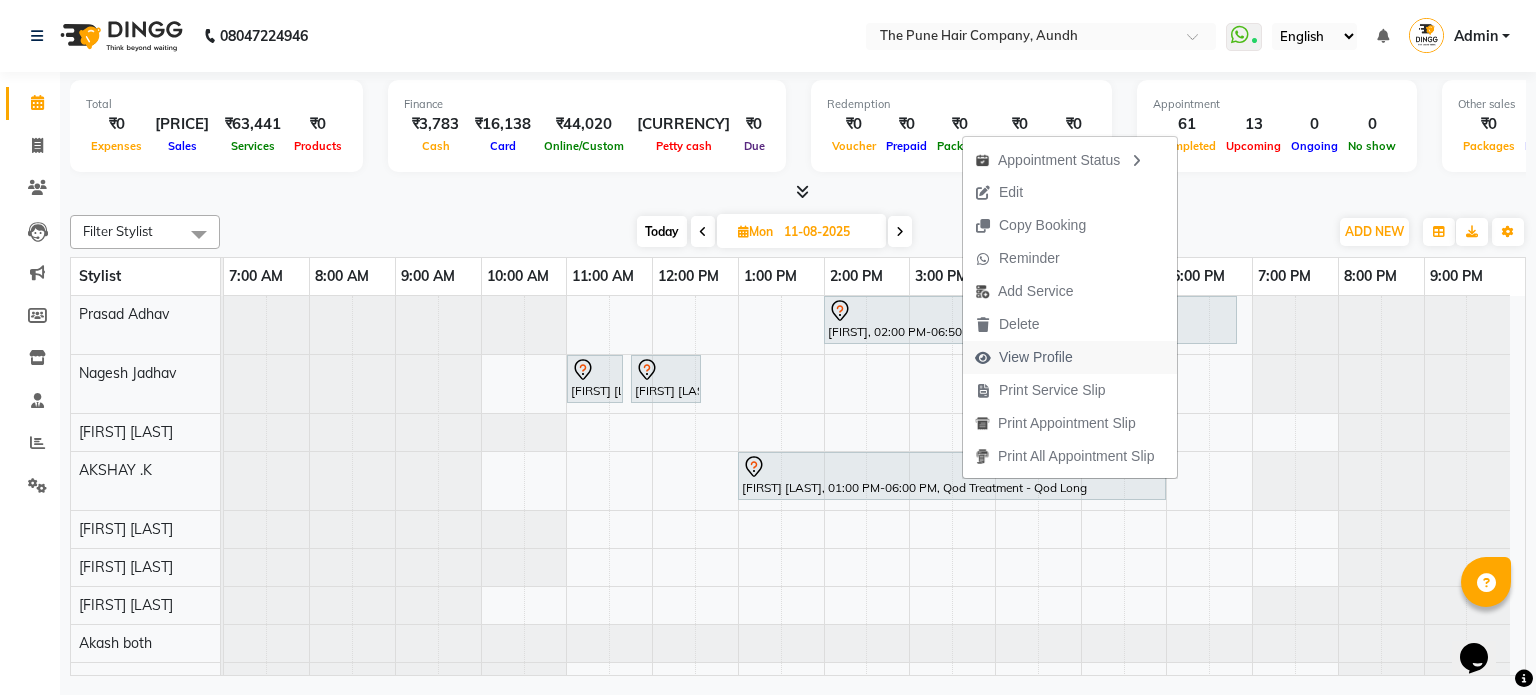 click on "View Profile" at bounding box center [1036, 357] 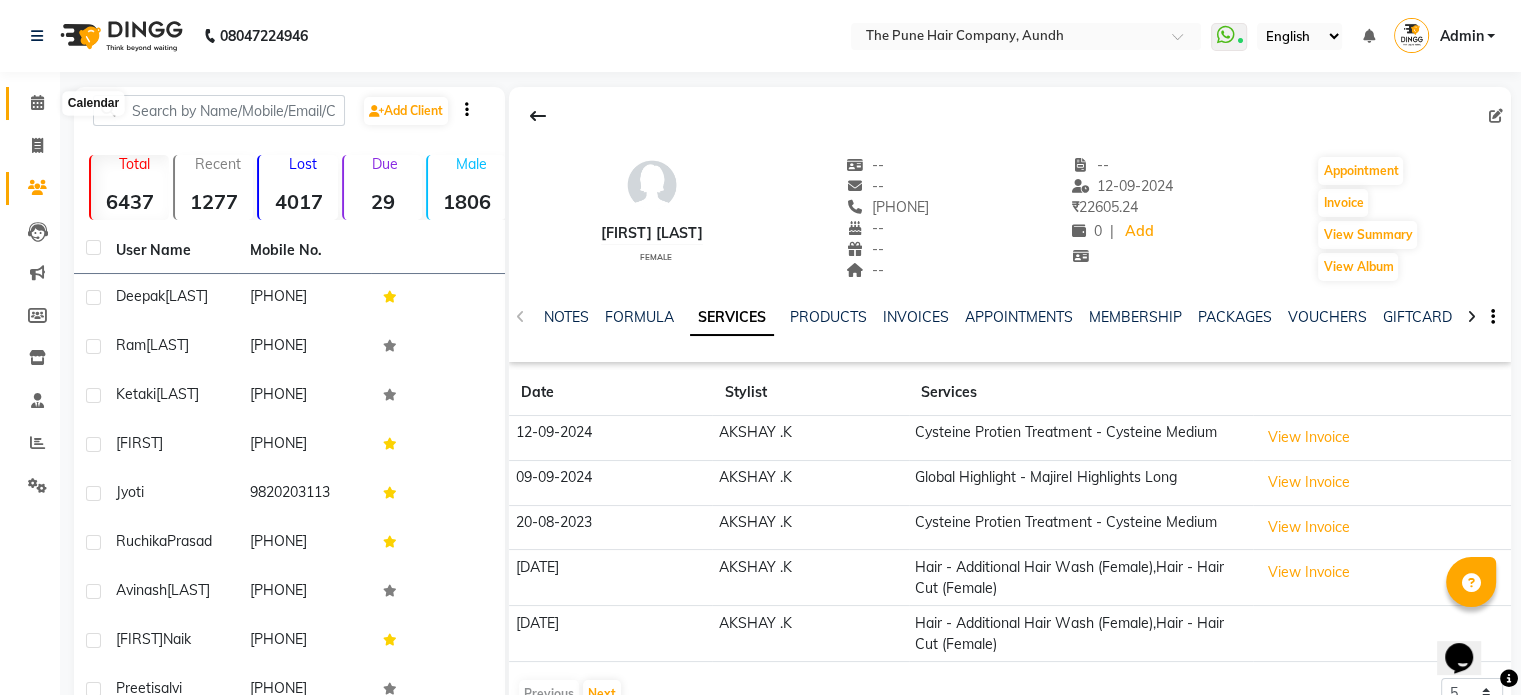 click 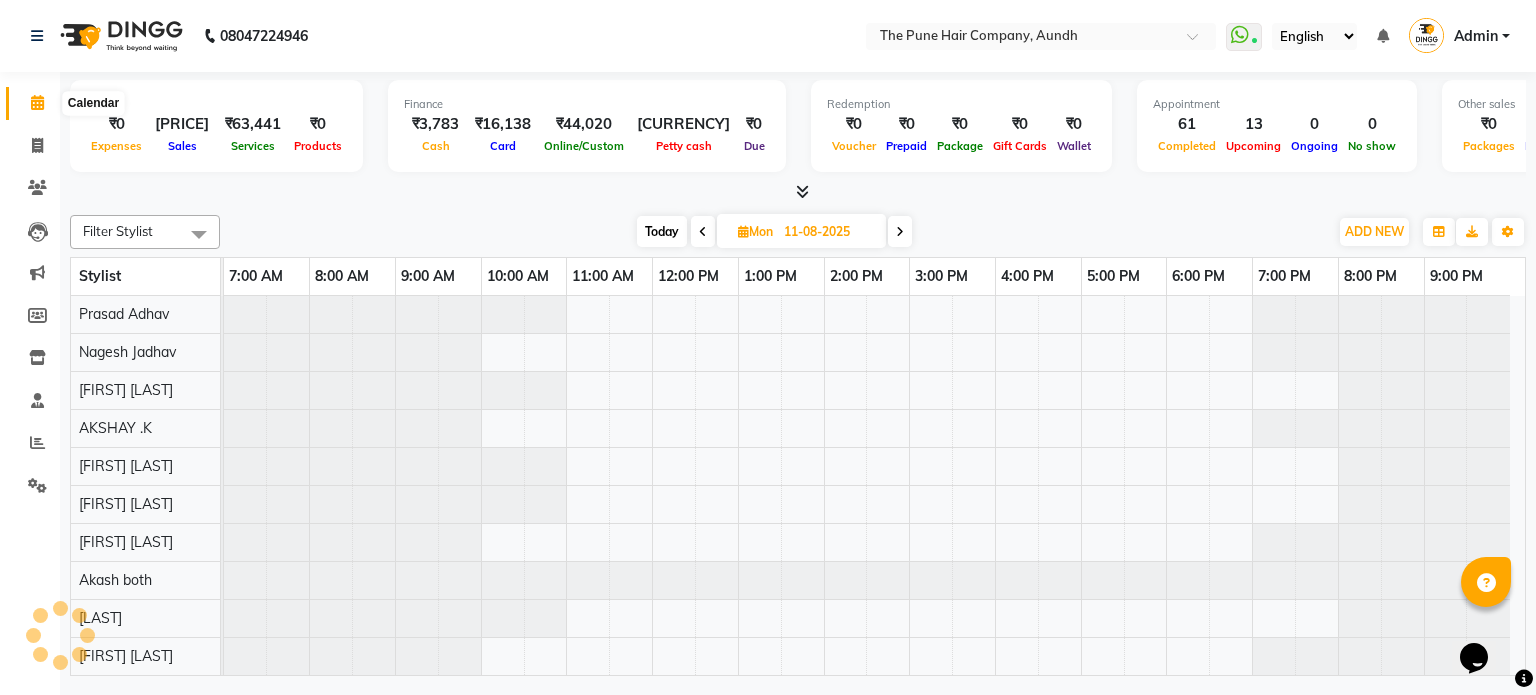 click 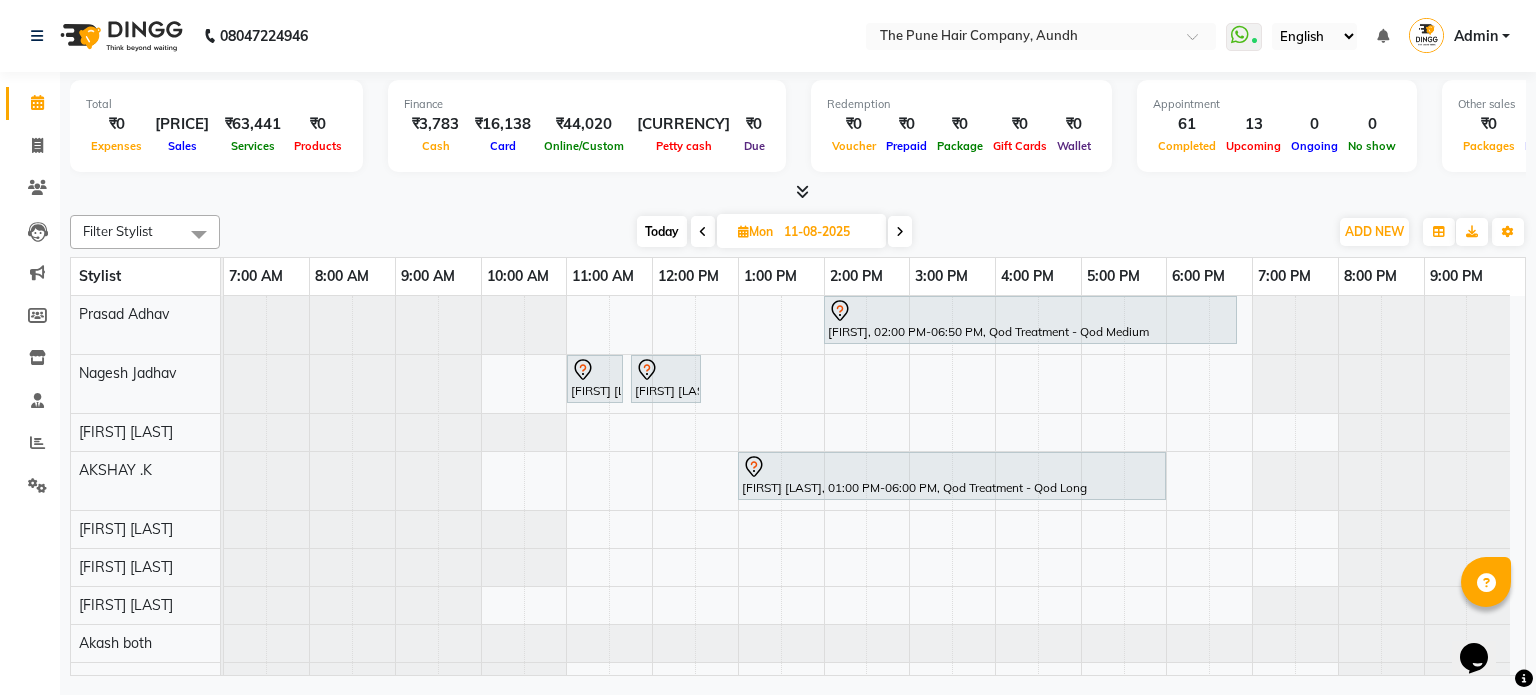 click on "Total ₹0 Expenses ₹63,941 Sales ₹63,441 Services ₹0 Products Finance ₹3,783 Cash ₹16,138 Card ₹44,020 Online/Custom ₹1,09,45,639 Petty cash ₹0 Due Redemption ₹0 Voucher ₹0 Prepaid ₹0 Package ₹0 Gift Cards ₹0 Wallet Appointment 61 Completed 13 Upcoming 0 Ongoing 0 No show Other sales ₹0 Packages ₹500 Memberships ₹0 Vouchers ₹0 Prepaids ₹0 Gift Cards Filter Stylist Select All Akash both AKSHAY .K harshal gaikwad kaif shaikh LAKKHAN SHINDE Nagesh Jadhav Nitish Desai Pavan mane POOJA MORE Prasad Adhav Prathmesh powar Shweta gotur Sonal saindane swapnil sonavane Today Mon 11-08-2025 Toggle Dropdown Add Appointment Add Invoice Add Expense Add Attendance Add Client Add Transaction Toggle Dropdown Add Appointment Add Invoice Add Expense Add Attendance Add Client ADD NEW Toggle Dropdown Add Appointment Add Invoice Add Expense Add Attendance Add Client Add Transaction Filter Stylist Select All Akash both AKSHAY .K harshal gaikwad kaif shaikh LAKKHAN SHINDE" 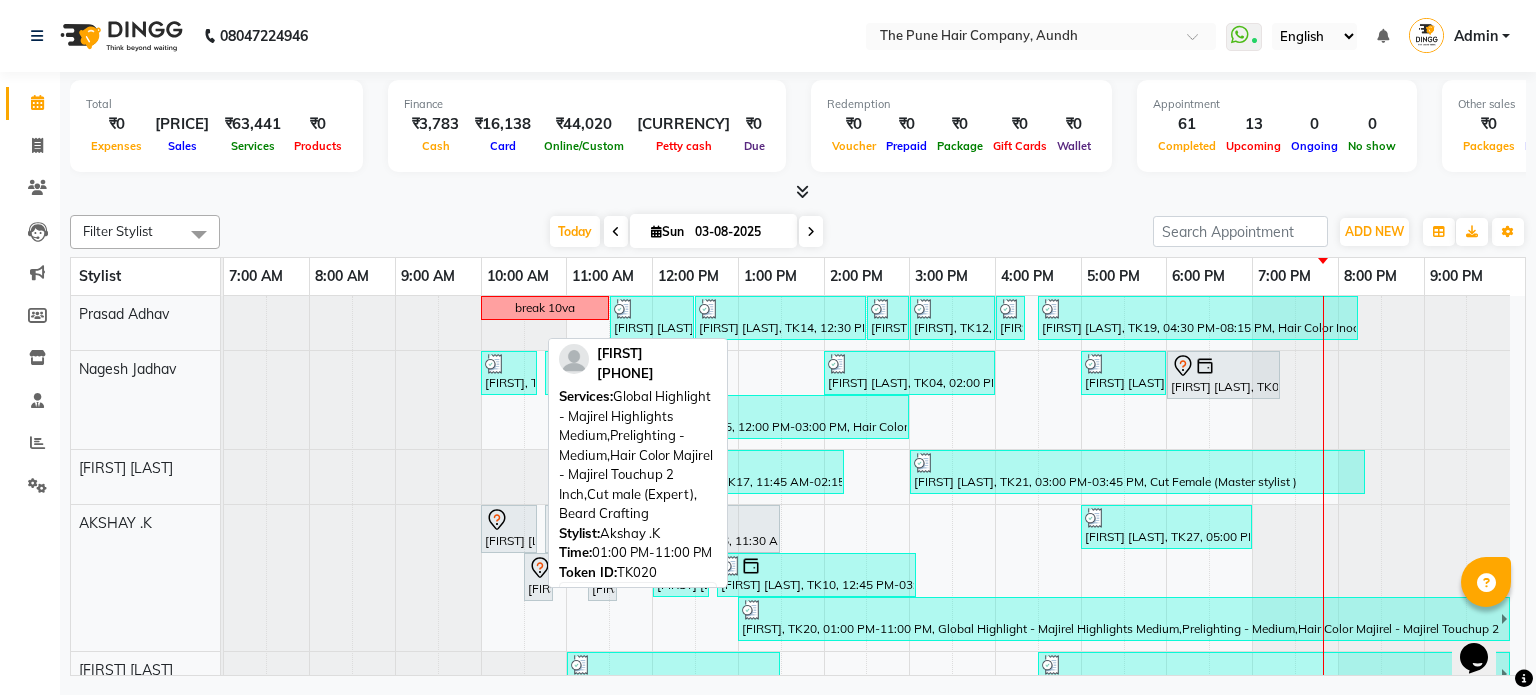 scroll, scrollTop: 43, scrollLeft: 0, axis: vertical 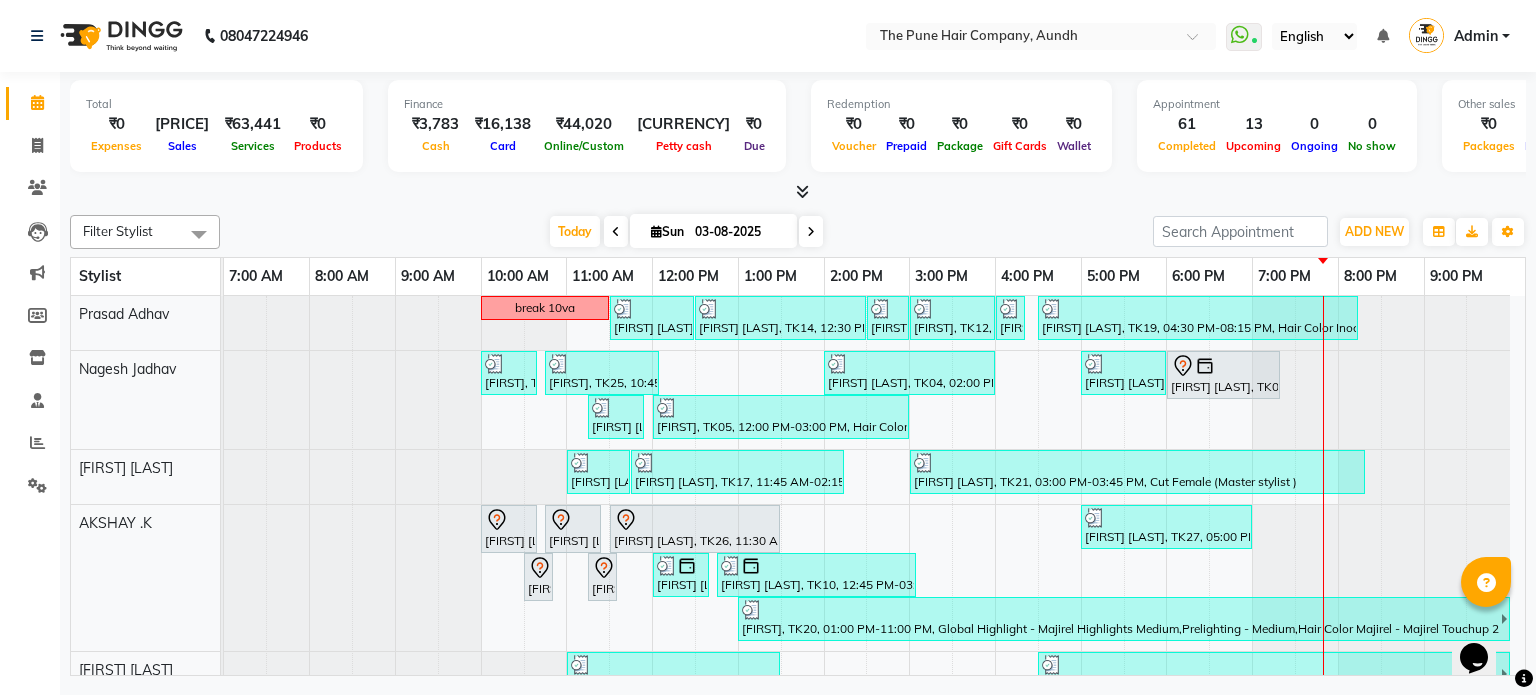 click at bounding box center (811, 232) 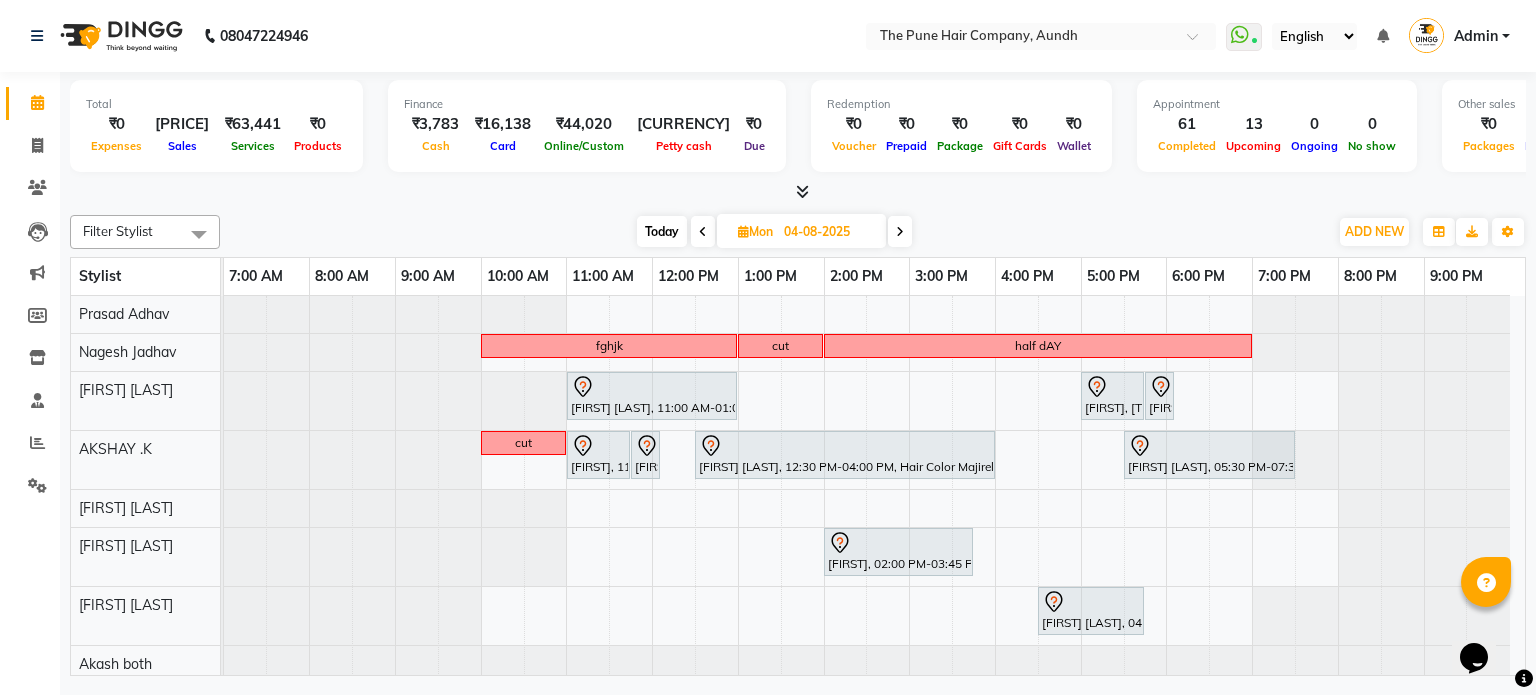 scroll, scrollTop: 100, scrollLeft: 0, axis: vertical 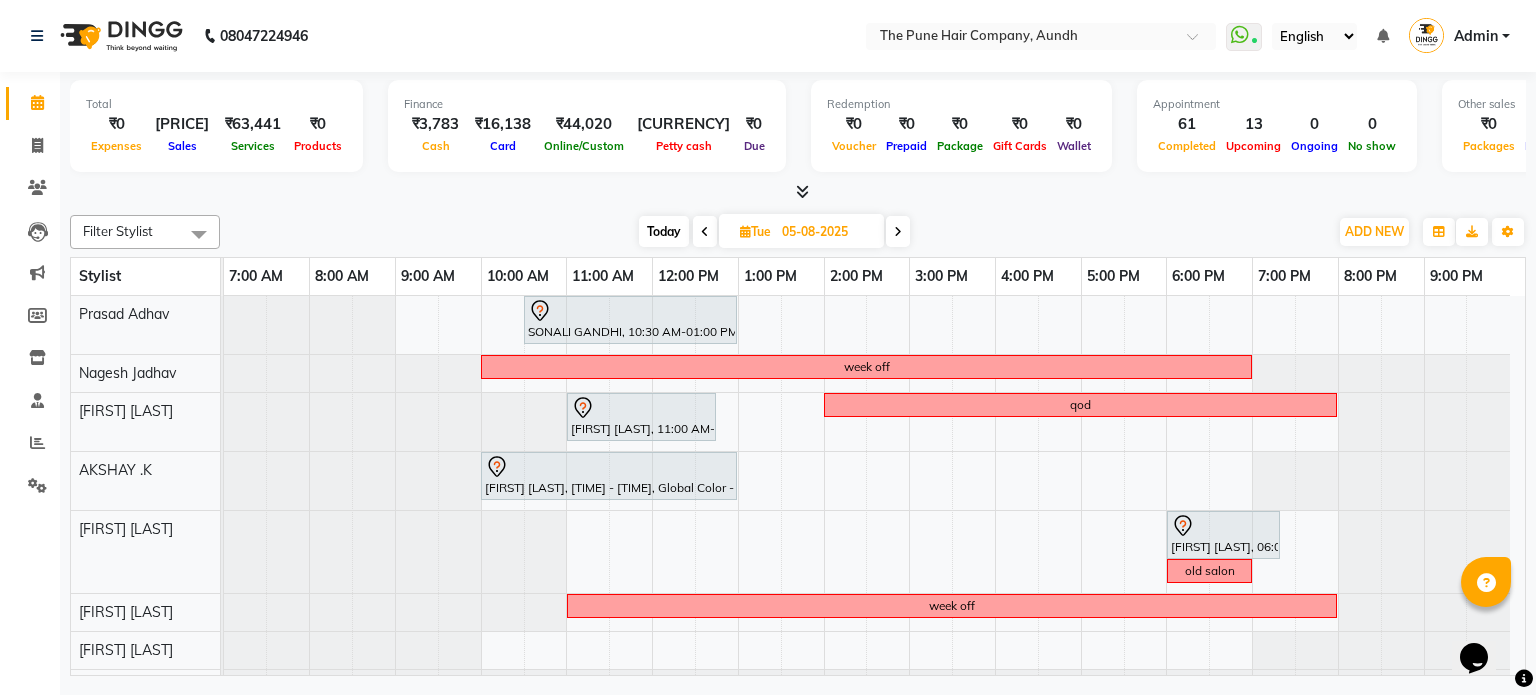 click at bounding box center [898, 232] 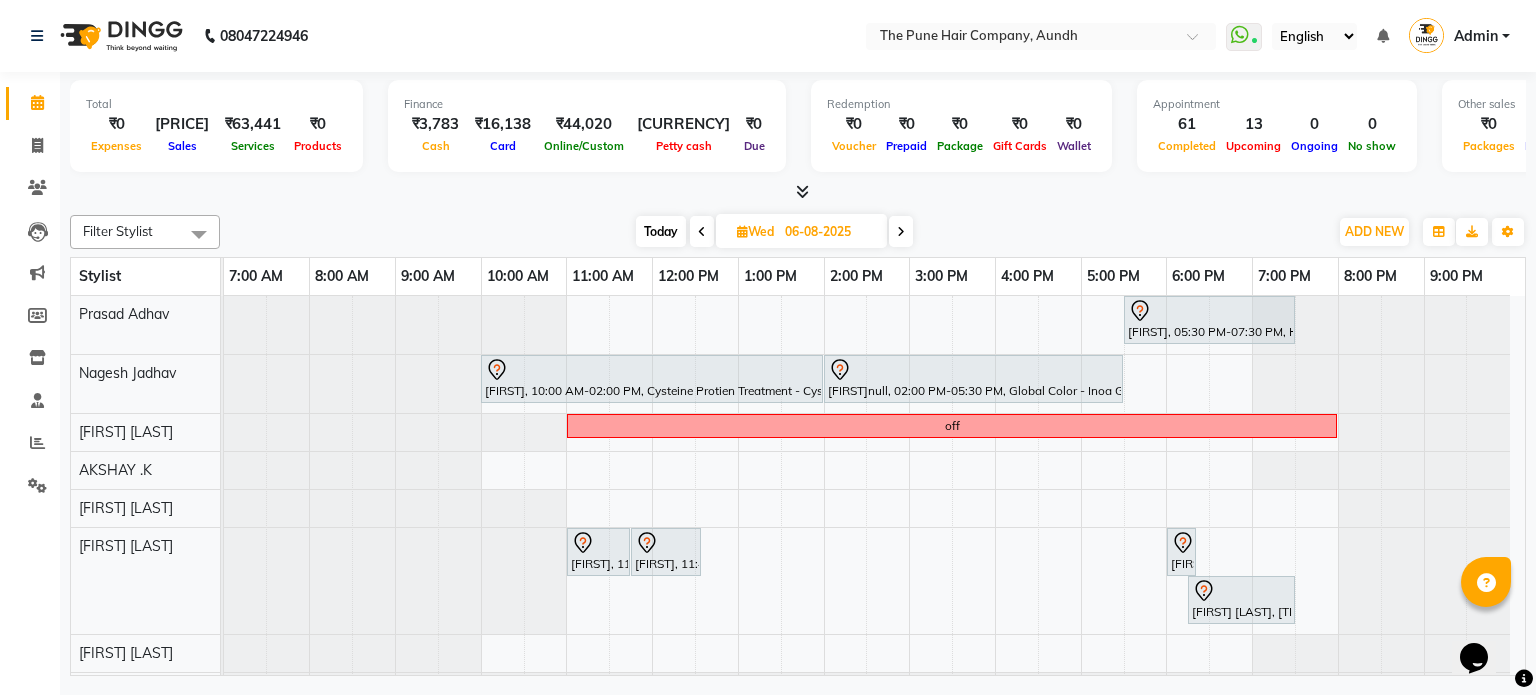 scroll, scrollTop: 81, scrollLeft: 0, axis: vertical 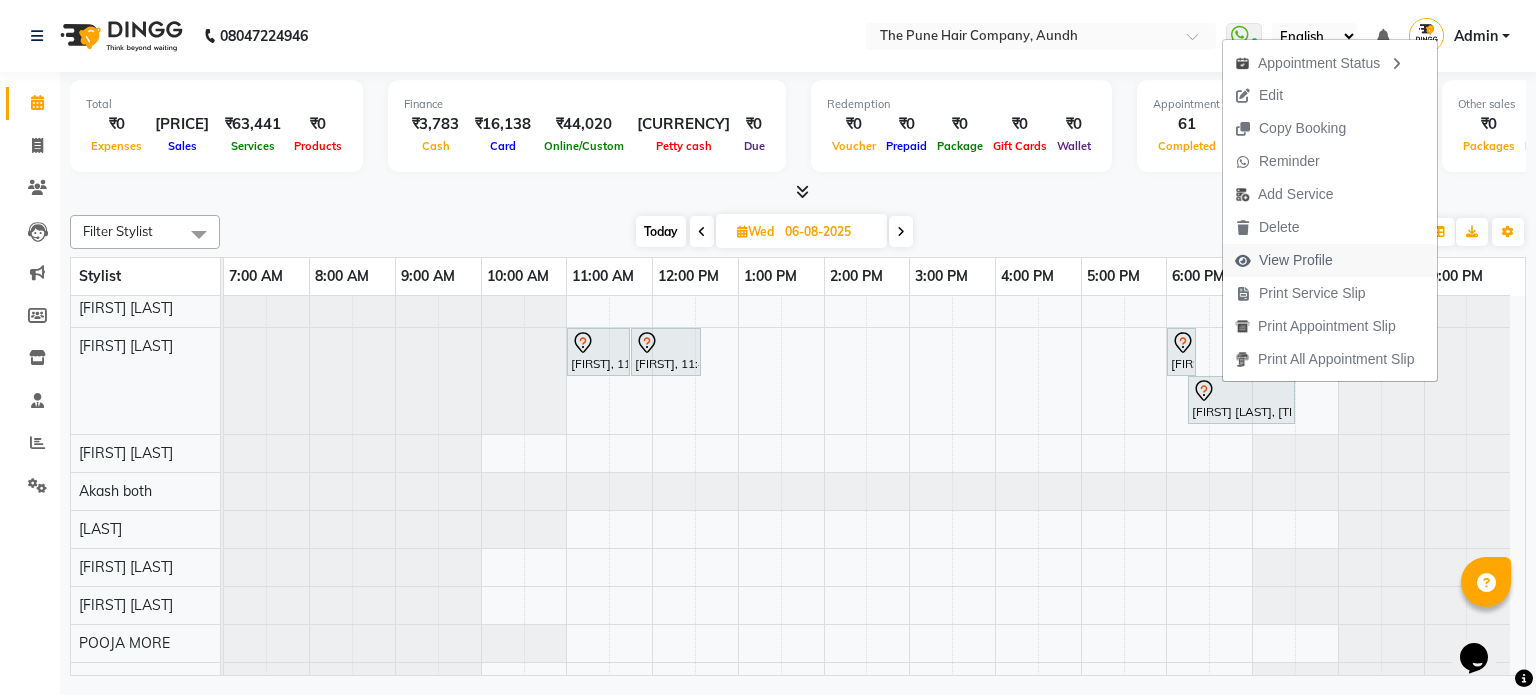 click on "View Profile" at bounding box center [1296, 260] 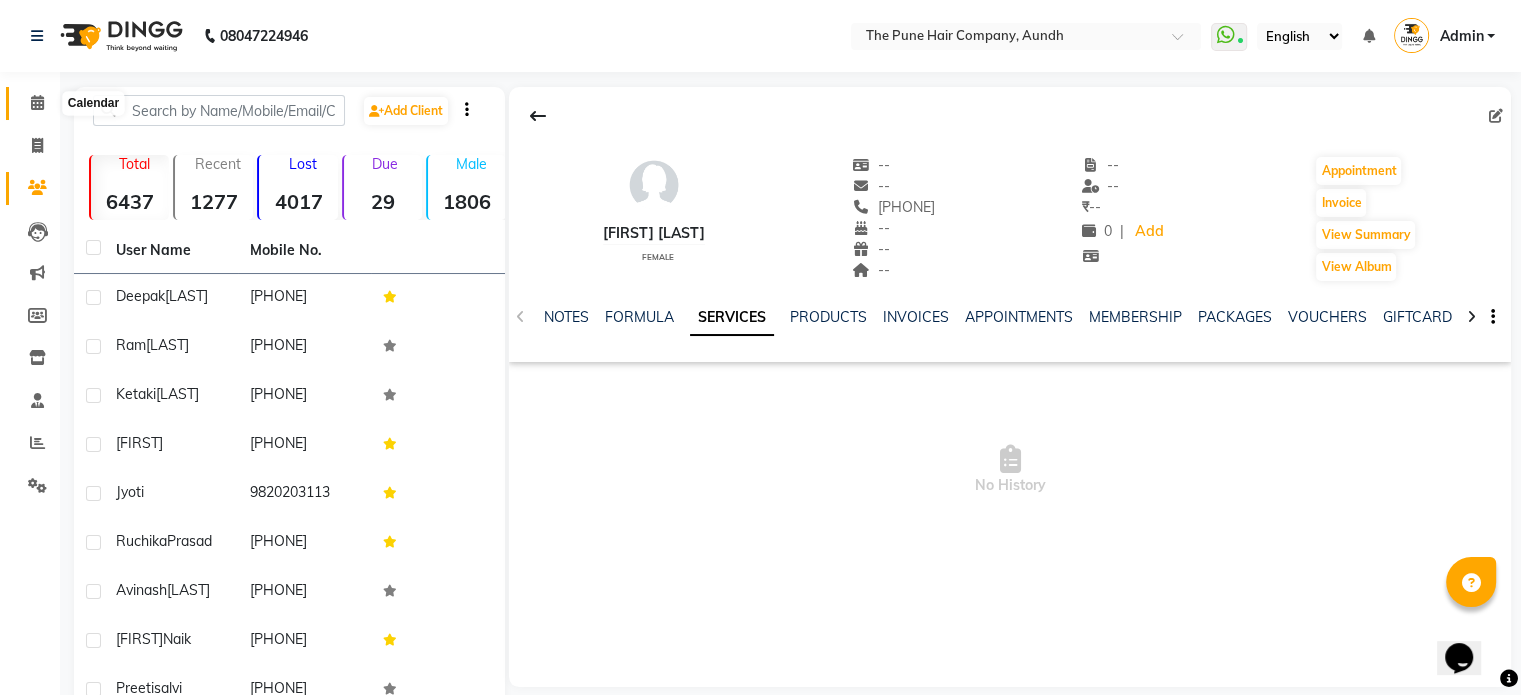 click 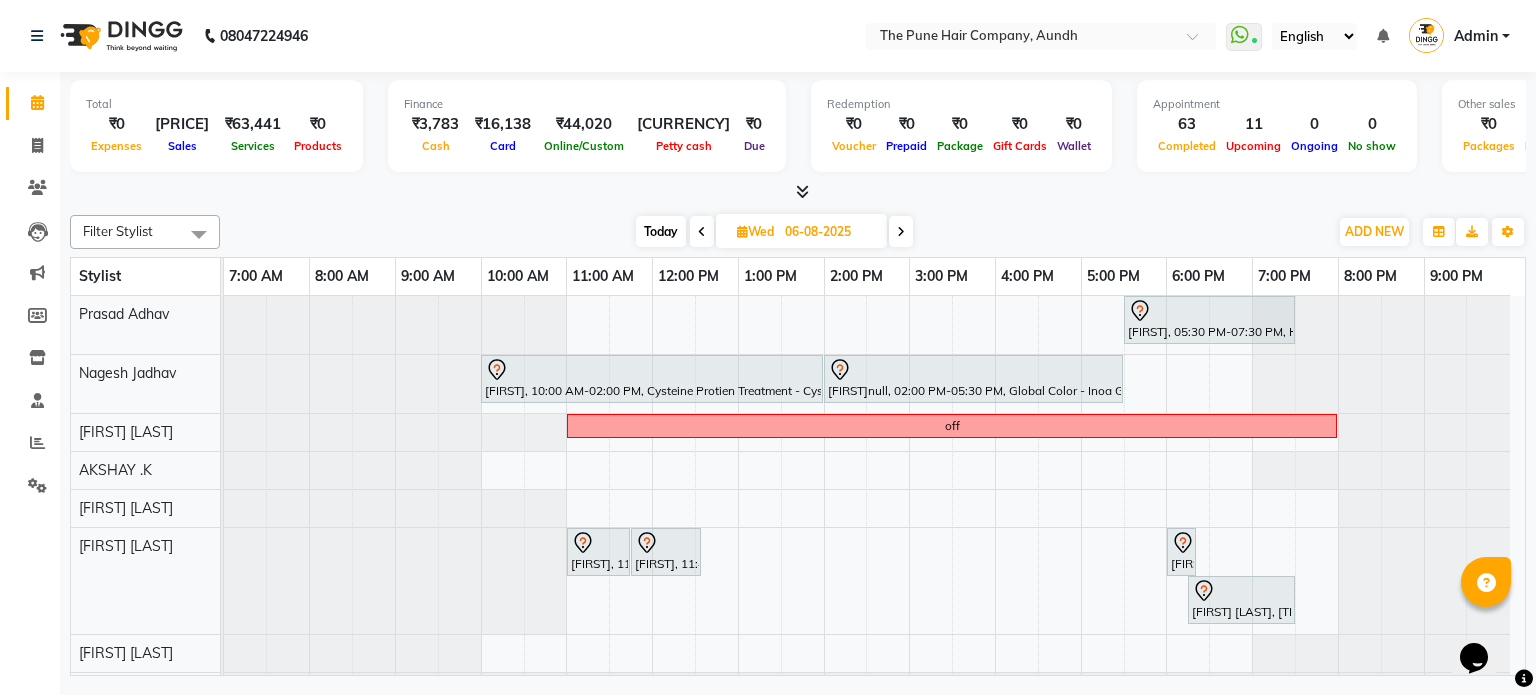 click at bounding box center (901, 232) 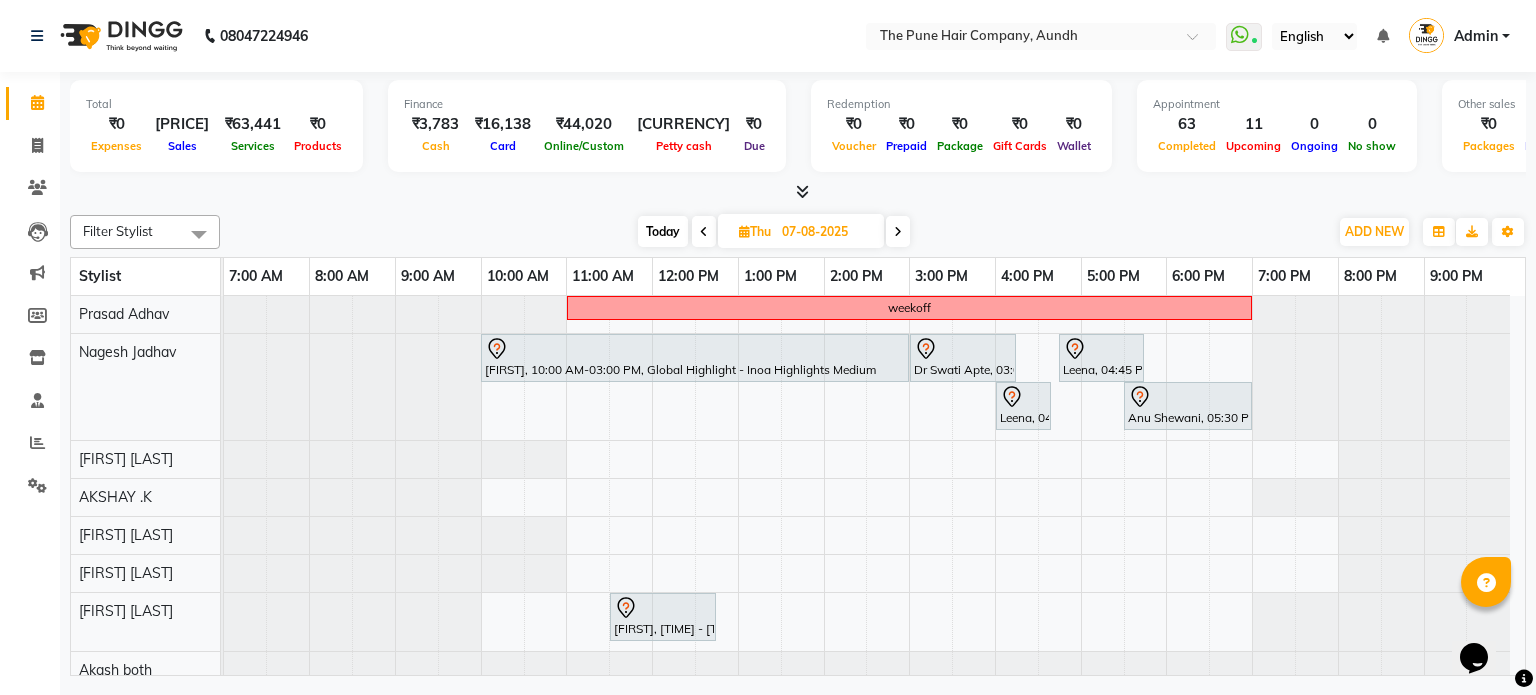 click at bounding box center [898, 231] 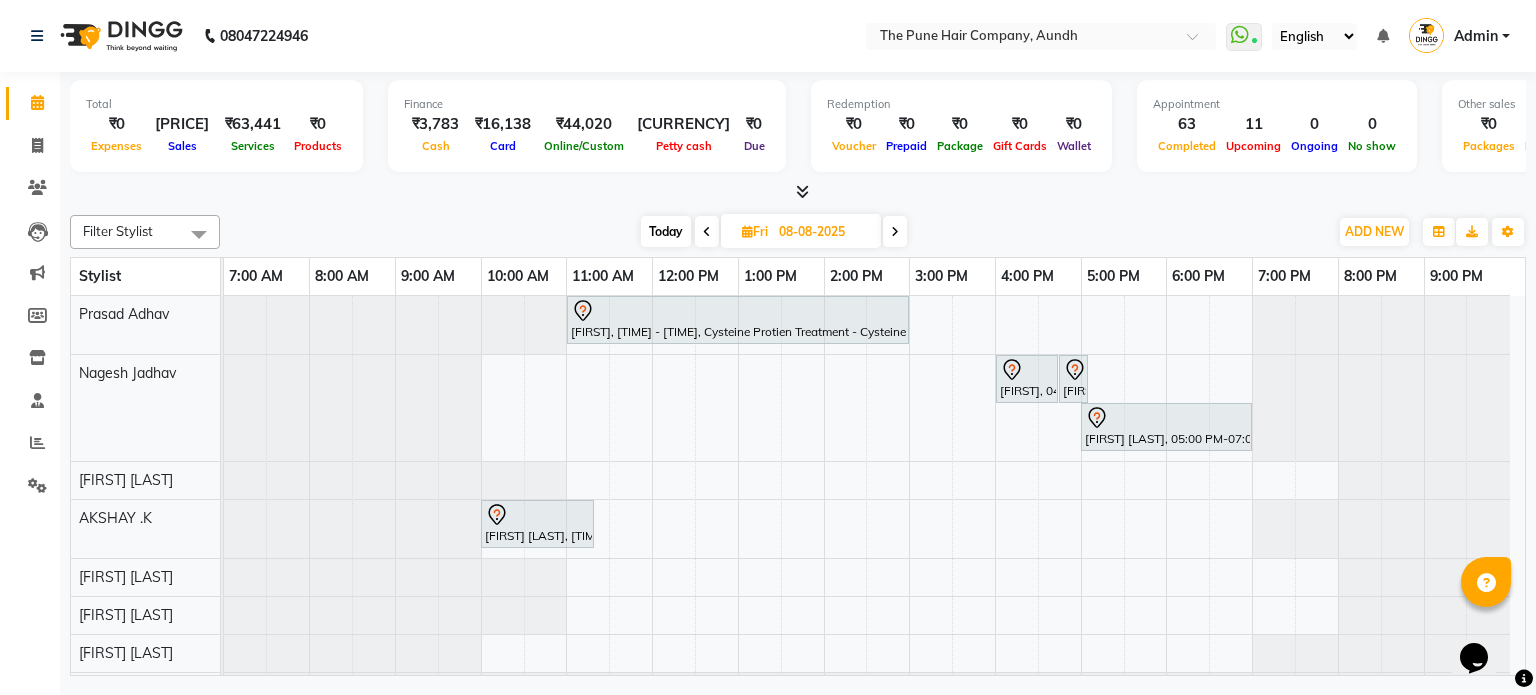 click at bounding box center [895, 231] 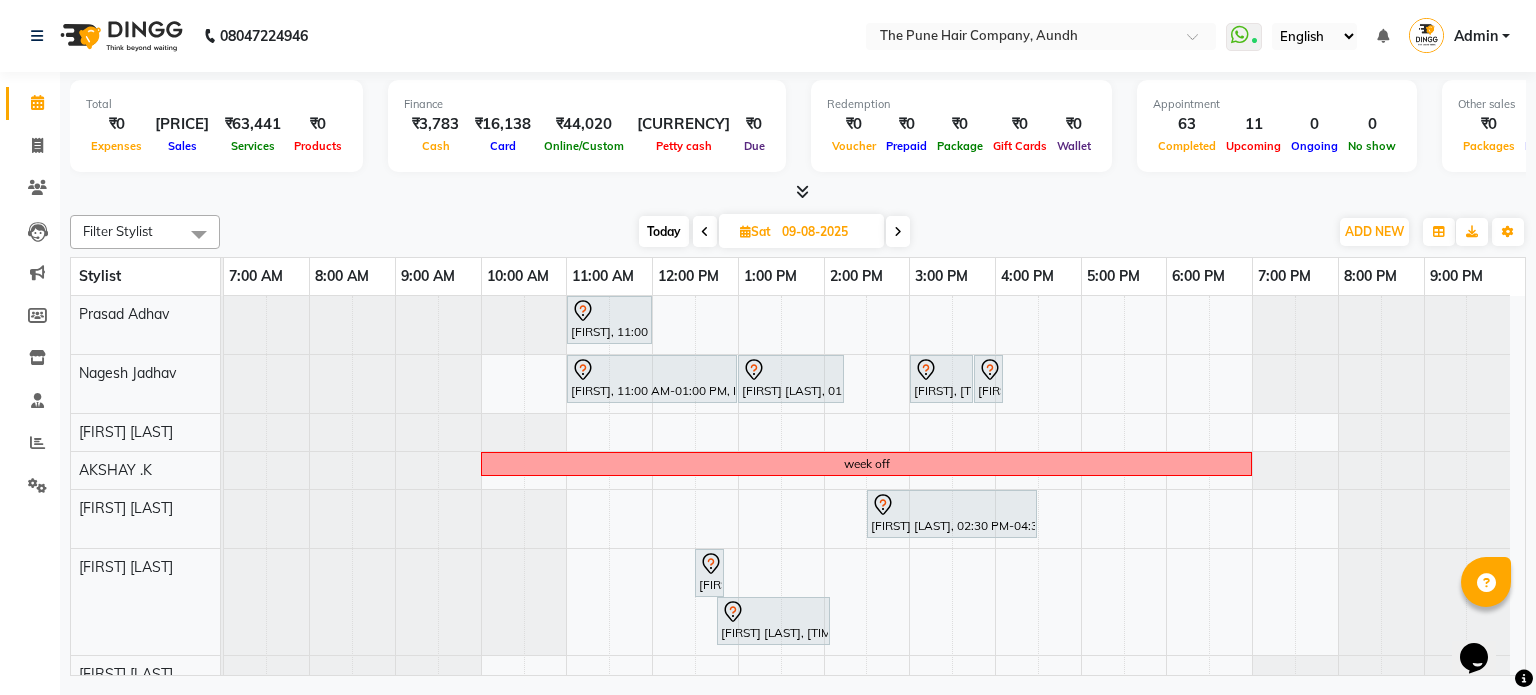 click on "Today" at bounding box center [664, 231] 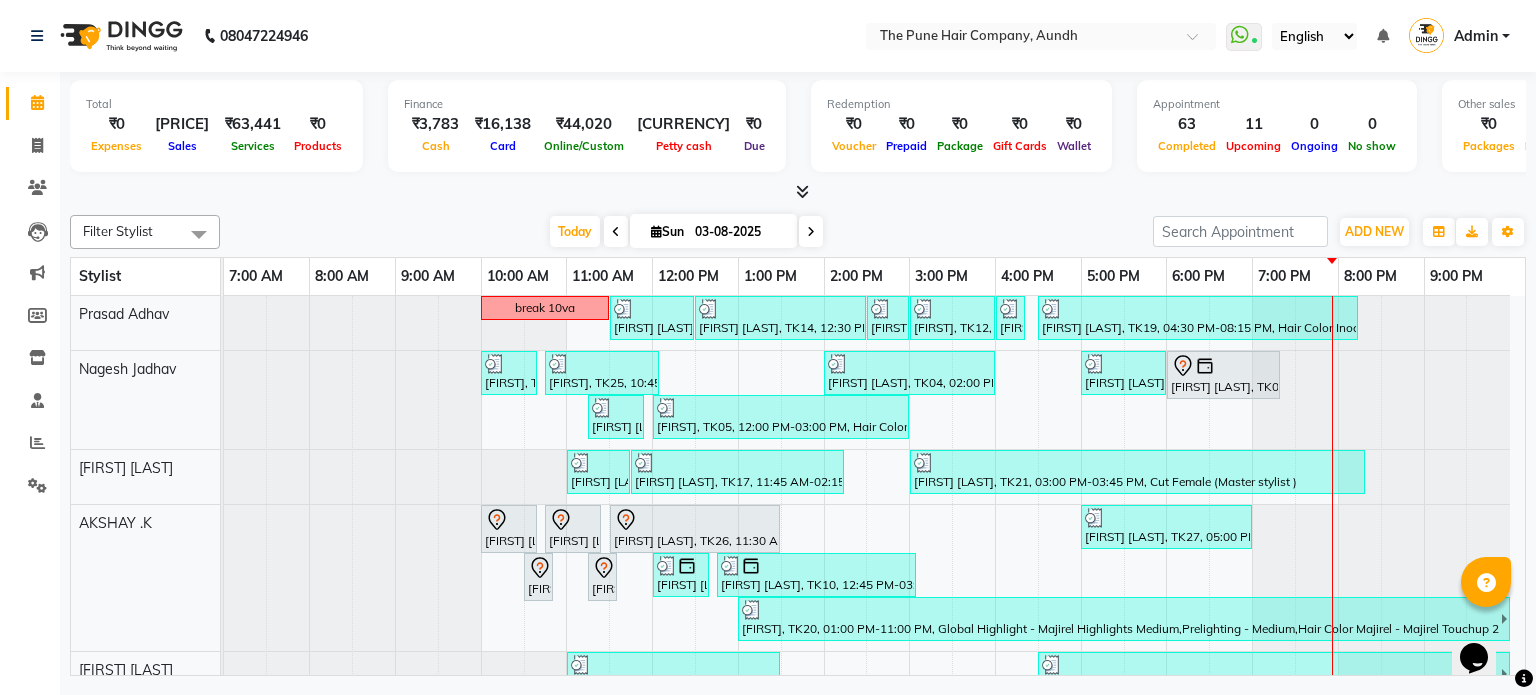 scroll, scrollTop: 93, scrollLeft: 0, axis: vertical 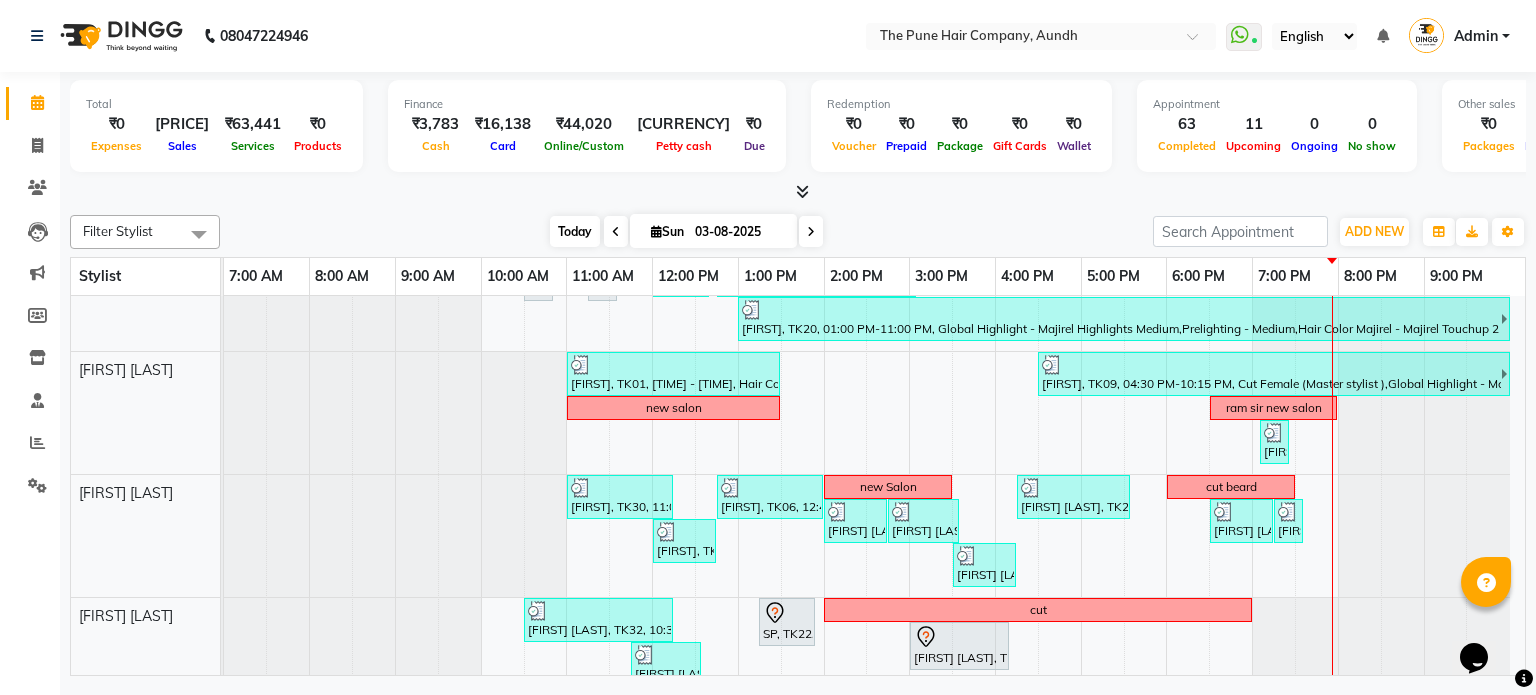 click on "Today" at bounding box center [575, 231] 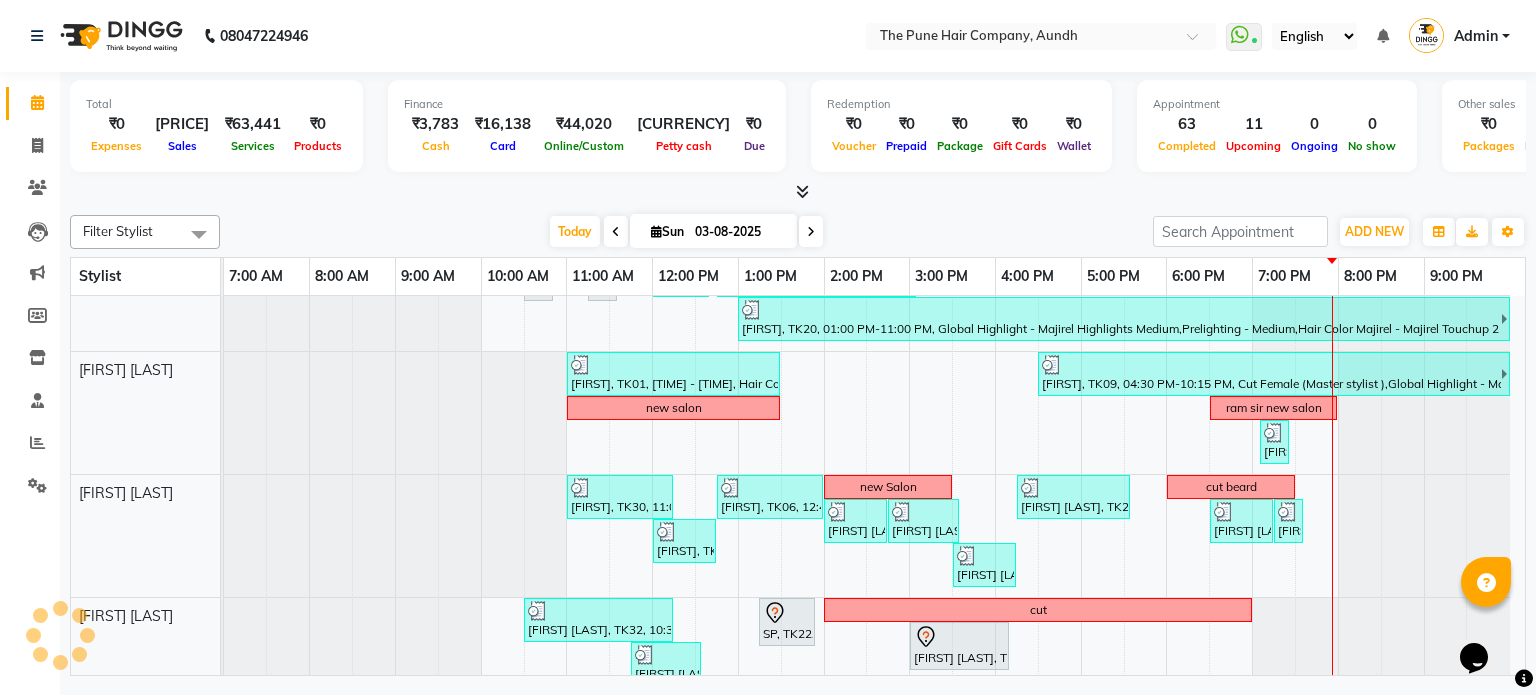 scroll, scrollTop: 426, scrollLeft: 0, axis: vertical 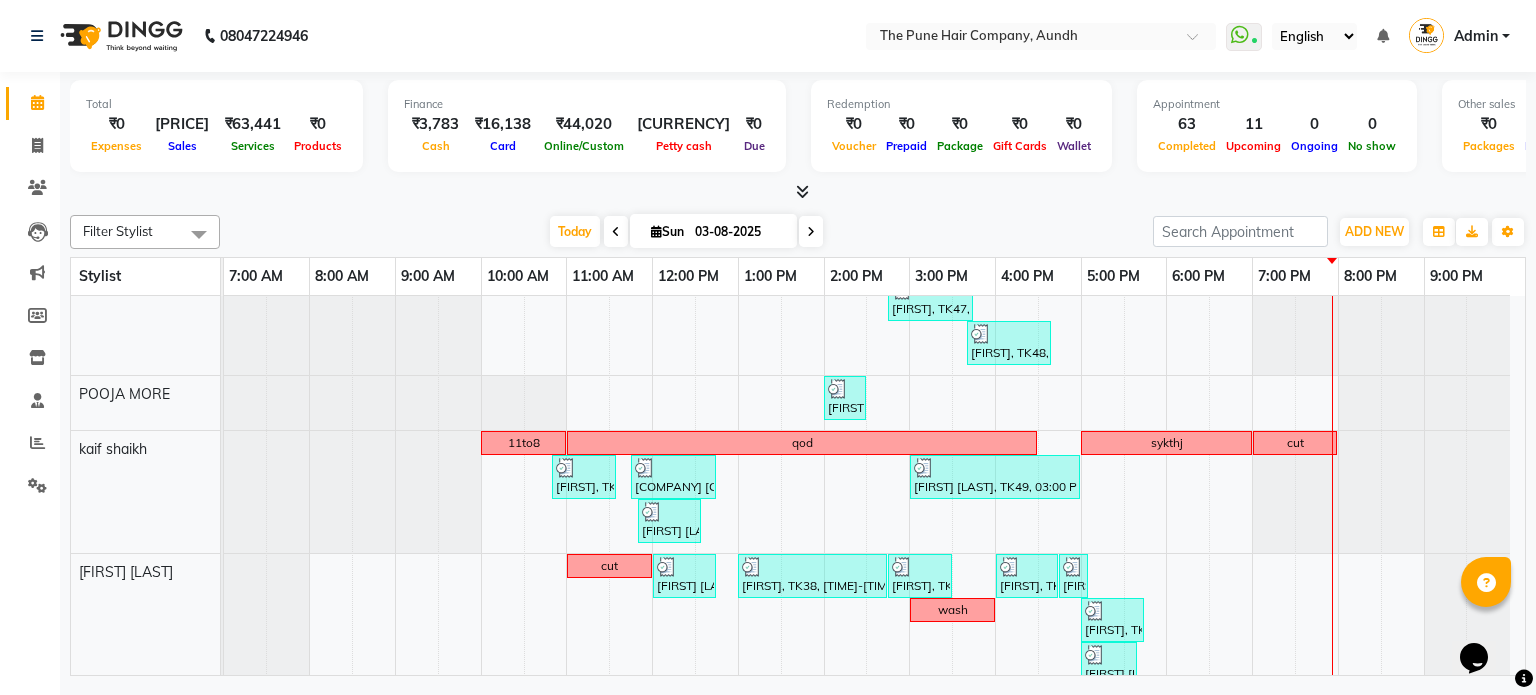 click on "Today  Sun 03-08-2025" at bounding box center (686, 232) 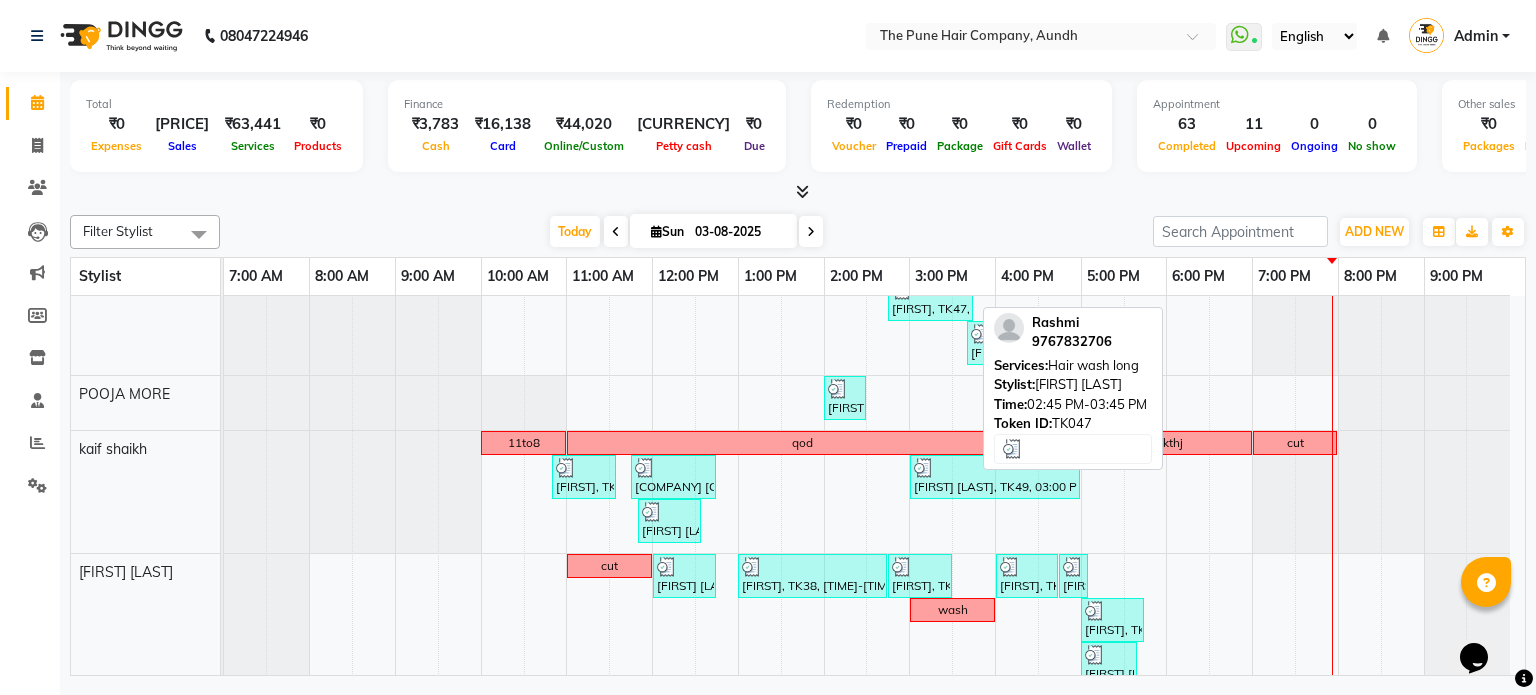 scroll, scrollTop: 1116, scrollLeft: 0, axis: vertical 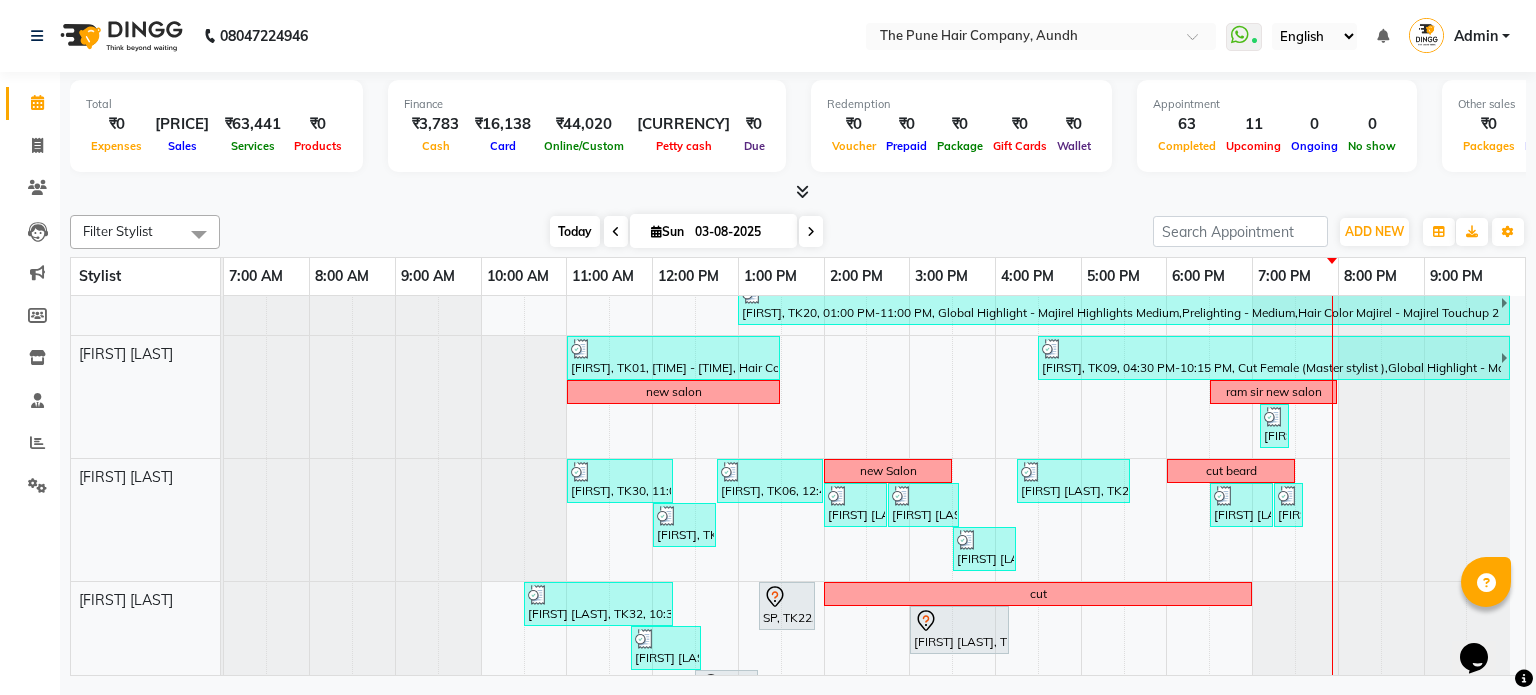 click on "Today" at bounding box center (575, 231) 